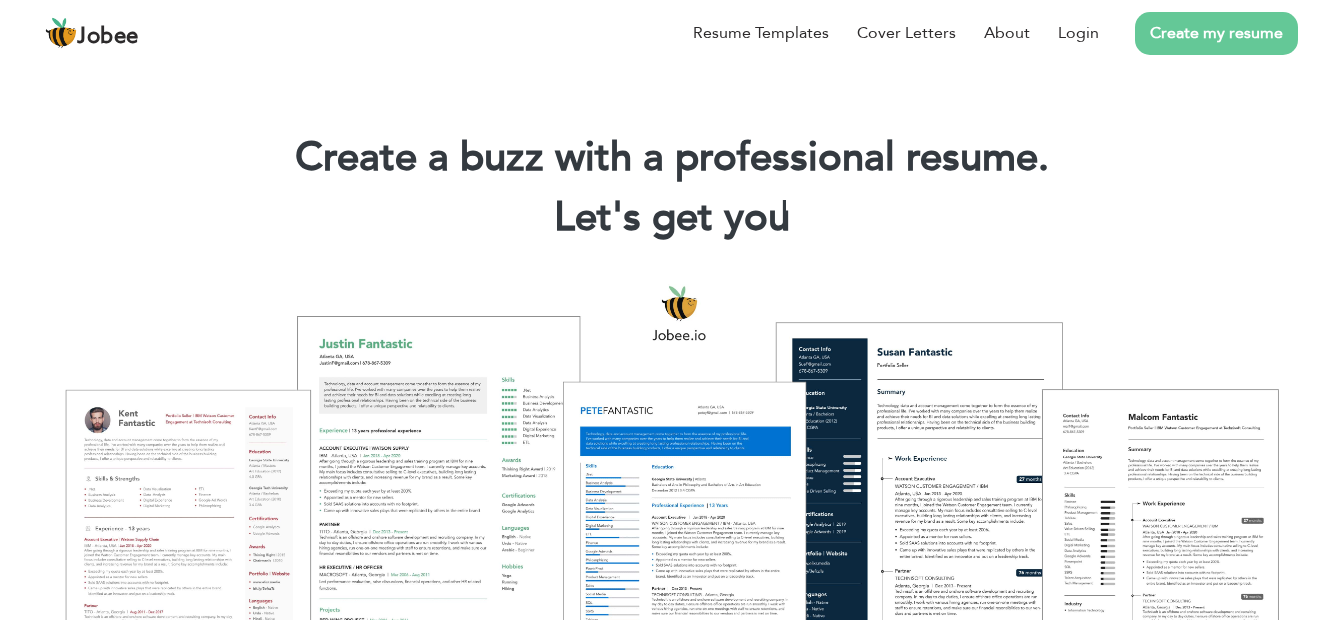 scroll, scrollTop: 0, scrollLeft: 0, axis: both 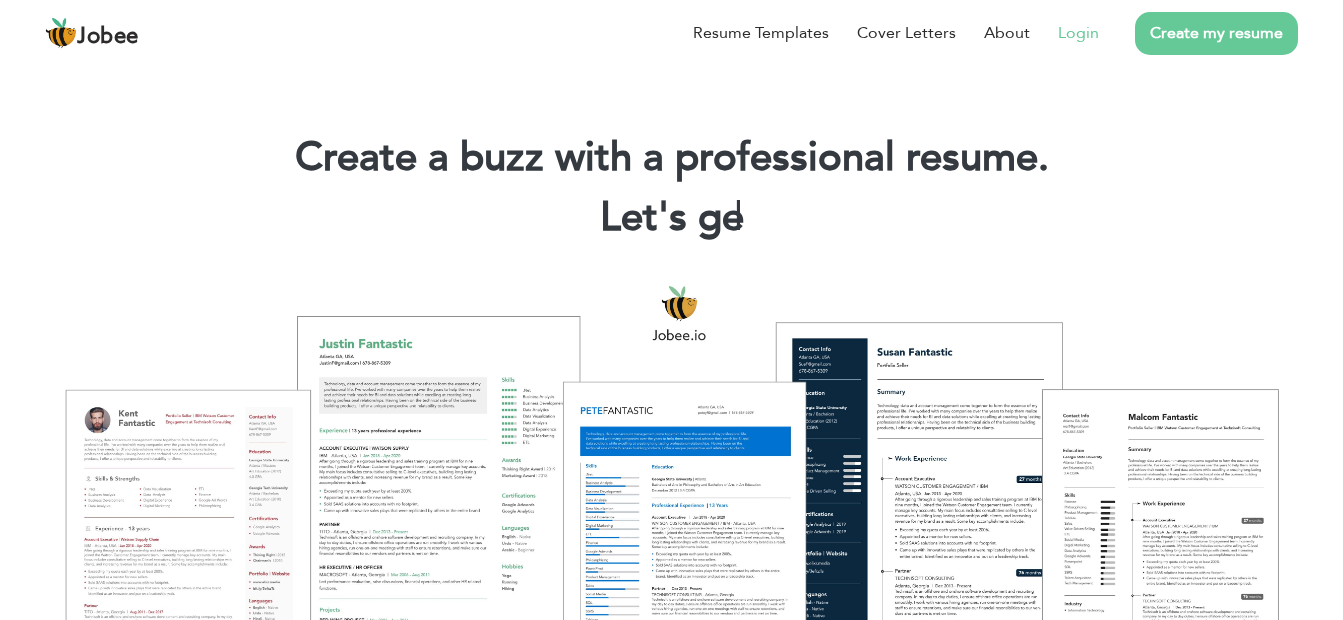 click on "Login" at bounding box center (1078, 33) 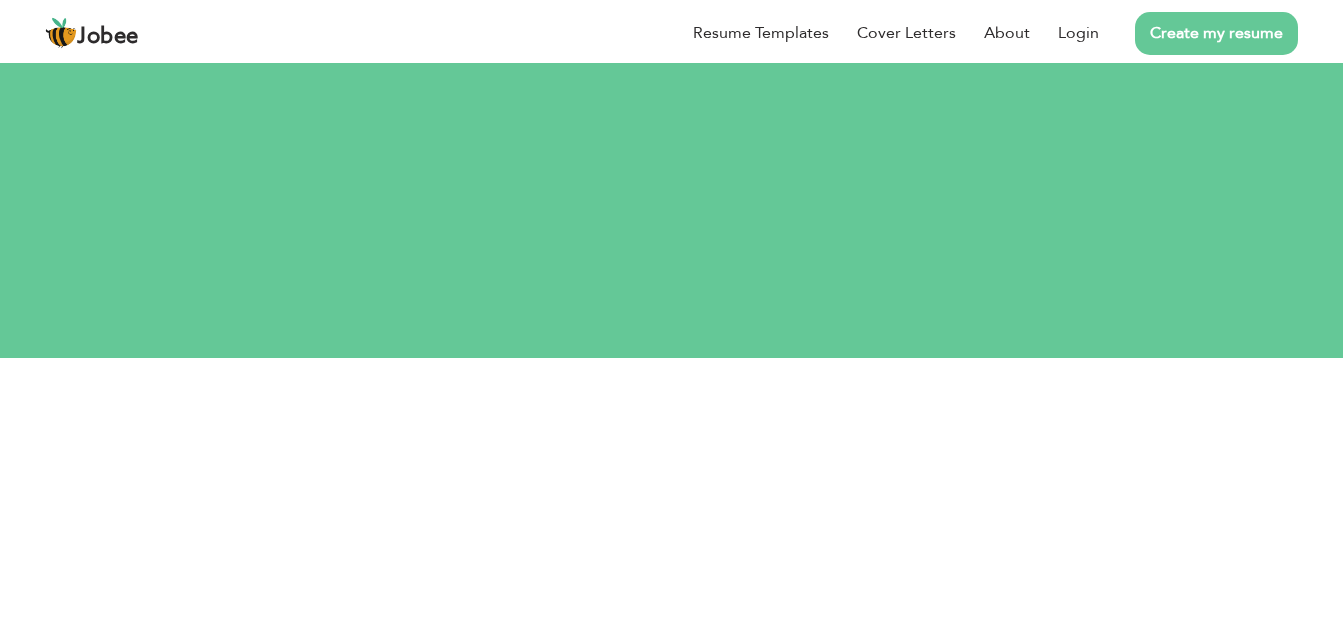 scroll, scrollTop: 0, scrollLeft: 0, axis: both 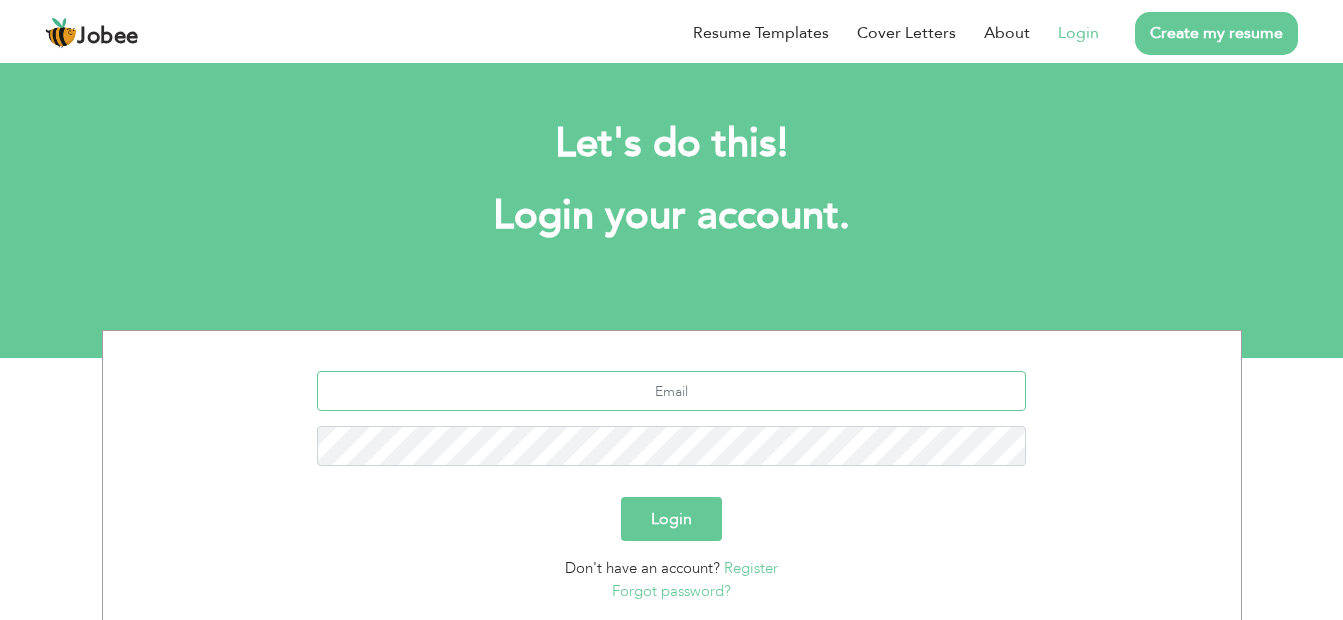 click at bounding box center (671, 391) 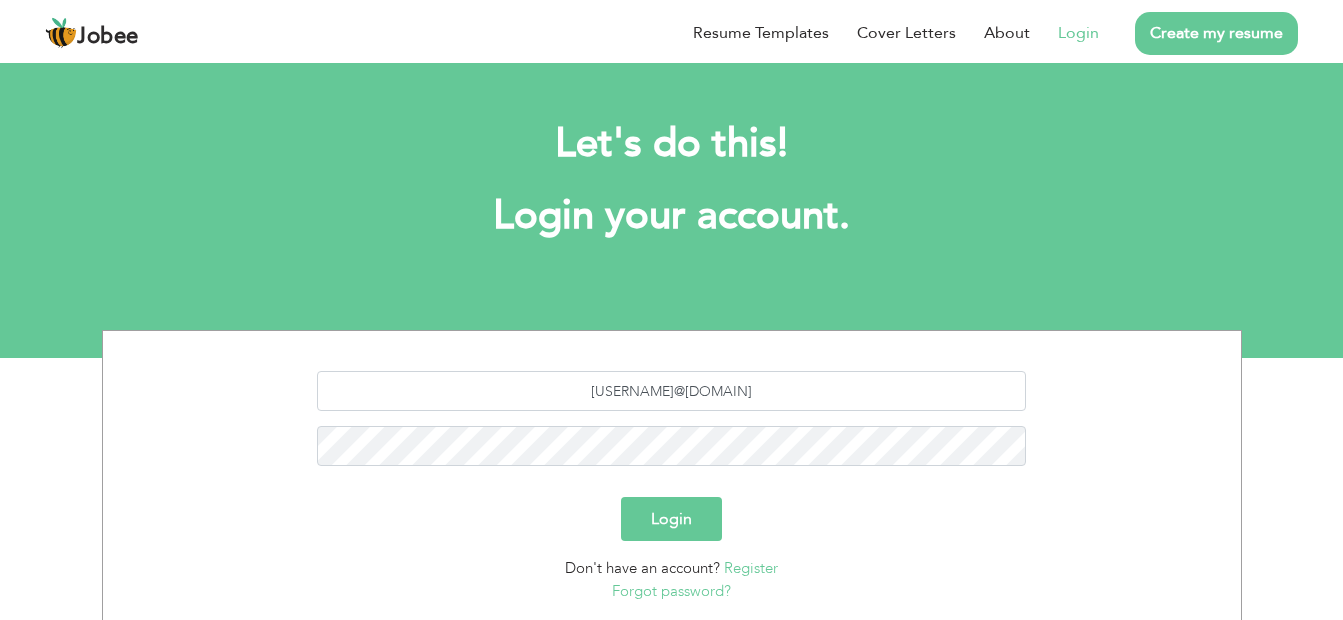 type on "Login" 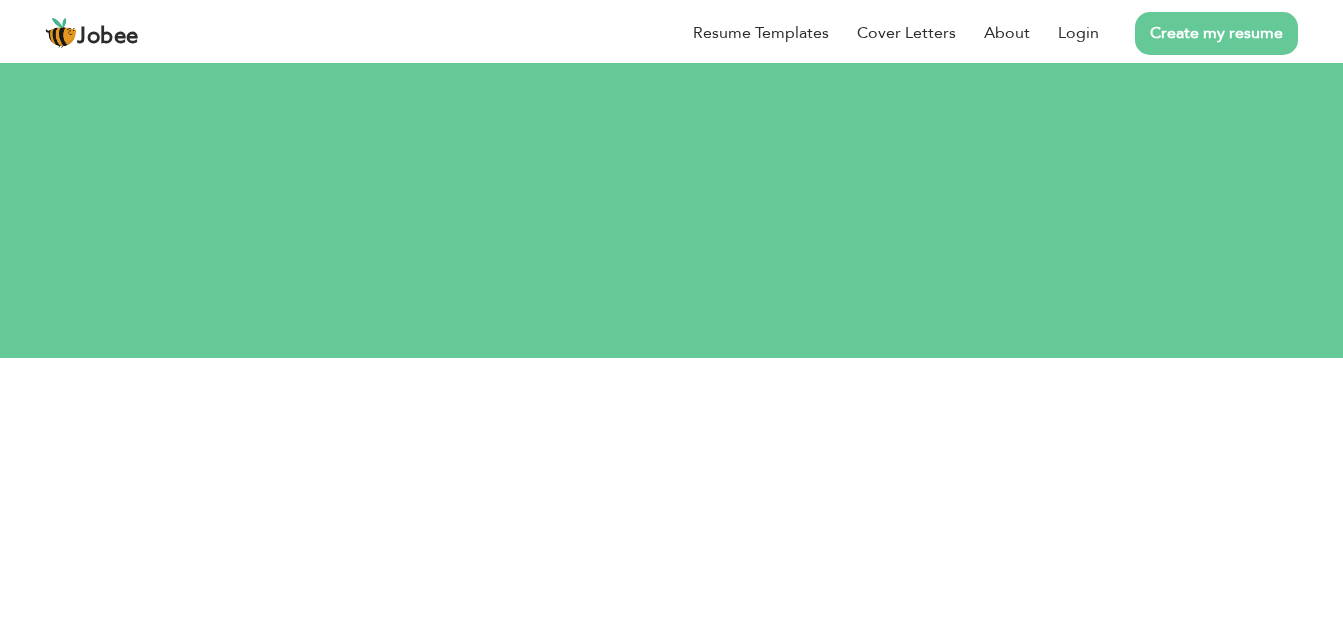 scroll, scrollTop: 0, scrollLeft: 0, axis: both 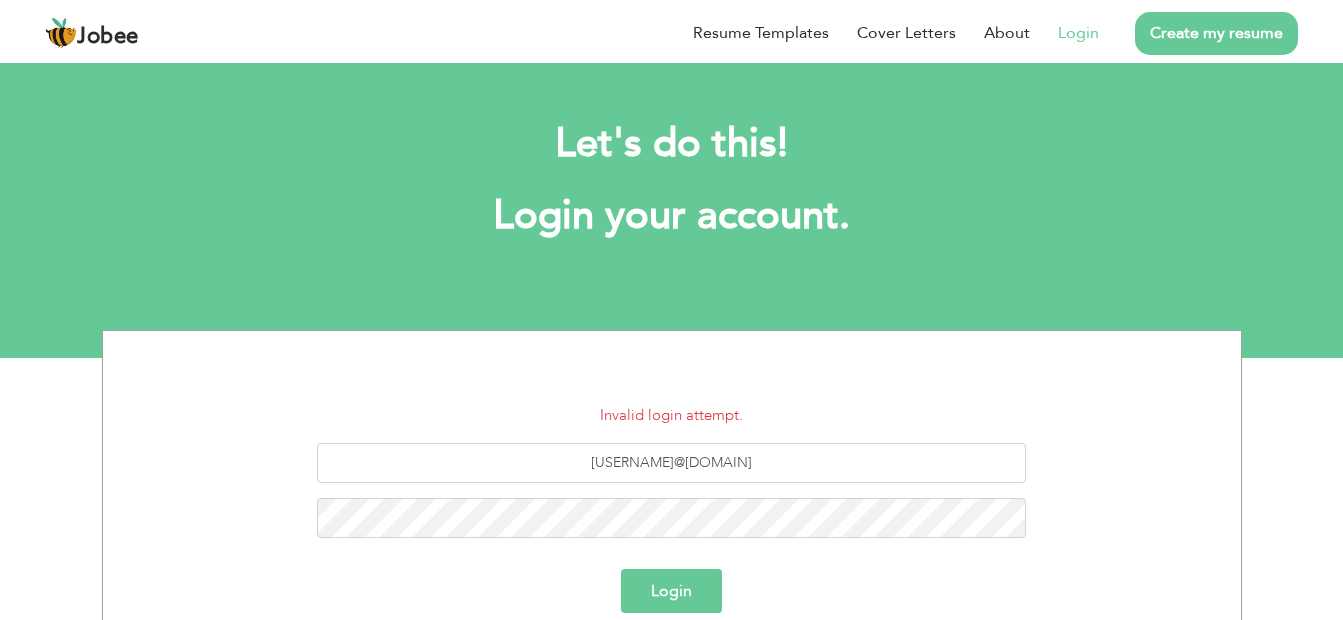 type on "Login" 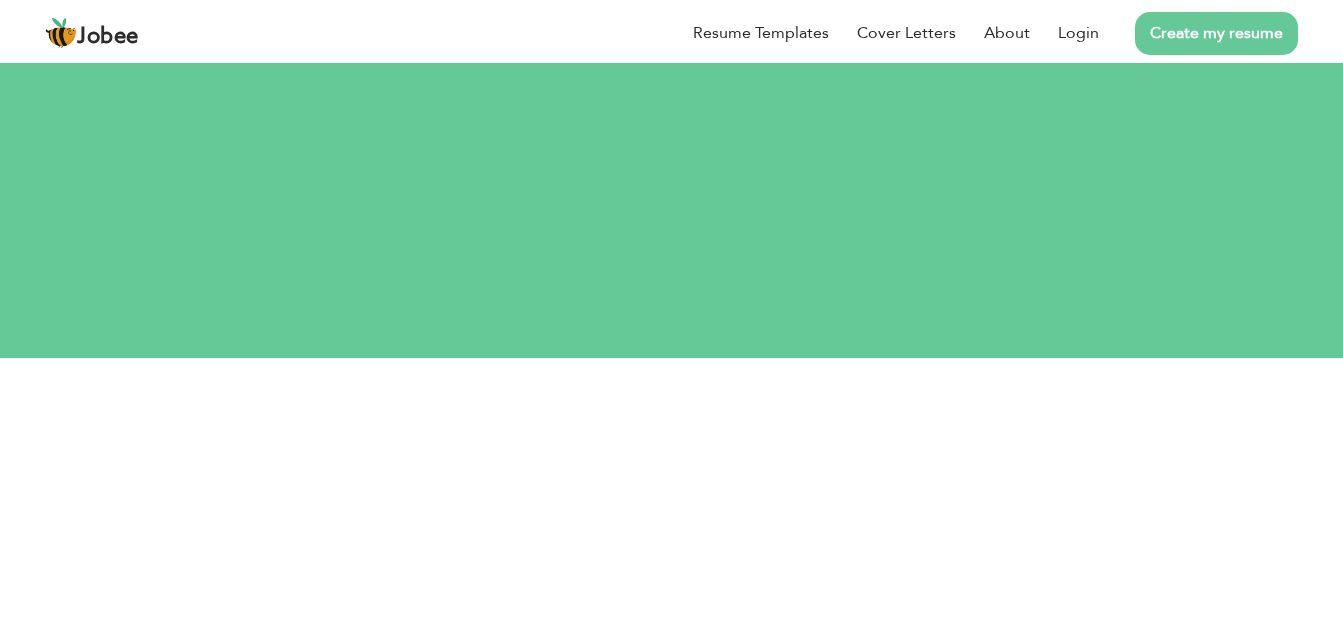 scroll, scrollTop: 0, scrollLeft: 0, axis: both 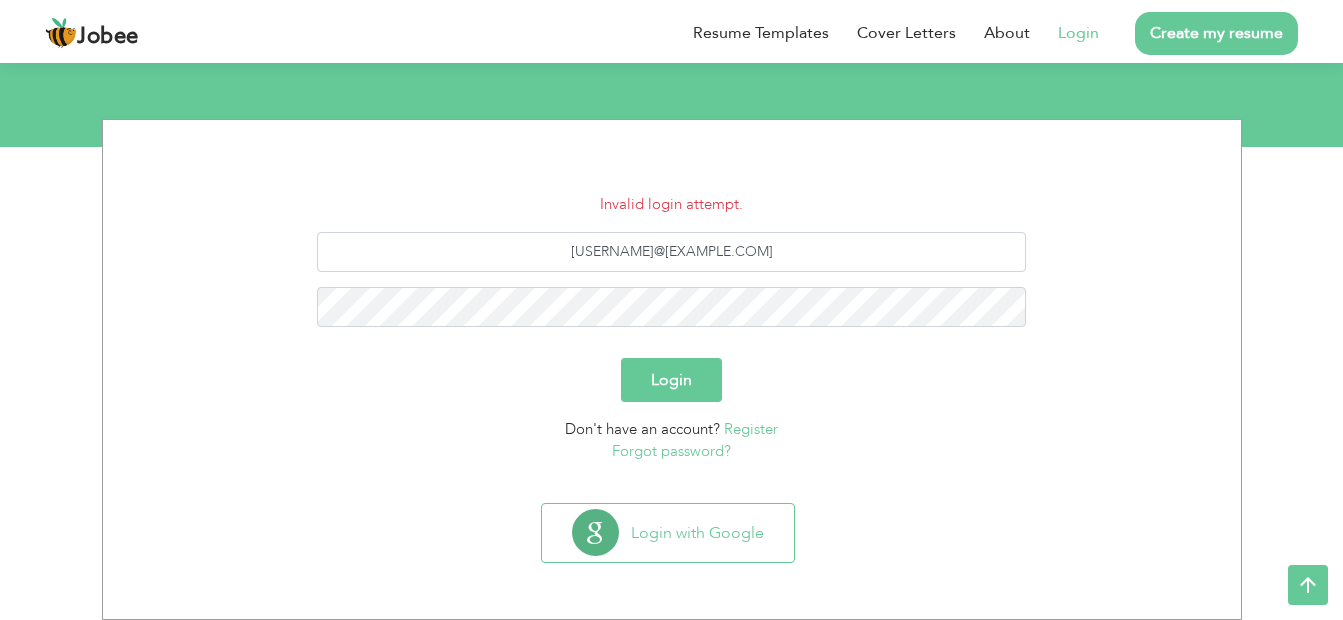 click on "Forgot password?" at bounding box center (671, 451) 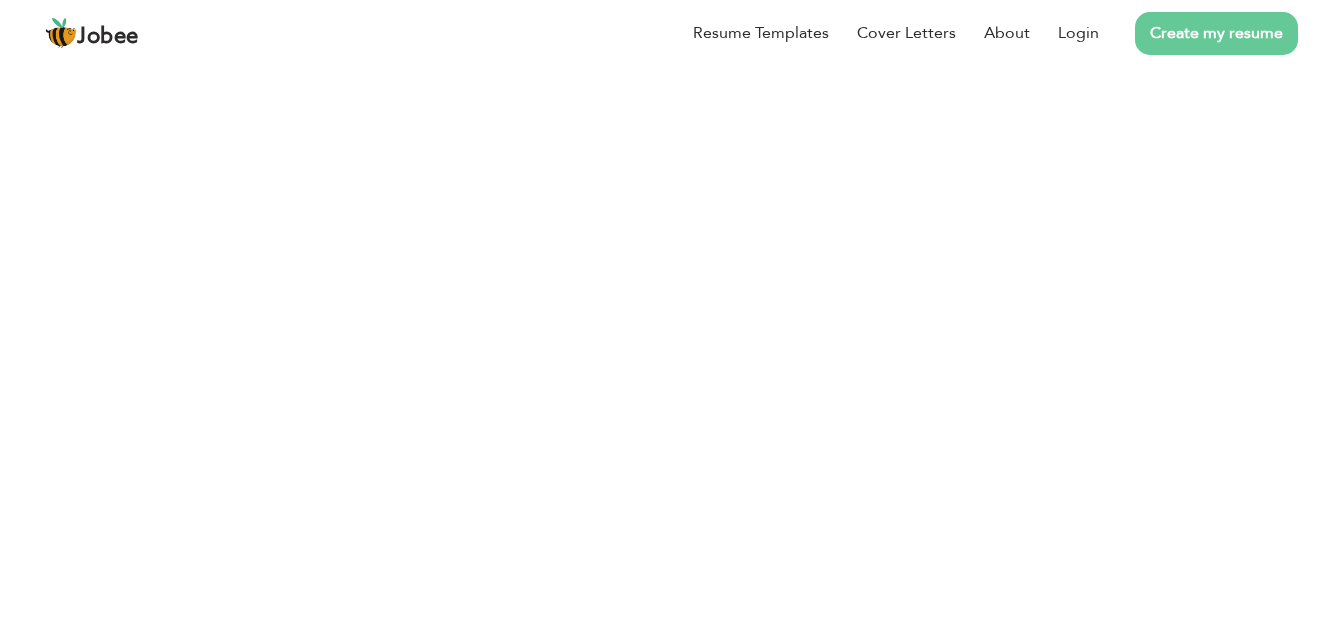 scroll, scrollTop: 0, scrollLeft: 0, axis: both 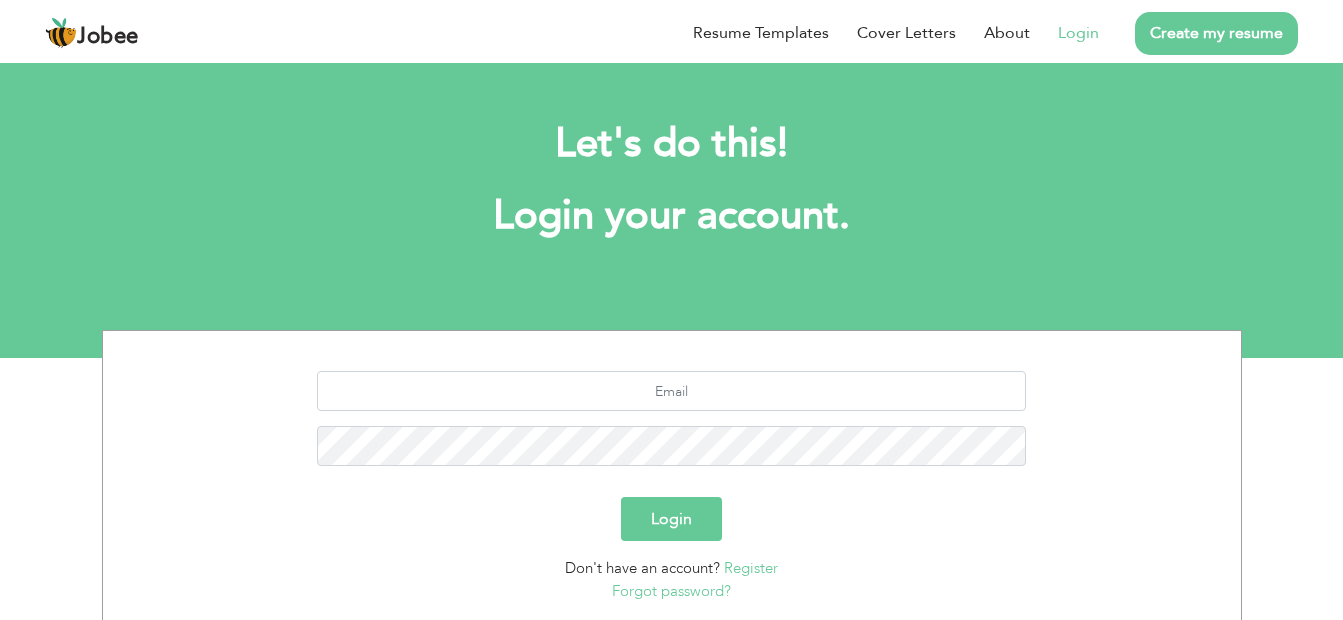 click on "Forgot password?" at bounding box center (671, 591) 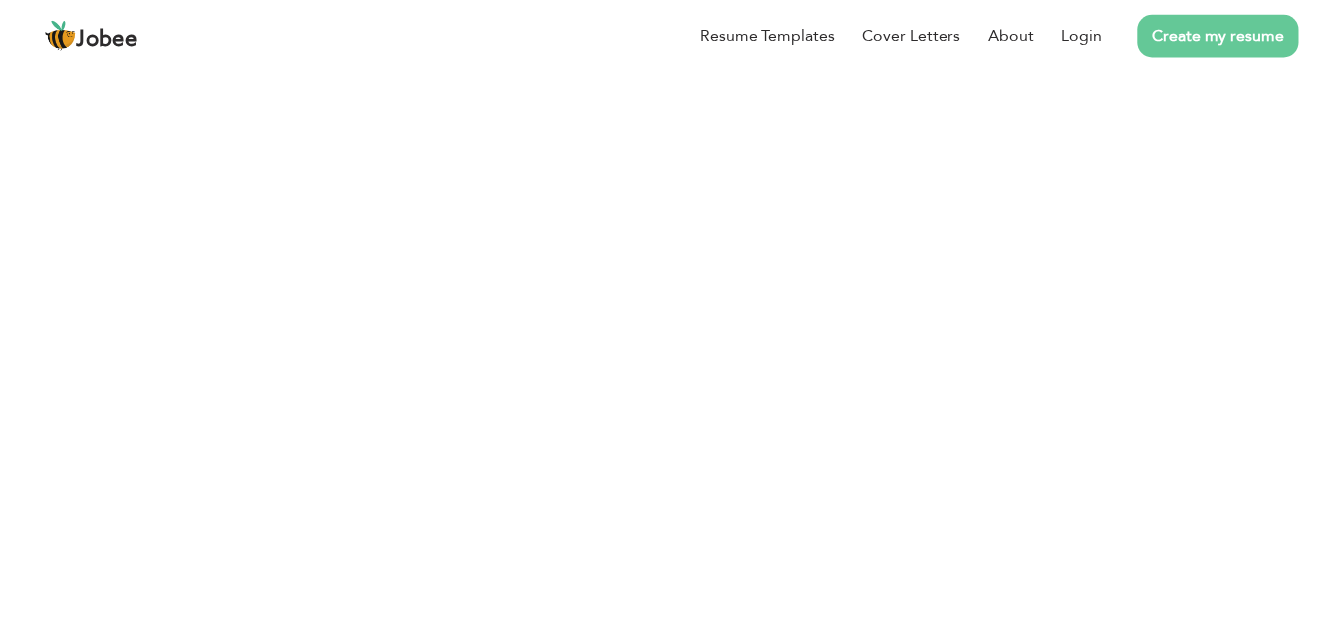 scroll, scrollTop: 0, scrollLeft: 0, axis: both 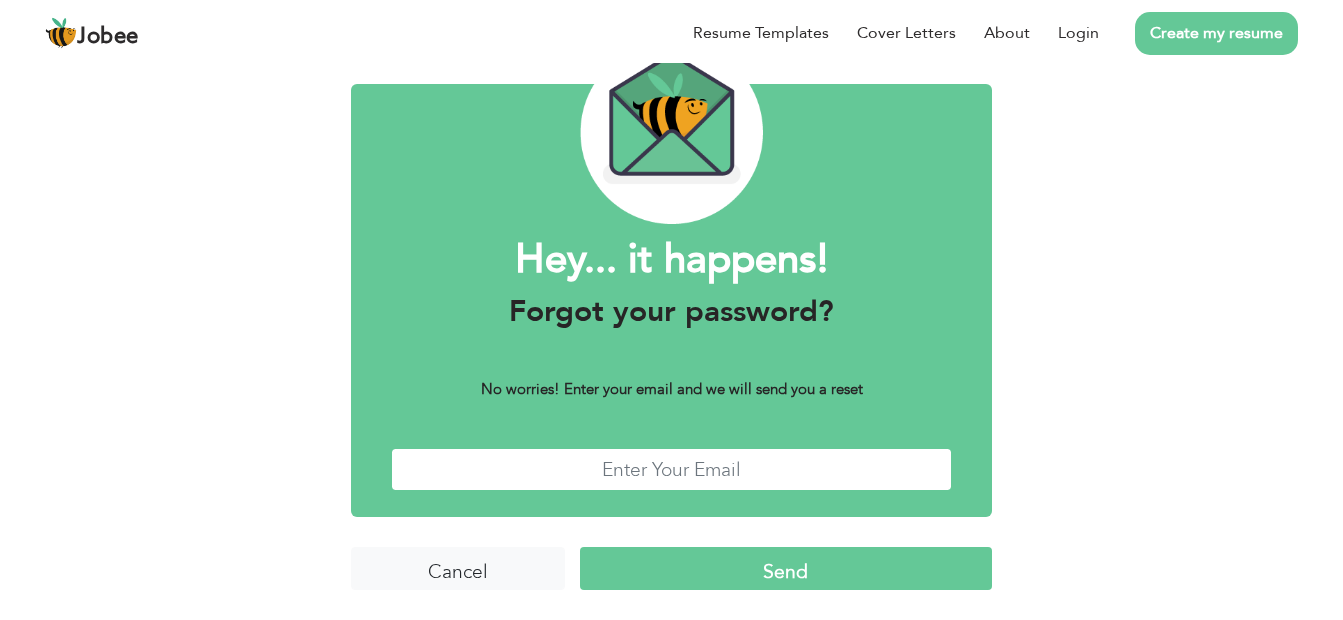 click at bounding box center [672, 469] 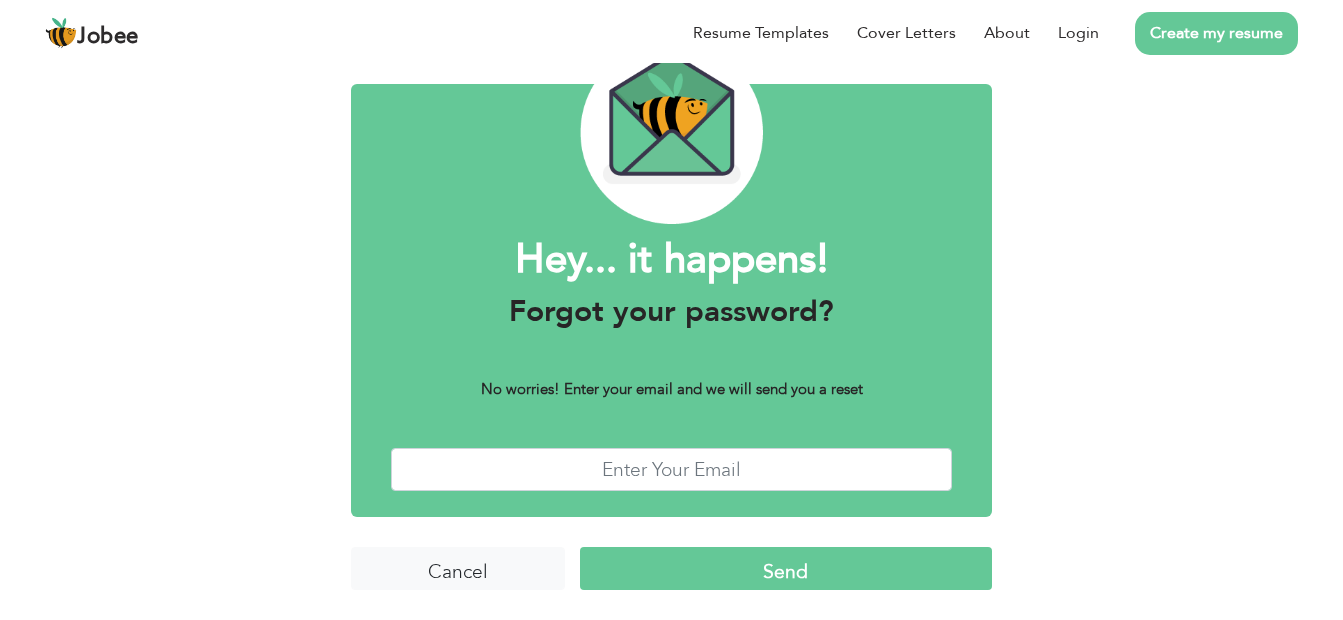click on "Hey... it happens!
Forgot your password?
No worries! Enter your email and we will send you a reset" at bounding box center [672, 300] 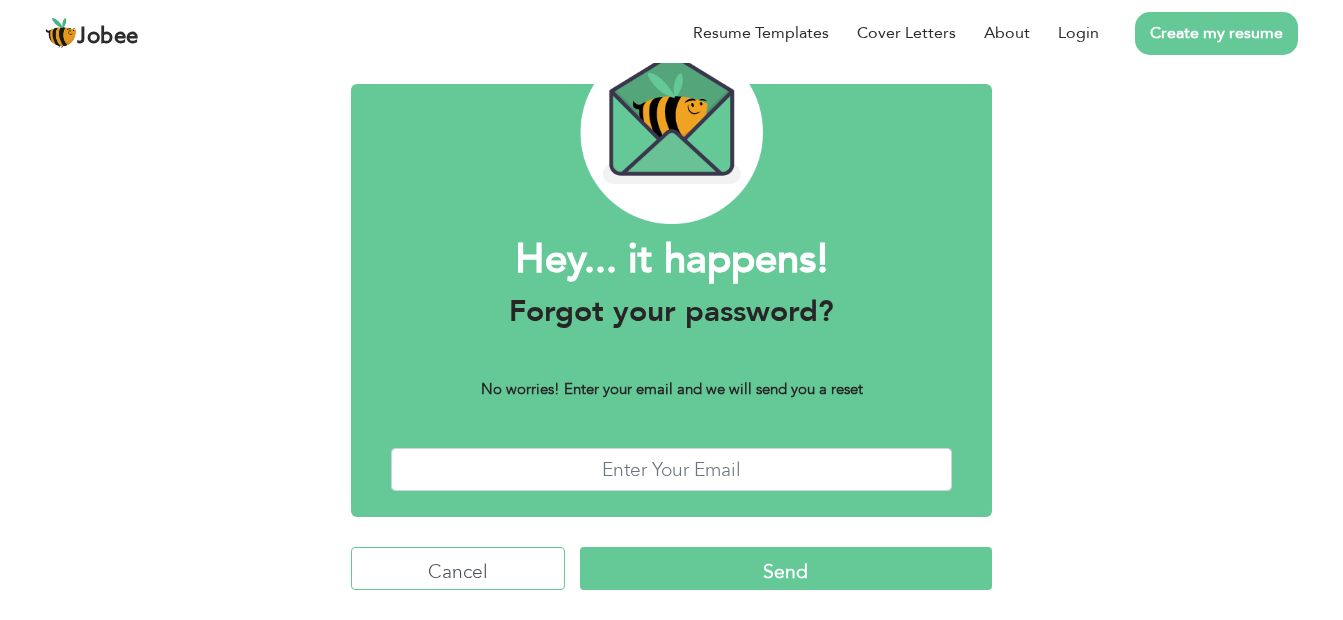 drag, startPoint x: 416, startPoint y: 569, endPoint x: 433, endPoint y: 569, distance: 17 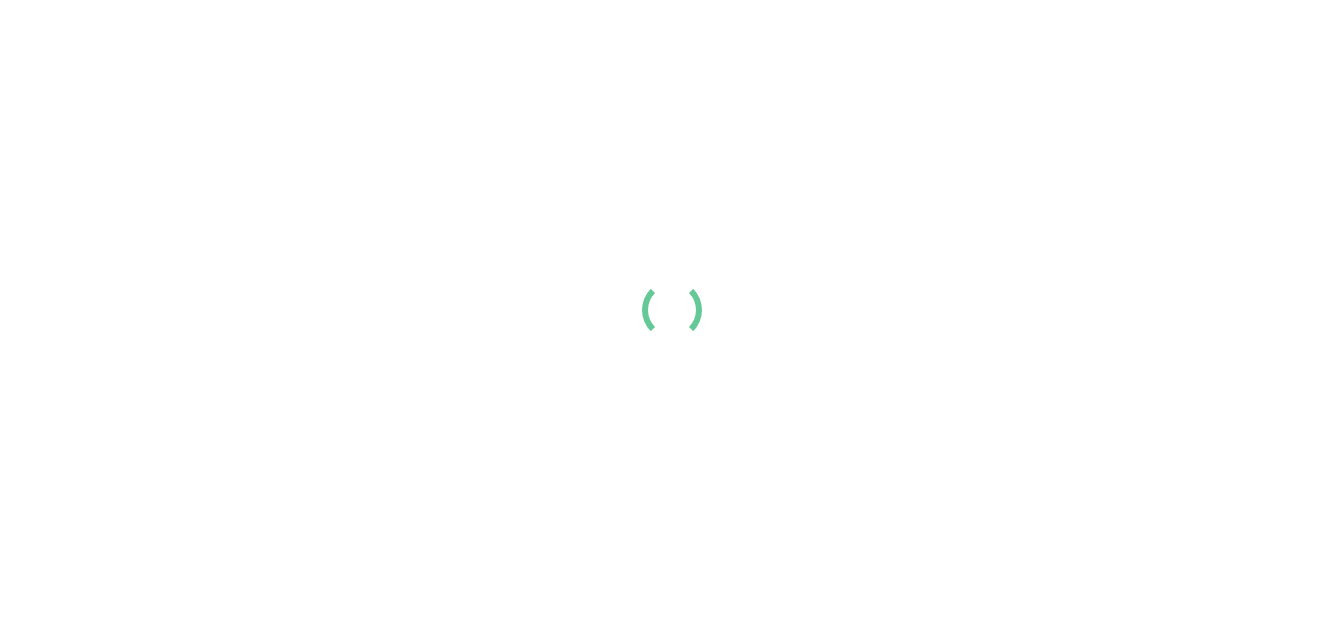 scroll, scrollTop: 0, scrollLeft: 0, axis: both 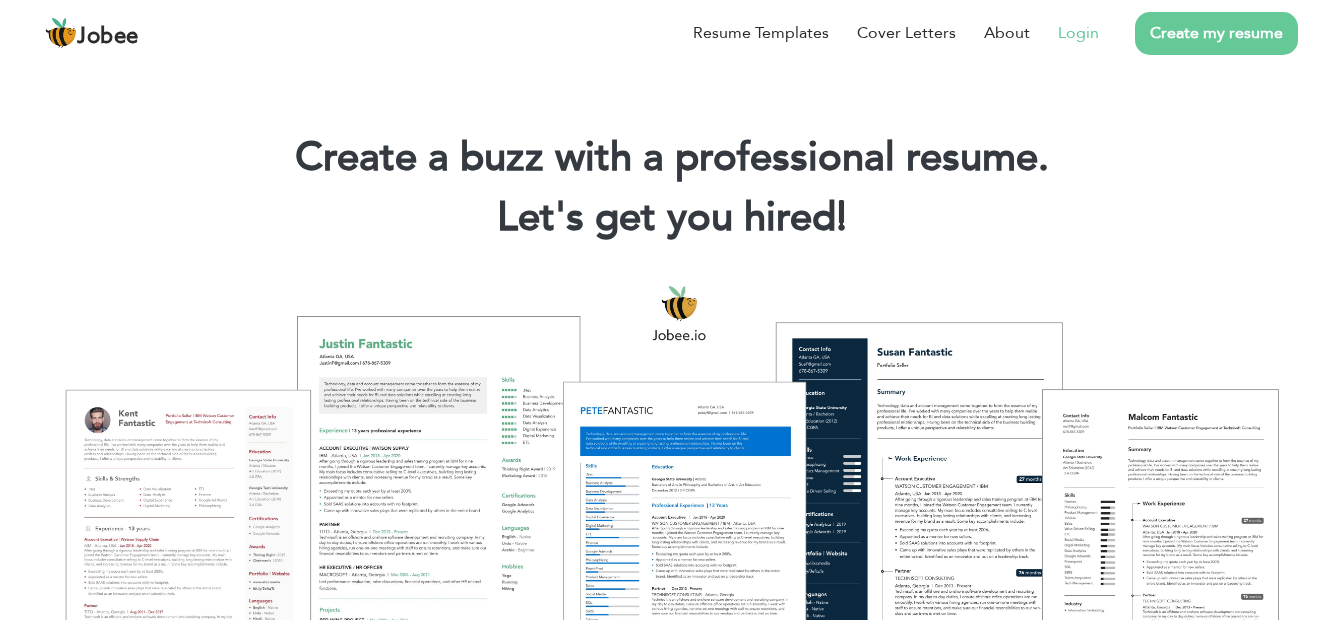 click on "Login" at bounding box center (1078, 33) 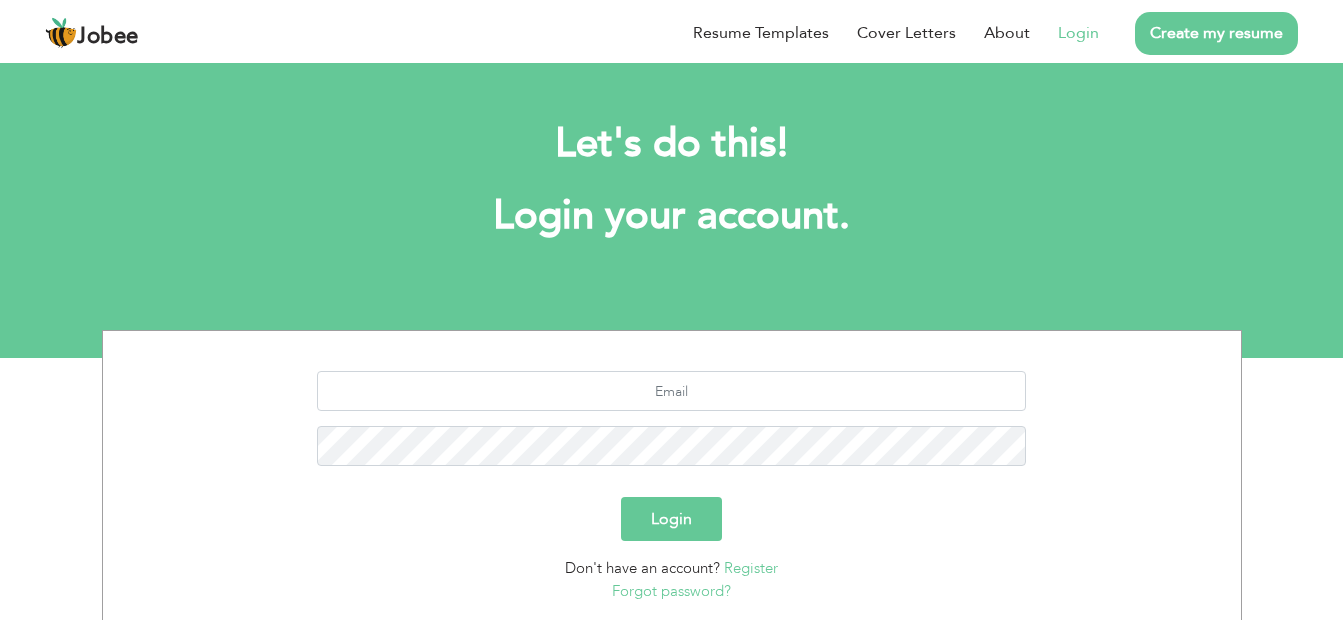 scroll, scrollTop: 0, scrollLeft: 0, axis: both 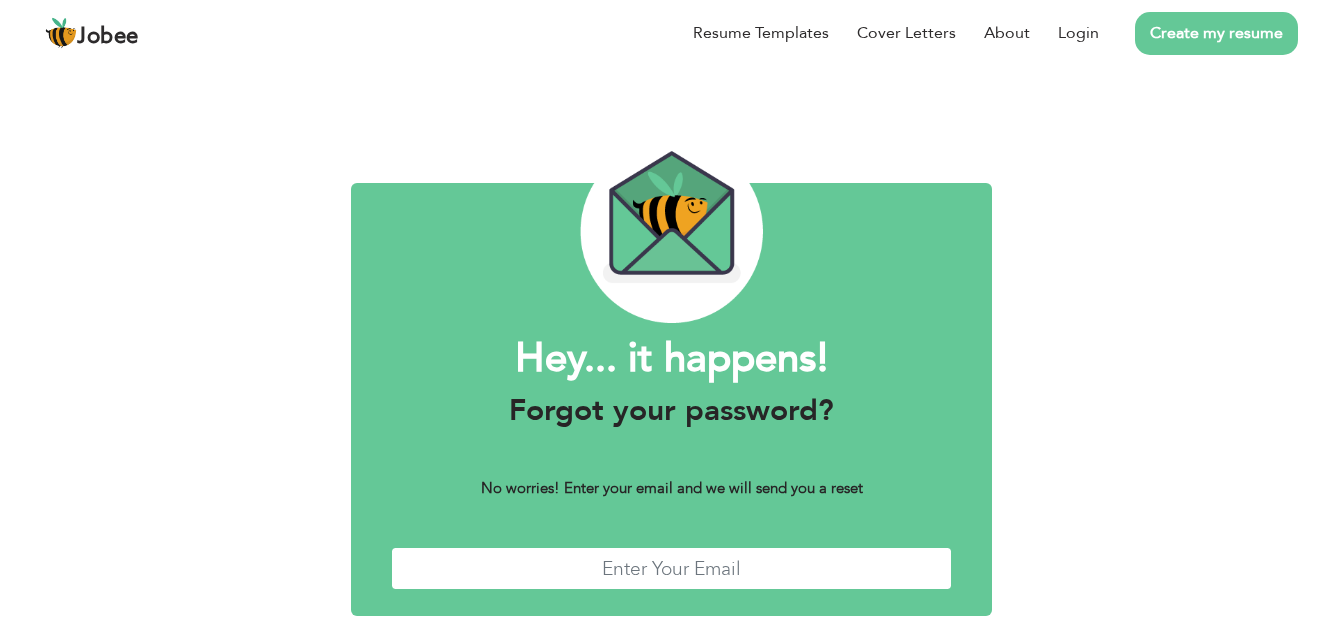 click at bounding box center [672, 568] 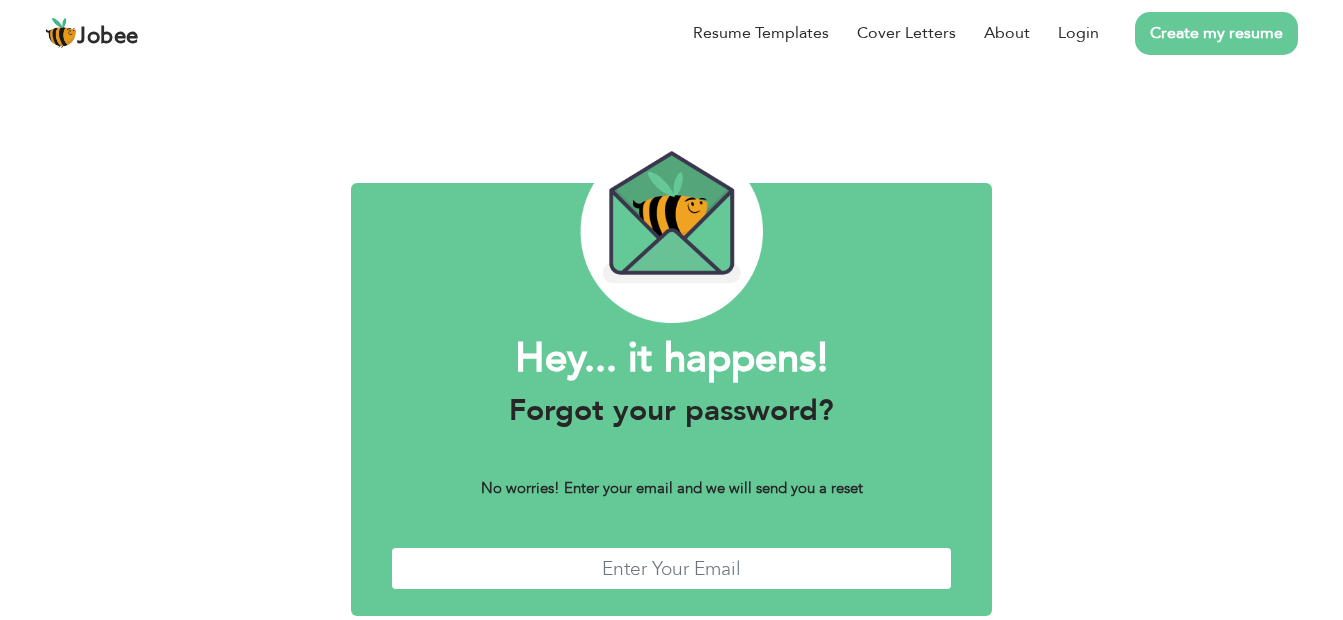 type on "[USERNAME]@example.com" 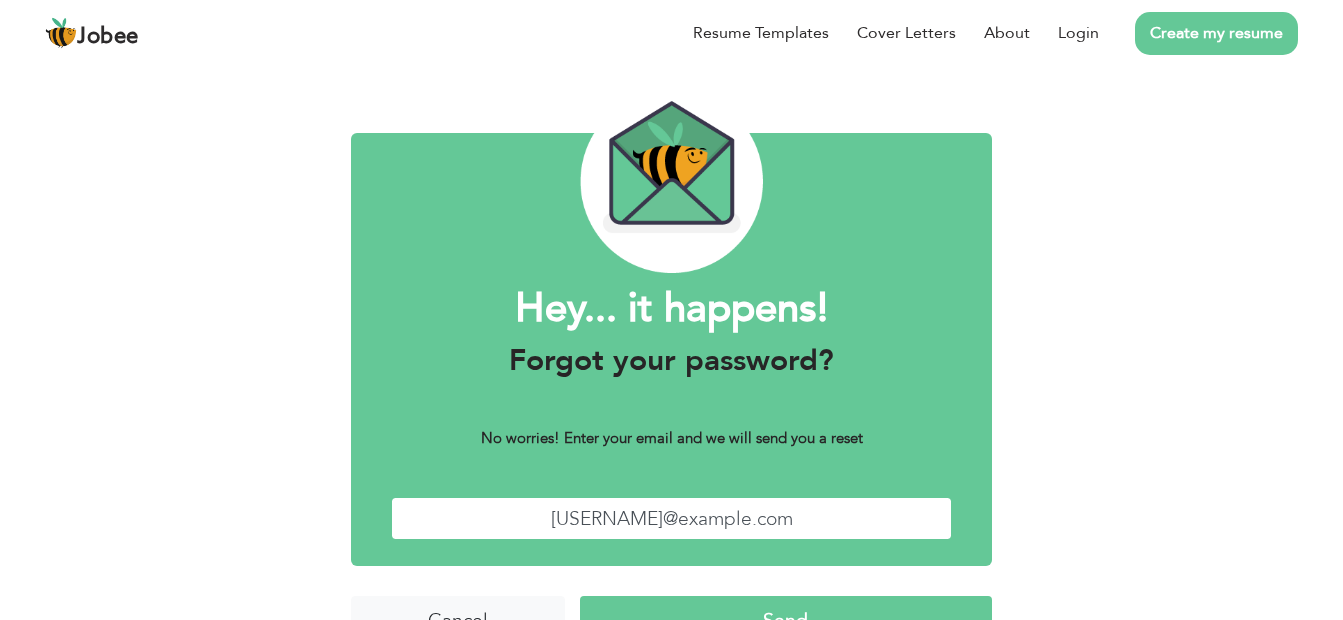 scroll, scrollTop: 99, scrollLeft: 0, axis: vertical 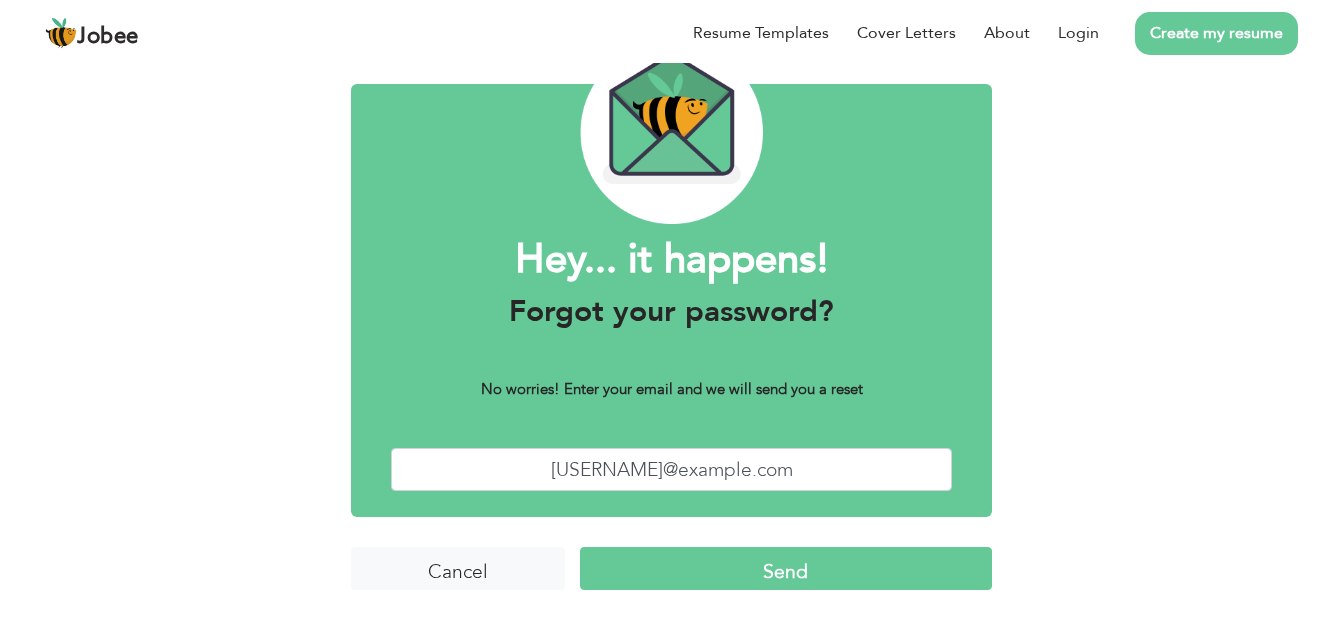 click on "Send" at bounding box center (786, 568) 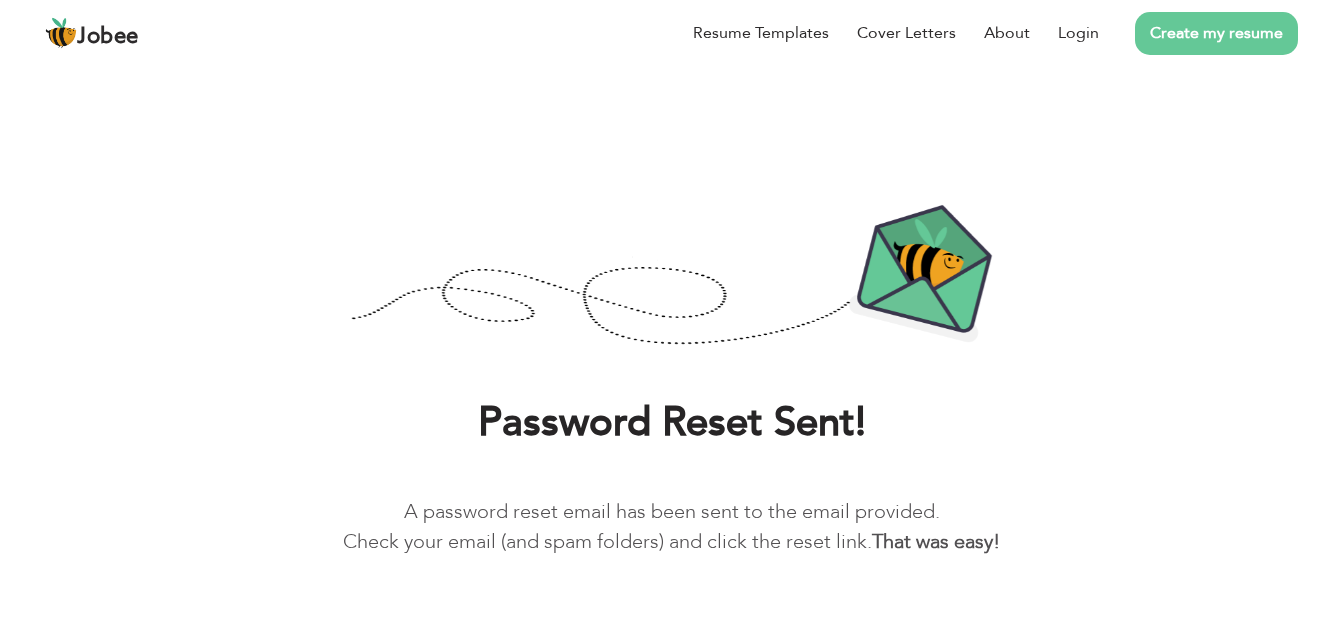 scroll, scrollTop: 0, scrollLeft: 0, axis: both 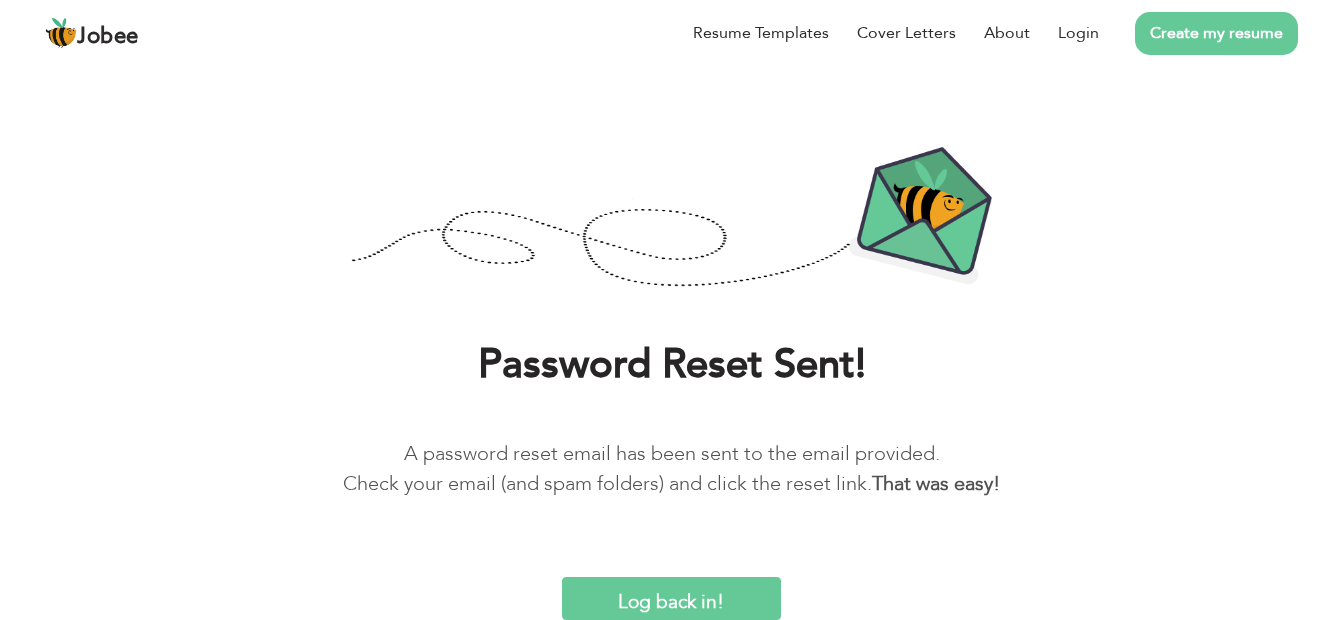 click on "Log back in!" at bounding box center [671, 598] 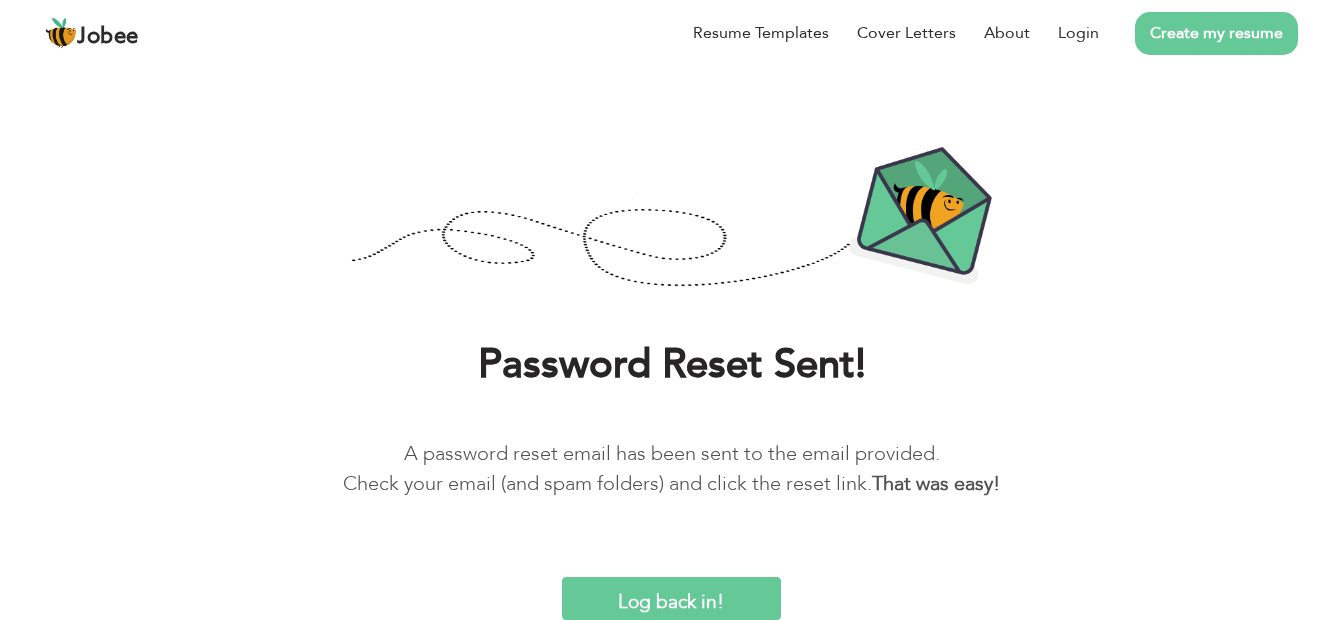 click on "Log back in!" at bounding box center [671, 598] 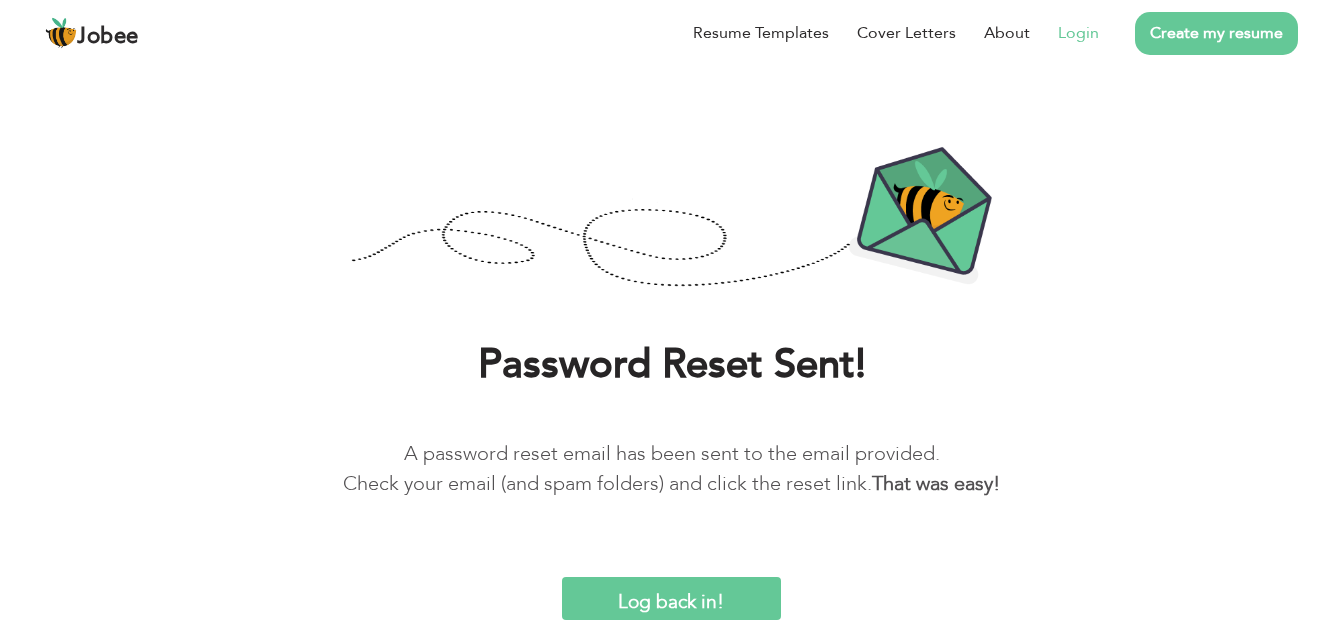 click on "Login" at bounding box center (1078, 33) 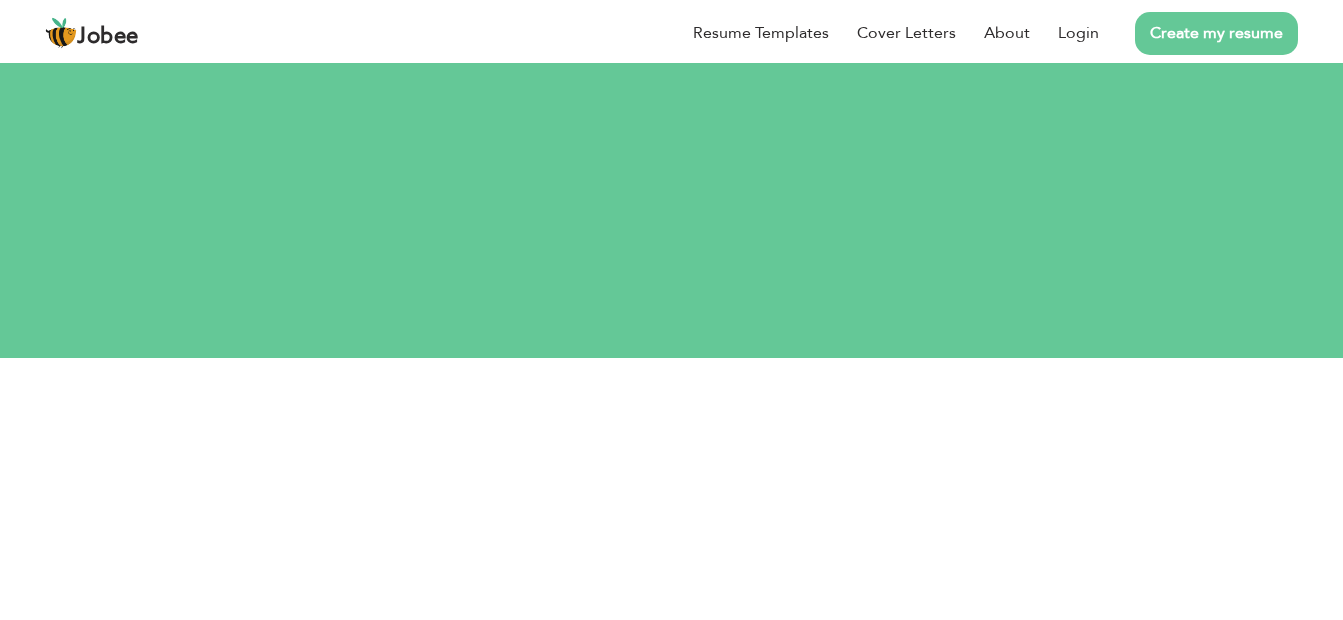scroll, scrollTop: 0, scrollLeft: 0, axis: both 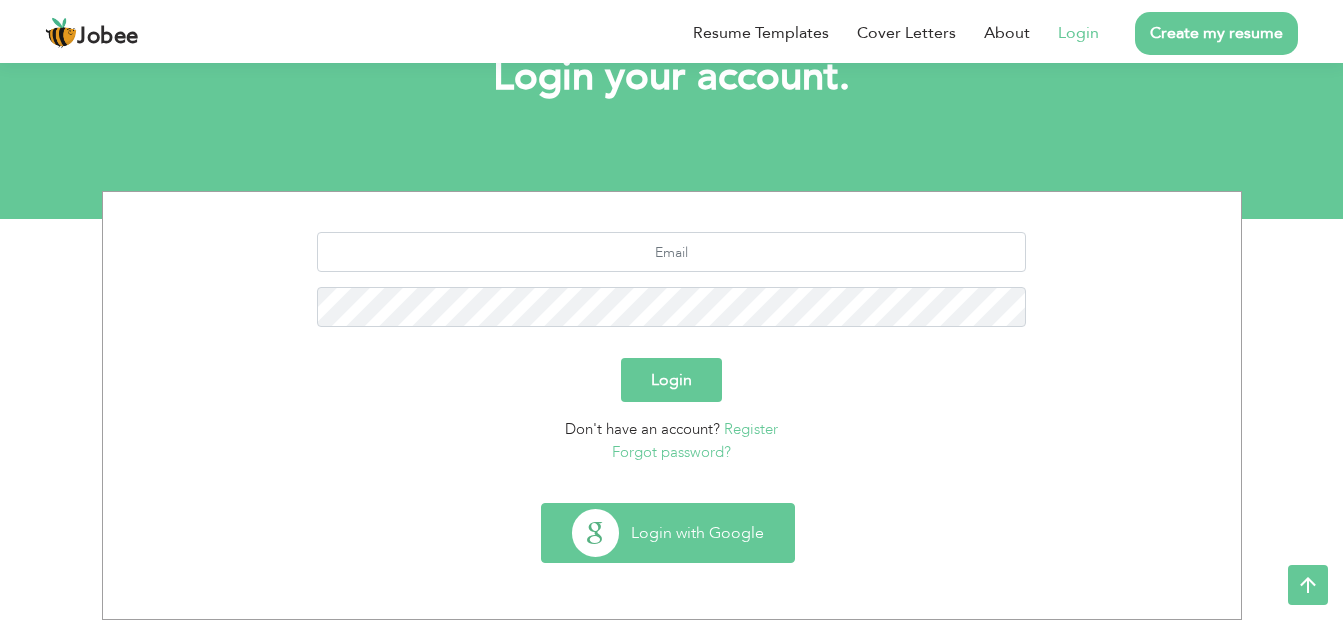 click on "Login with Google" at bounding box center (668, 533) 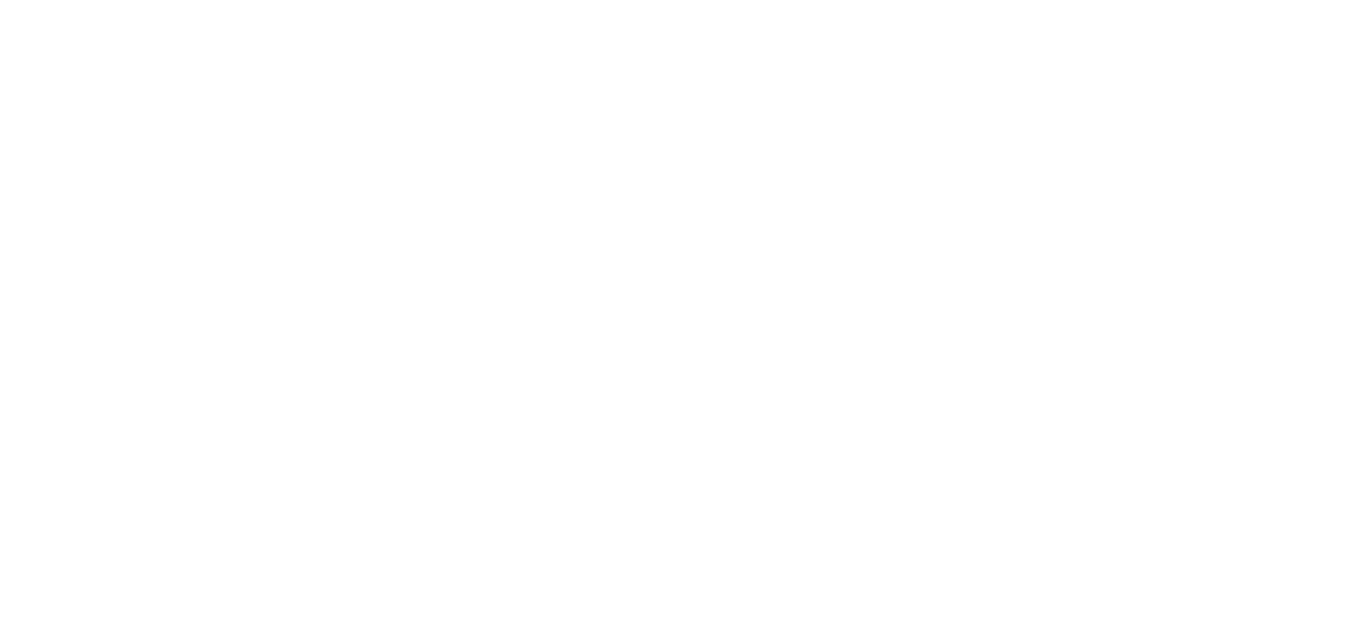scroll, scrollTop: 0, scrollLeft: 0, axis: both 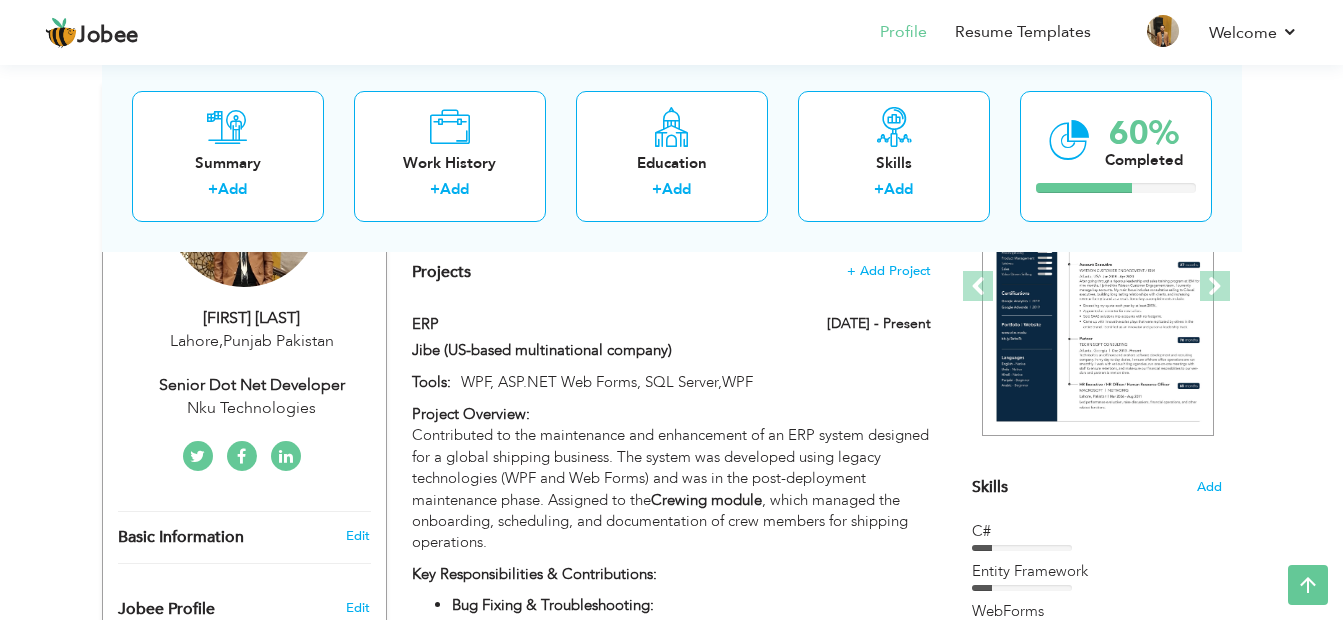drag, startPoint x: 1031, startPoint y: 428, endPoint x: 0, endPoint y: 283, distance: 1041.1465 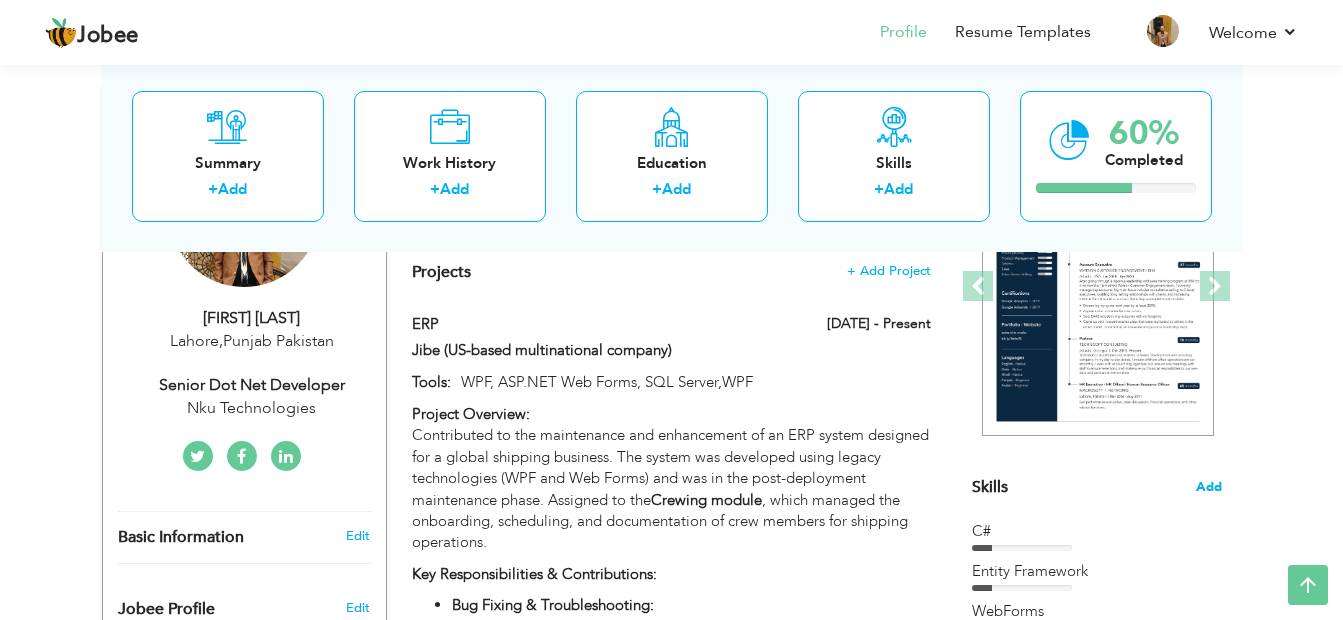 click on "Add" at bounding box center [1209, 487] 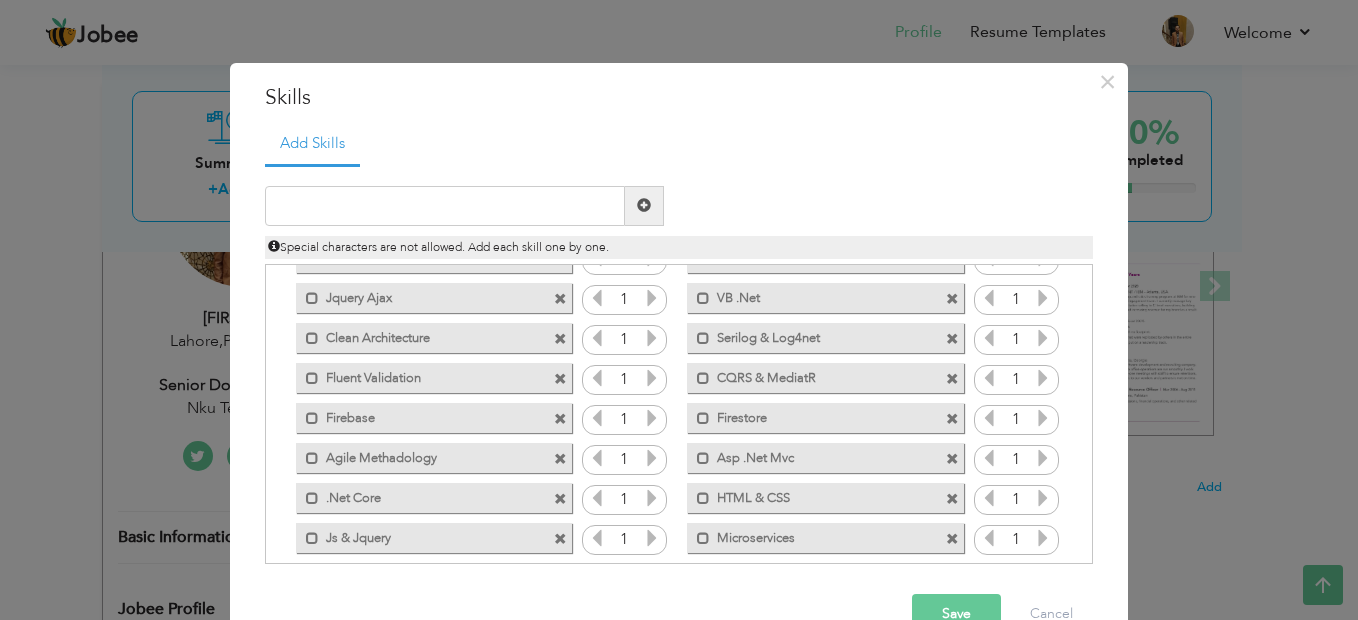 scroll, scrollTop: 393, scrollLeft: 0, axis: vertical 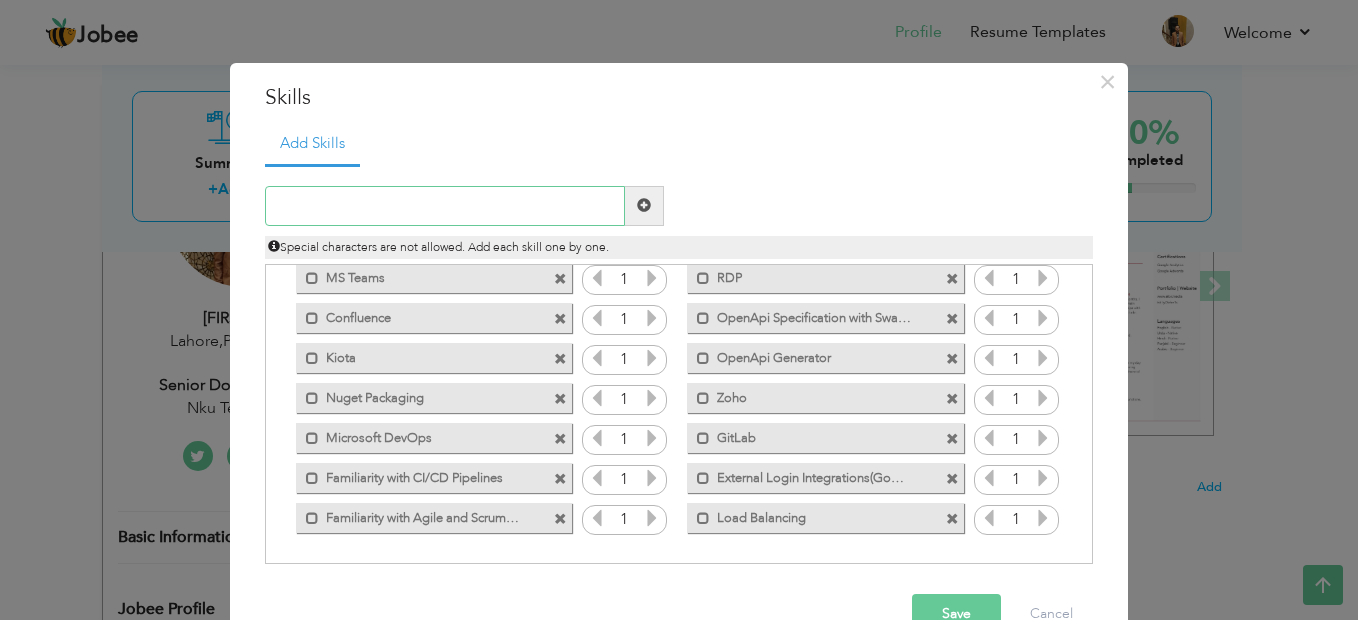 click at bounding box center (445, 206) 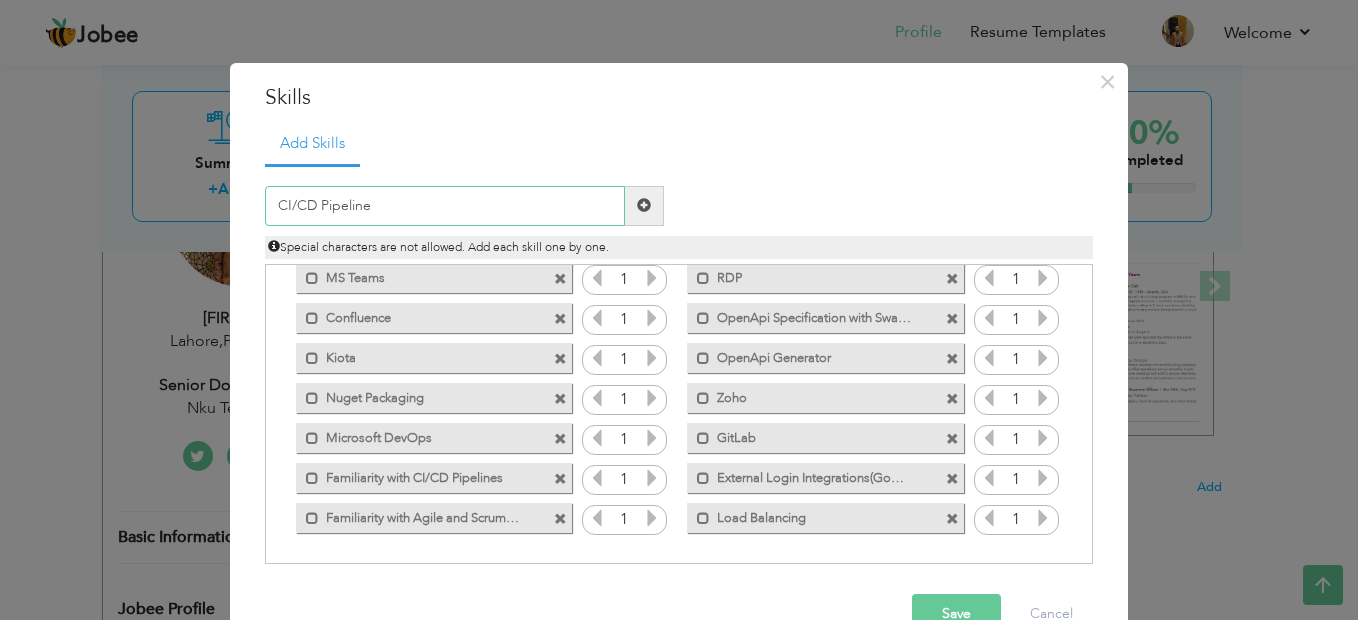 type on "CI/CD Pipelines" 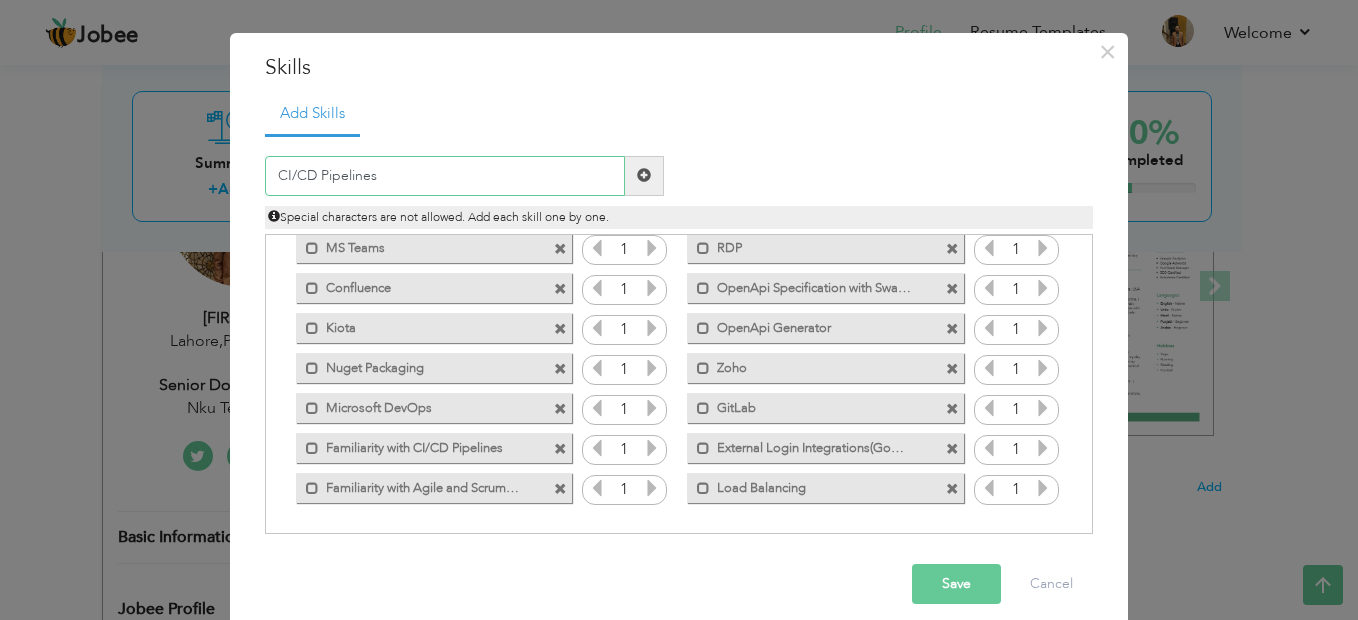 scroll, scrollTop: 49, scrollLeft: 0, axis: vertical 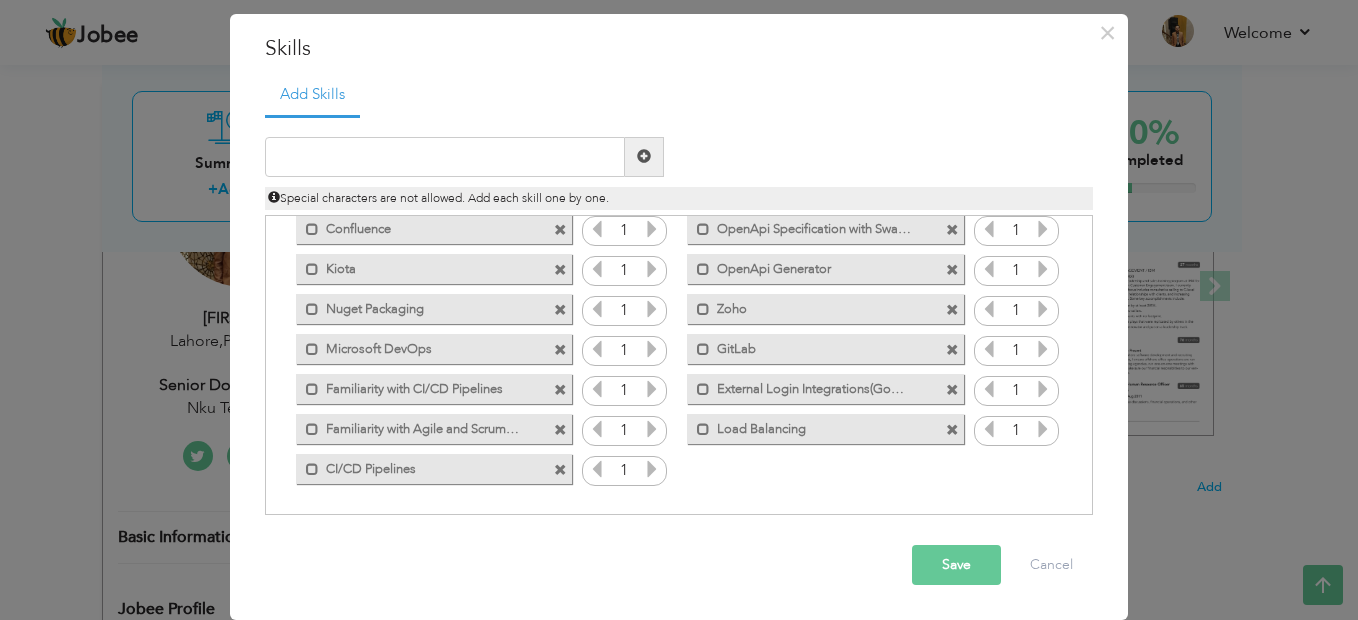 click at bounding box center [560, 390] 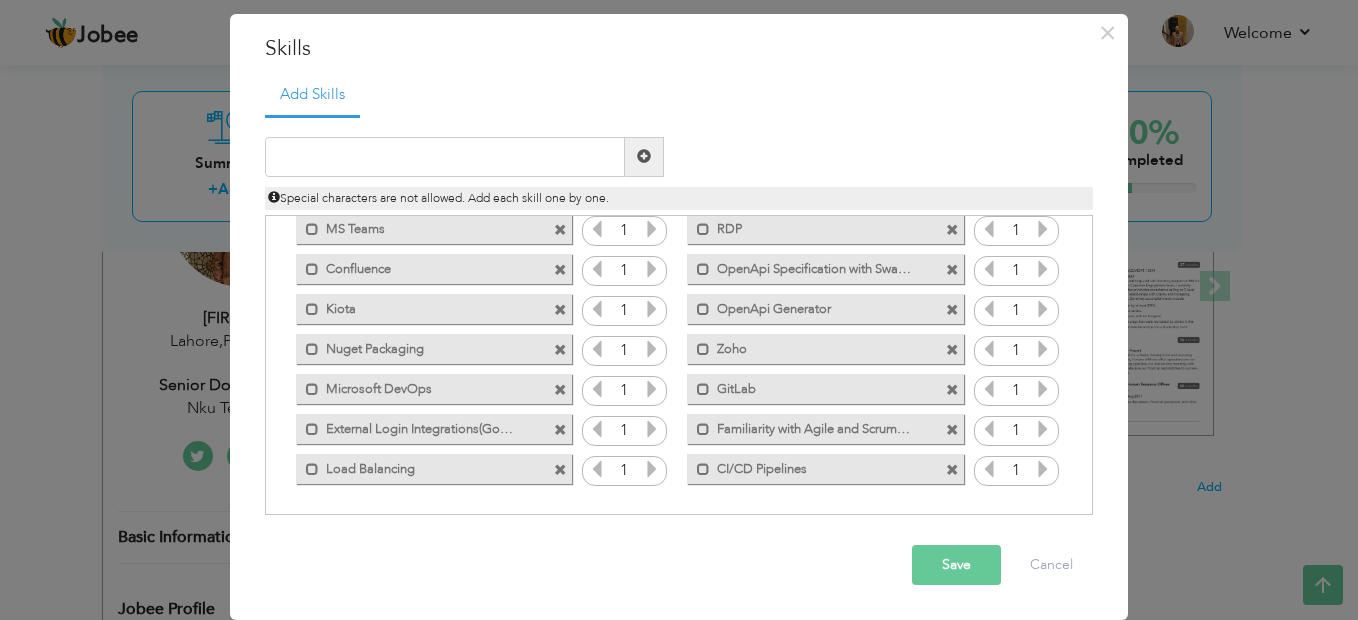 scroll, scrollTop: 1005, scrollLeft: 0, axis: vertical 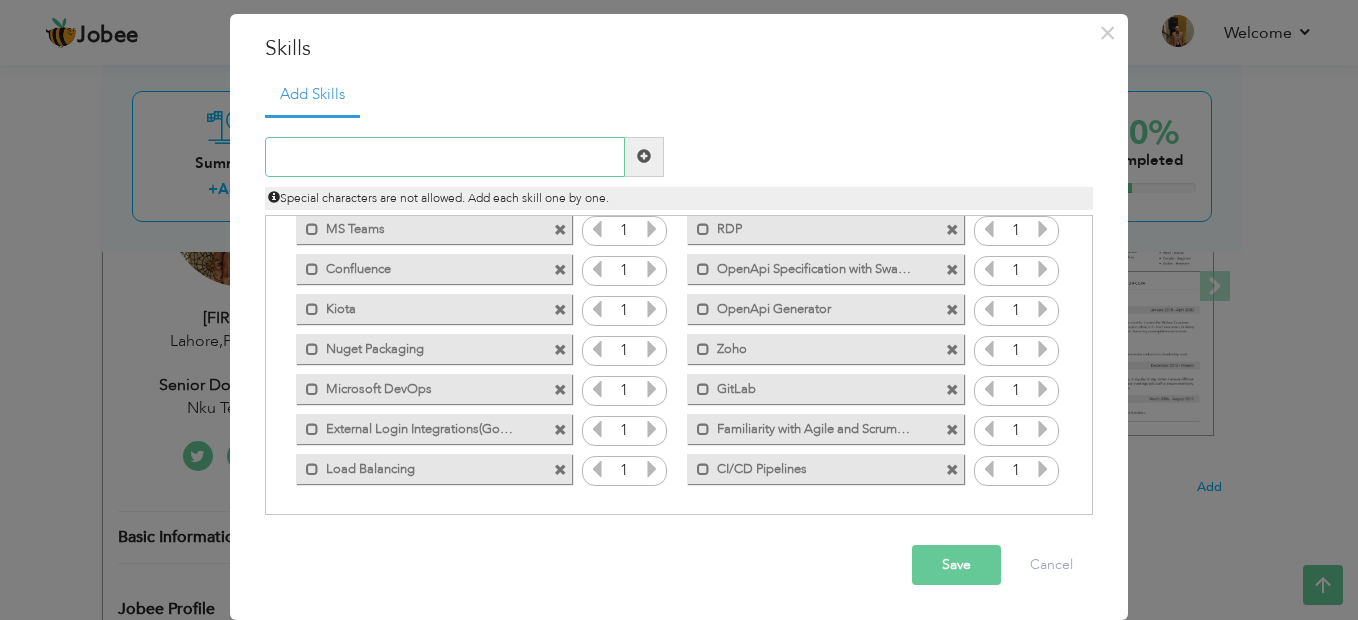 click at bounding box center (445, 157) 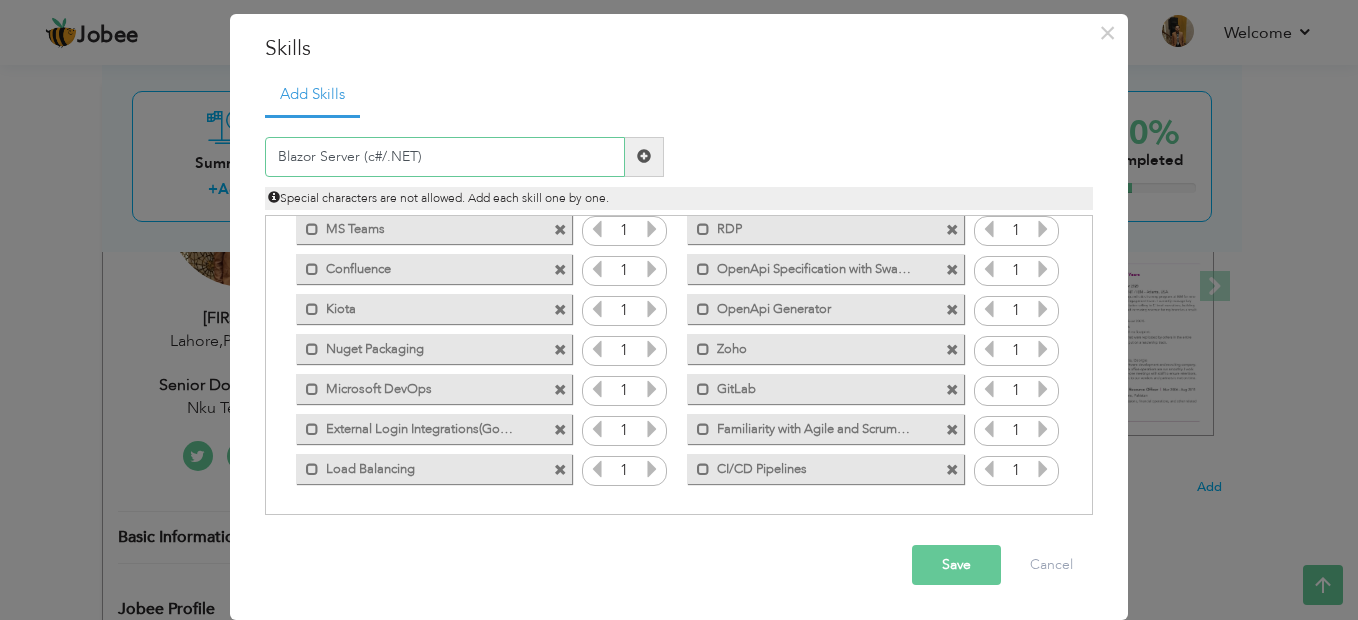 type on "Blazor Server (C#/.NET)" 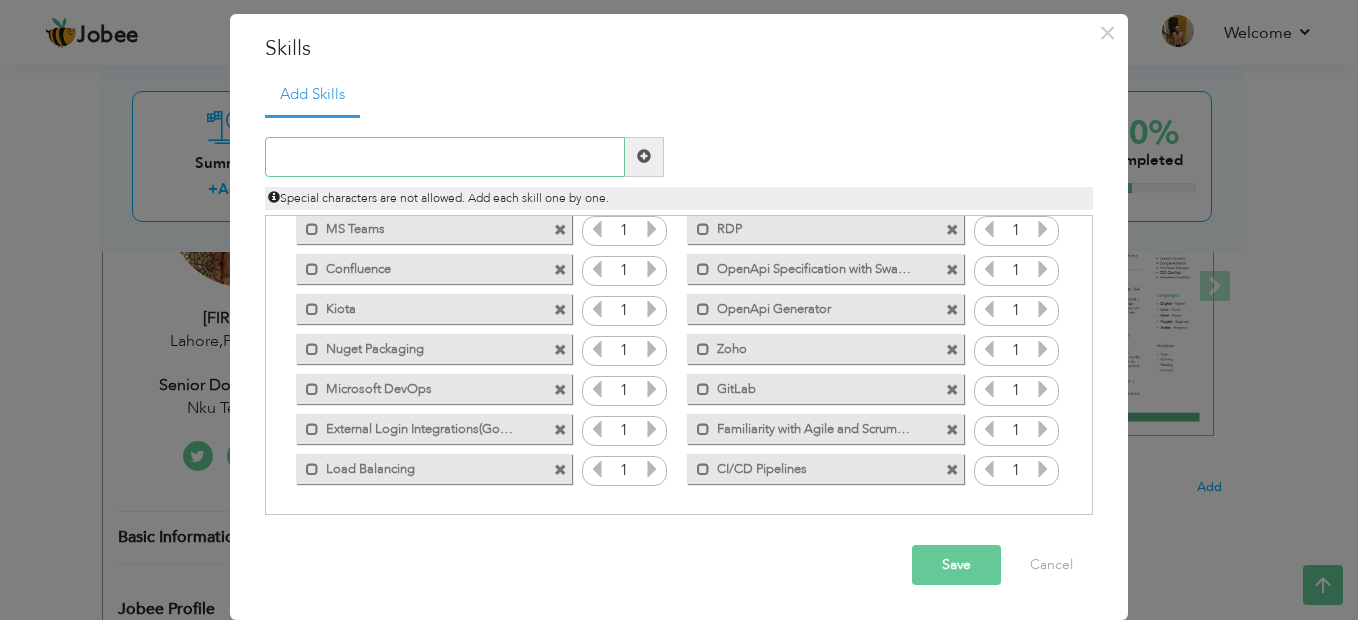 scroll, scrollTop: 1045, scrollLeft: 0, axis: vertical 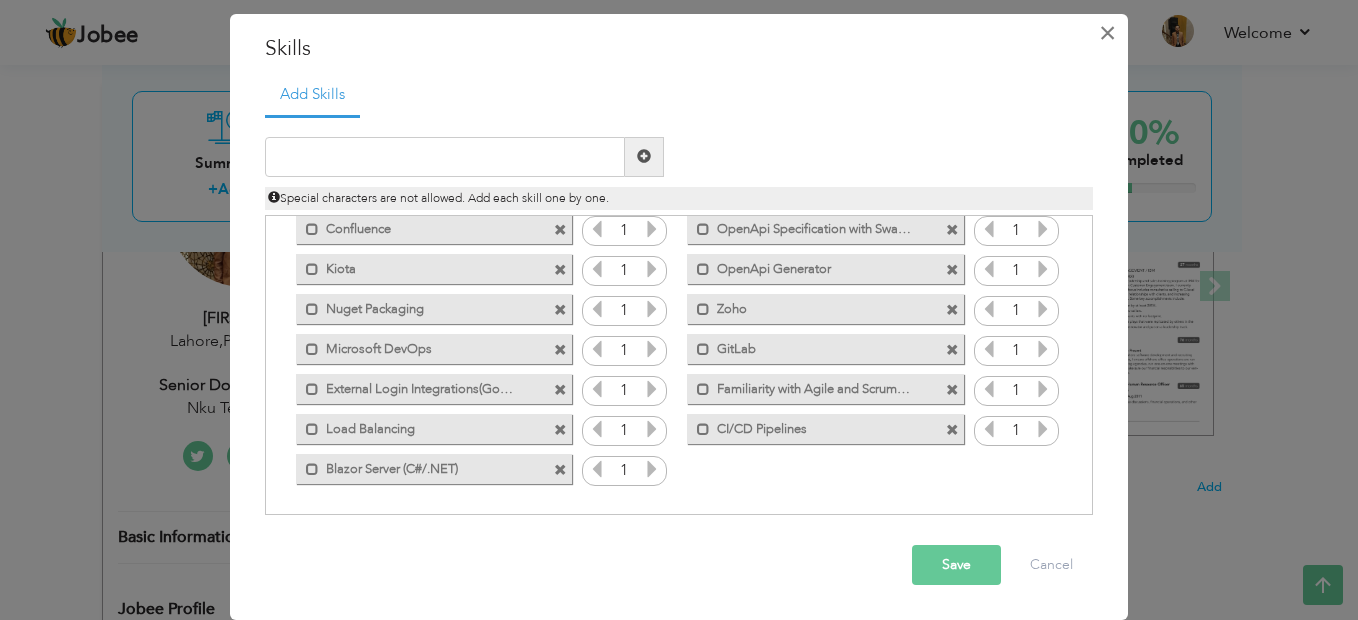 click on "×" at bounding box center [1107, 33] 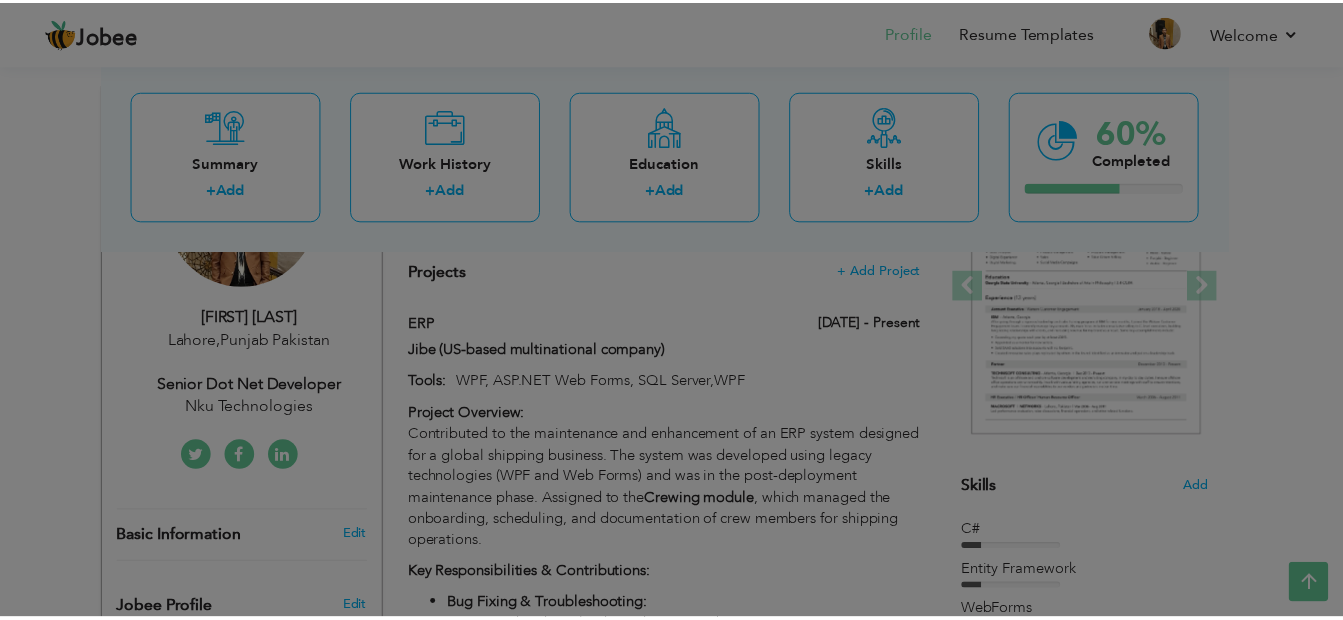 scroll, scrollTop: 0, scrollLeft: 0, axis: both 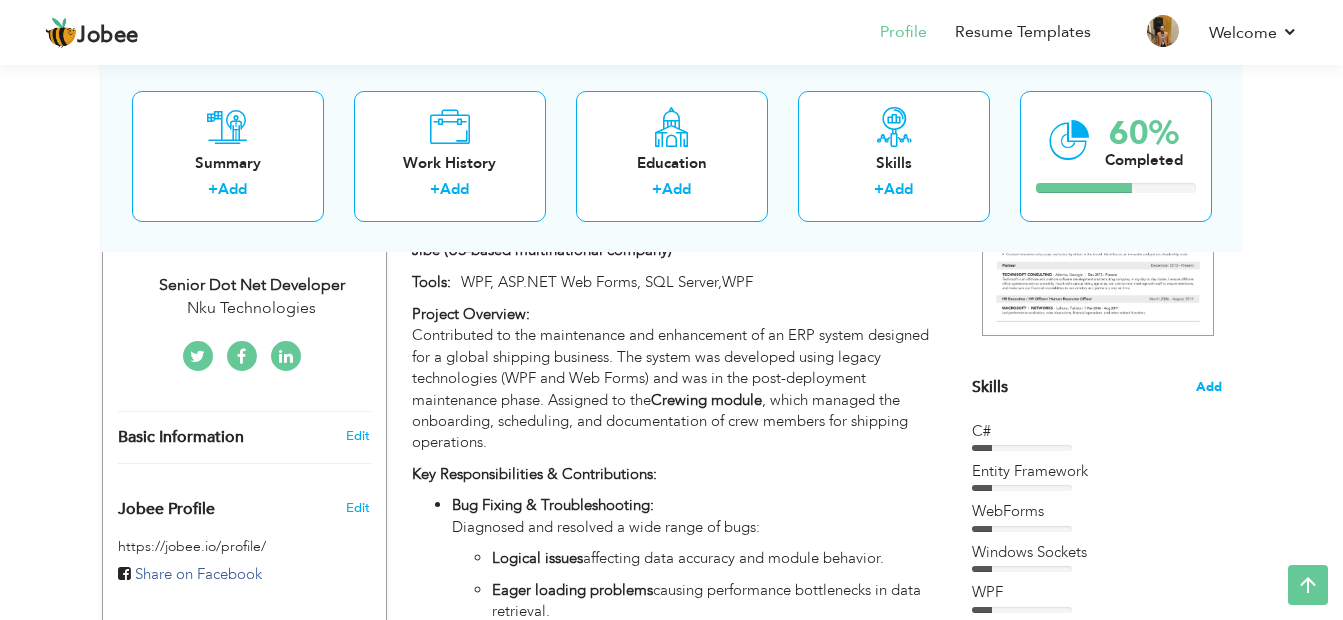click on "Add" at bounding box center [1209, 387] 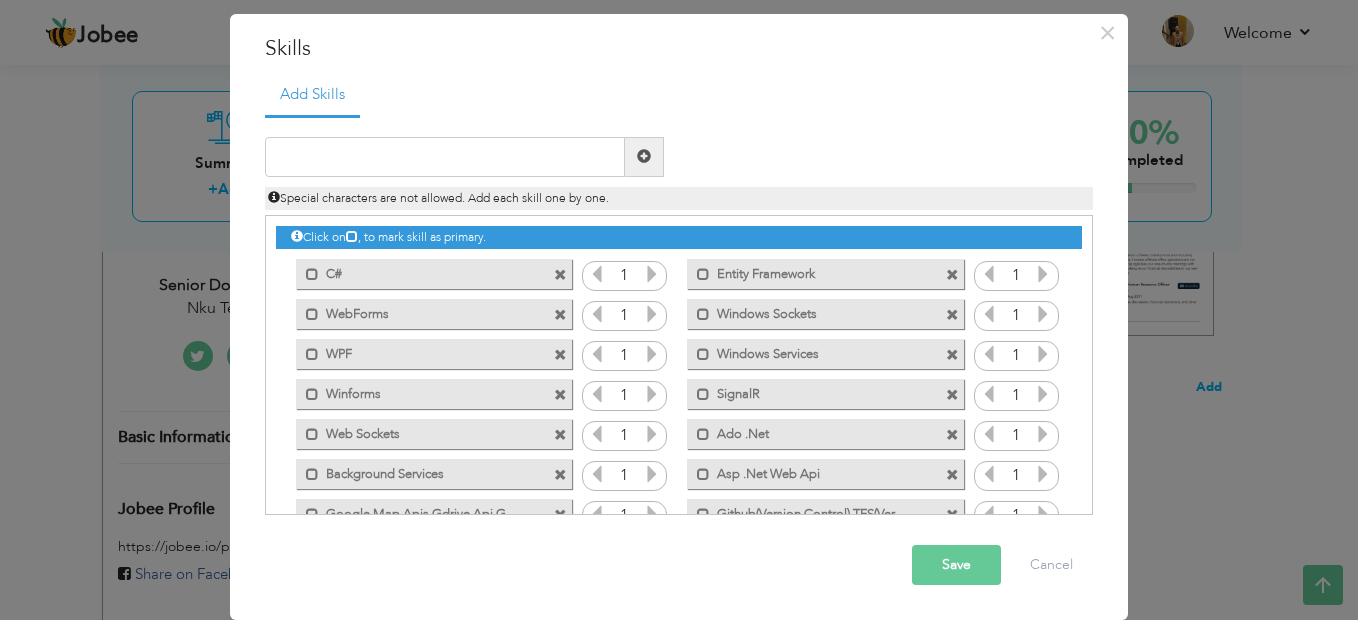 scroll, scrollTop: 0, scrollLeft: 0, axis: both 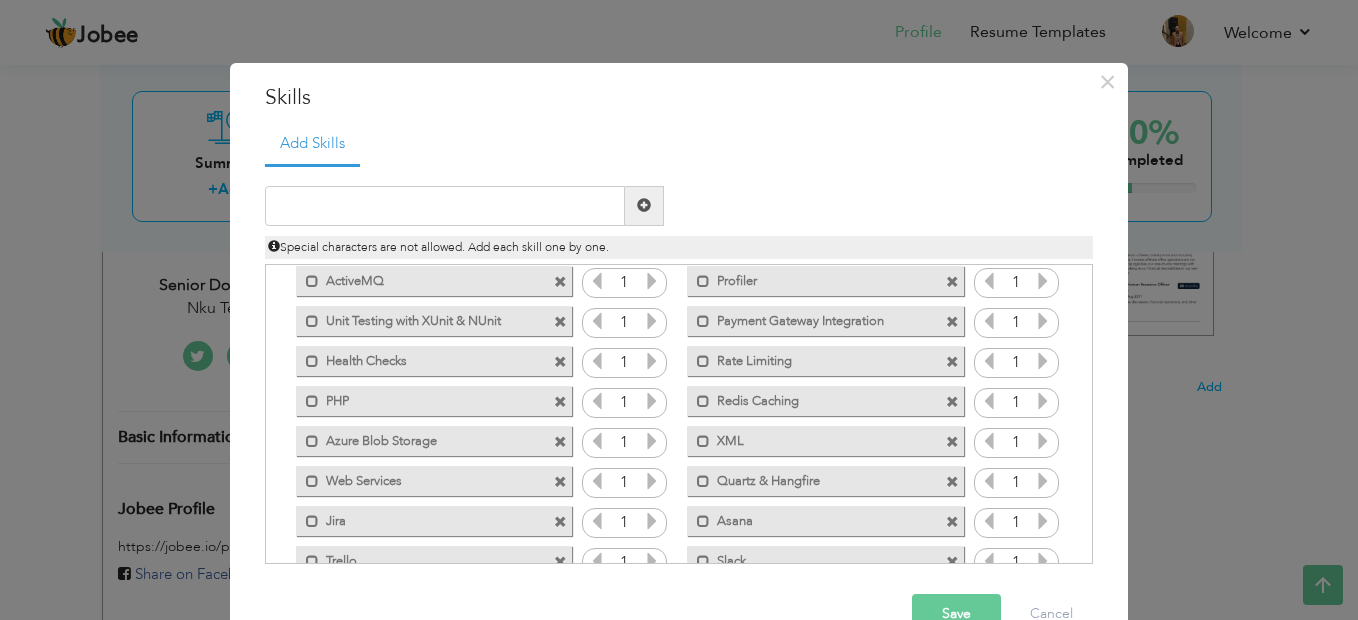 drag, startPoint x: 1077, startPoint y: 456, endPoint x: 1077, endPoint y: 470, distance: 14 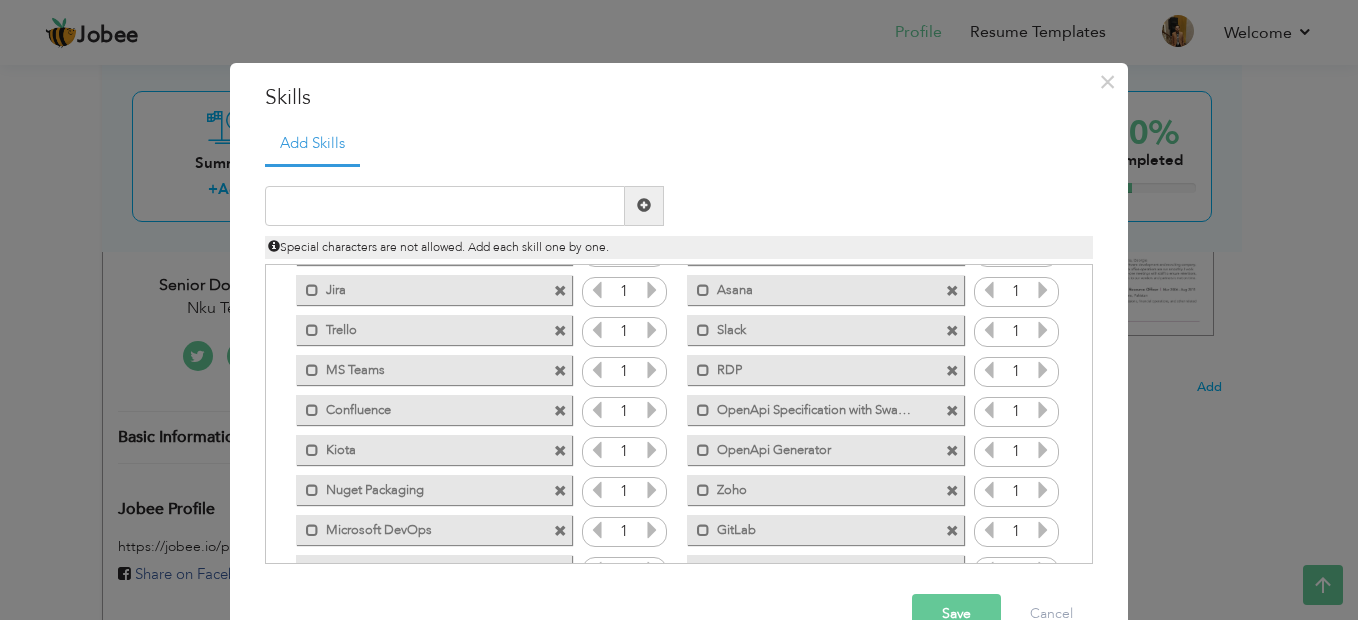 scroll, scrollTop: 922, scrollLeft: 0, axis: vertical 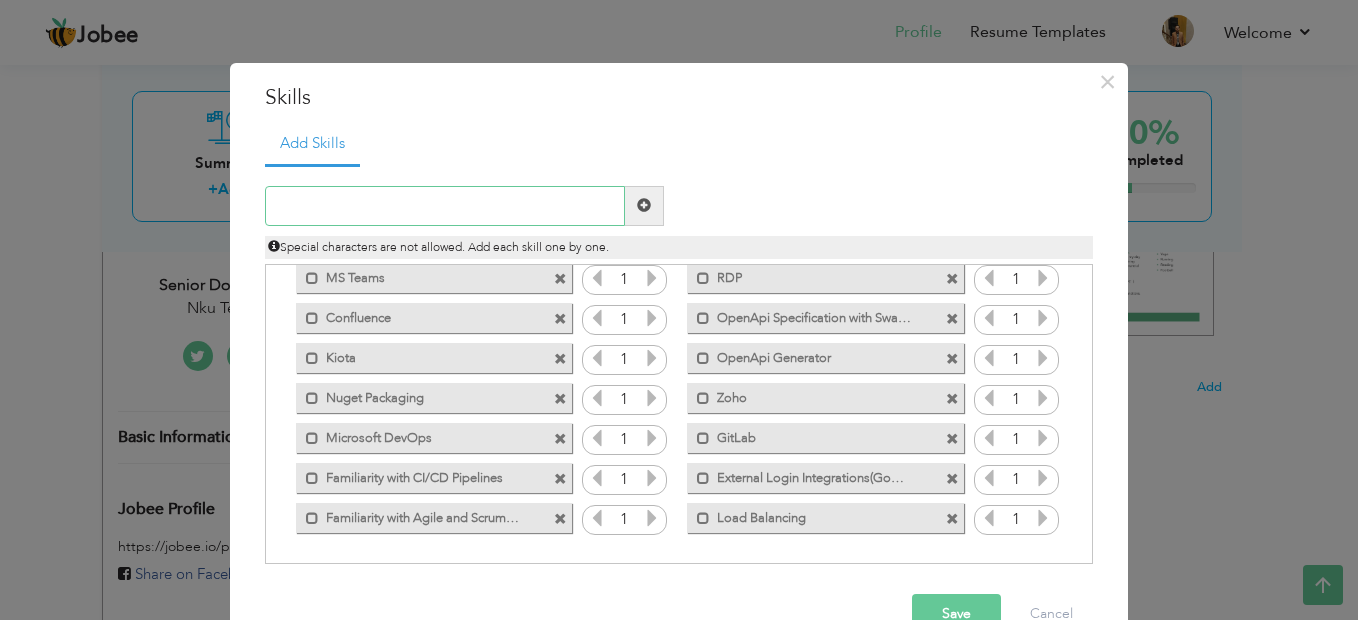 click at bounding box center [445, 206] 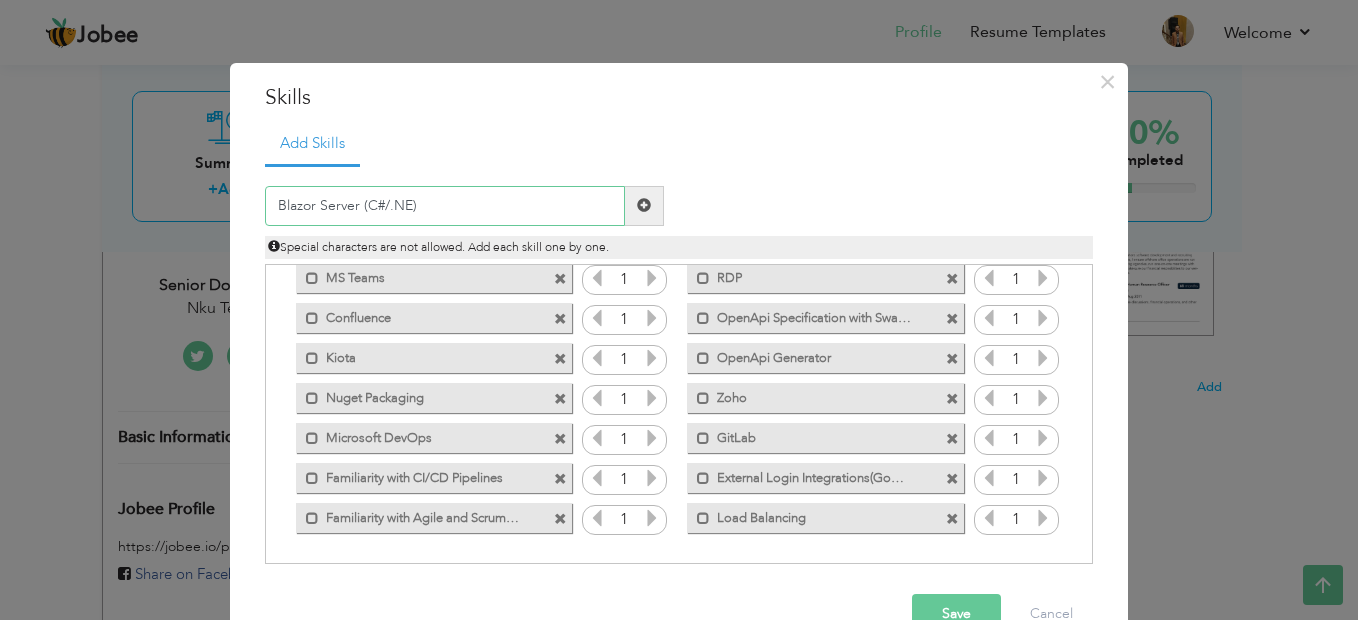 type on "Blazor Server (C#/.NET)" 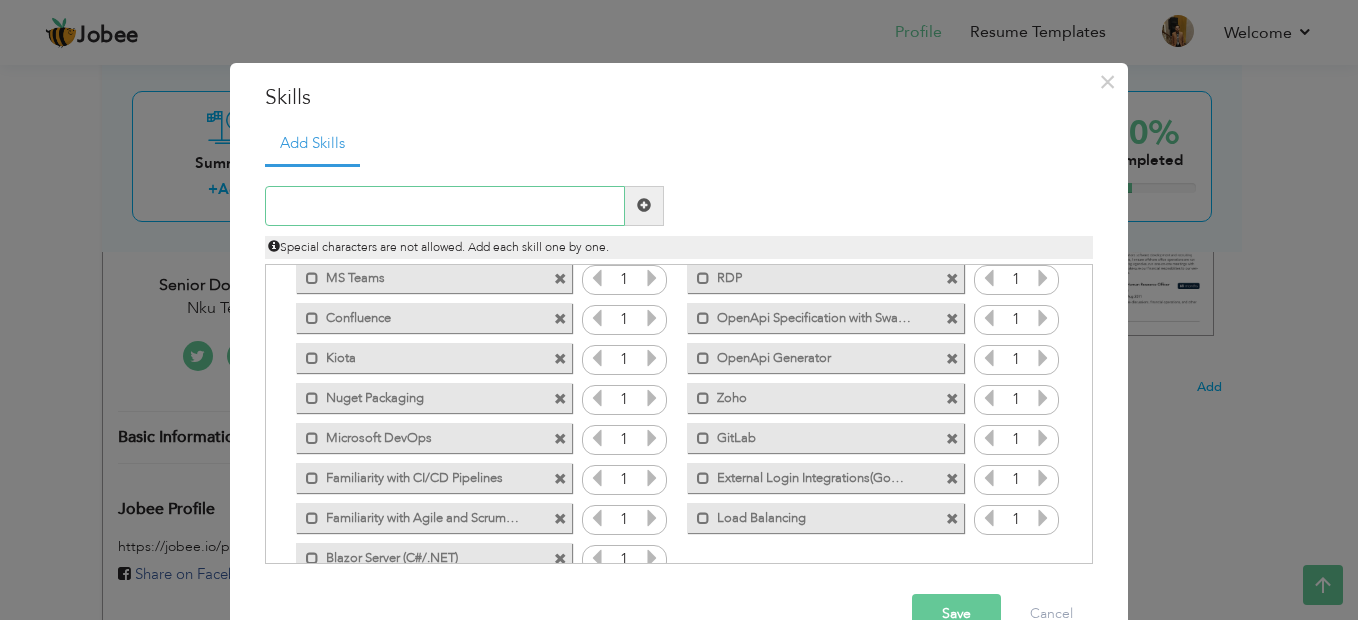 scroll, scrollTop: 1045, scrollLeft: 0, axis: vertical 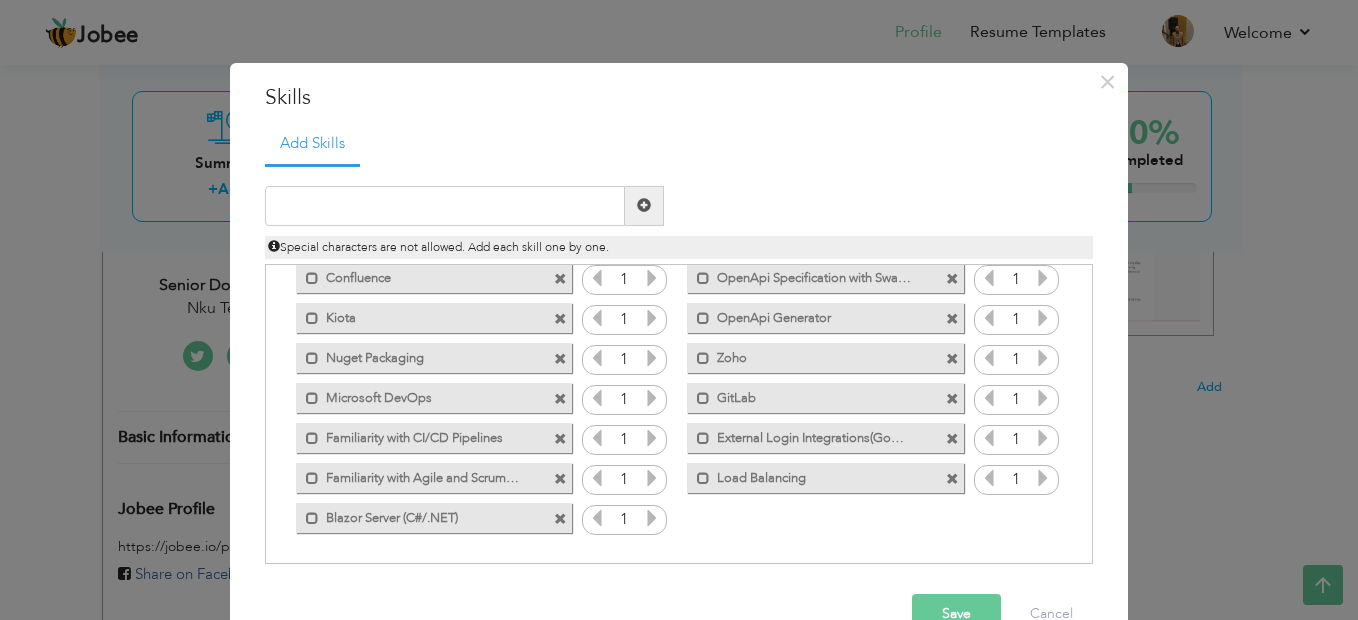 click on "Save" at bounding box center (956, 614) 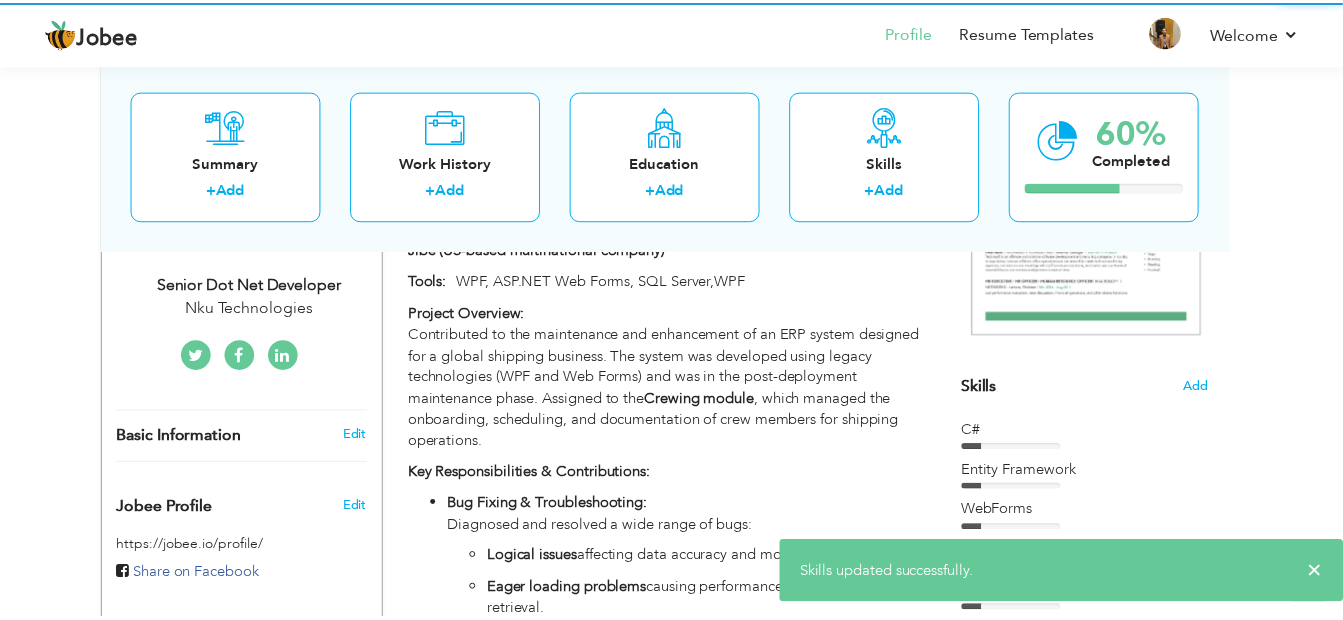 scroll, scrollTop: 0, scrollLeft: 0, axis: both 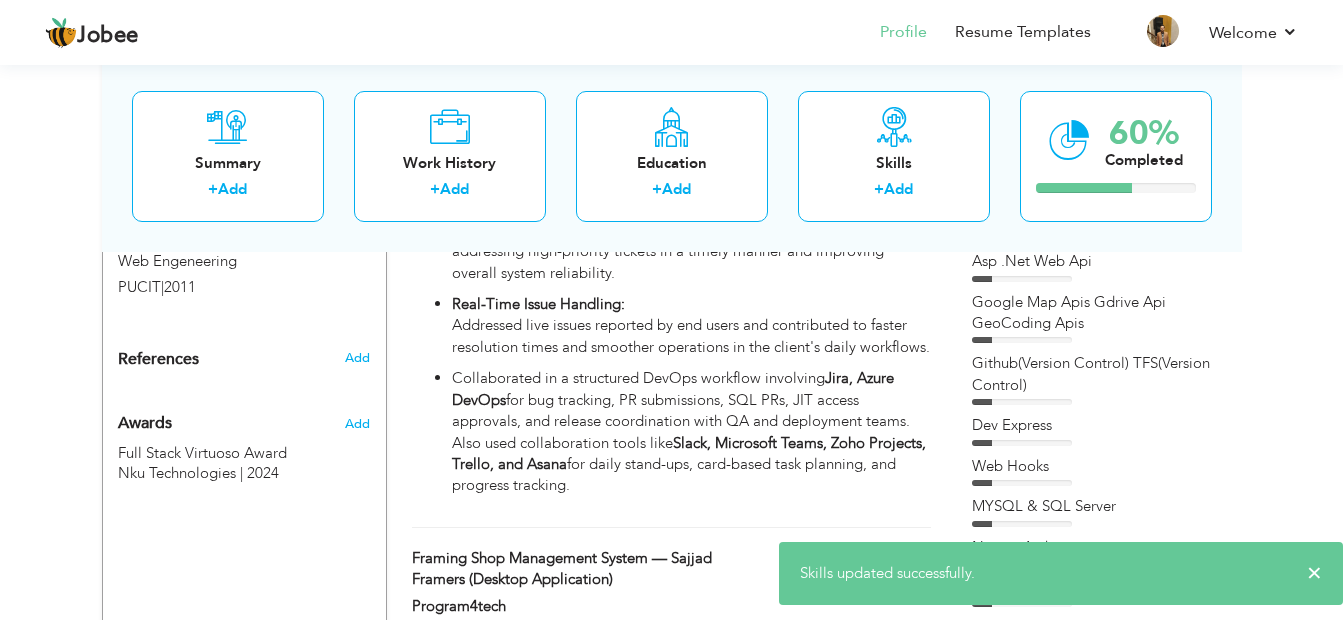 click on "View Resume
Export PDF
Profile
Summary
Public Link
Experience
Education
Awards
Work Histroy
Projects
Certifications
Skills
Preferred Job City" at bounding box center (671, 11097) 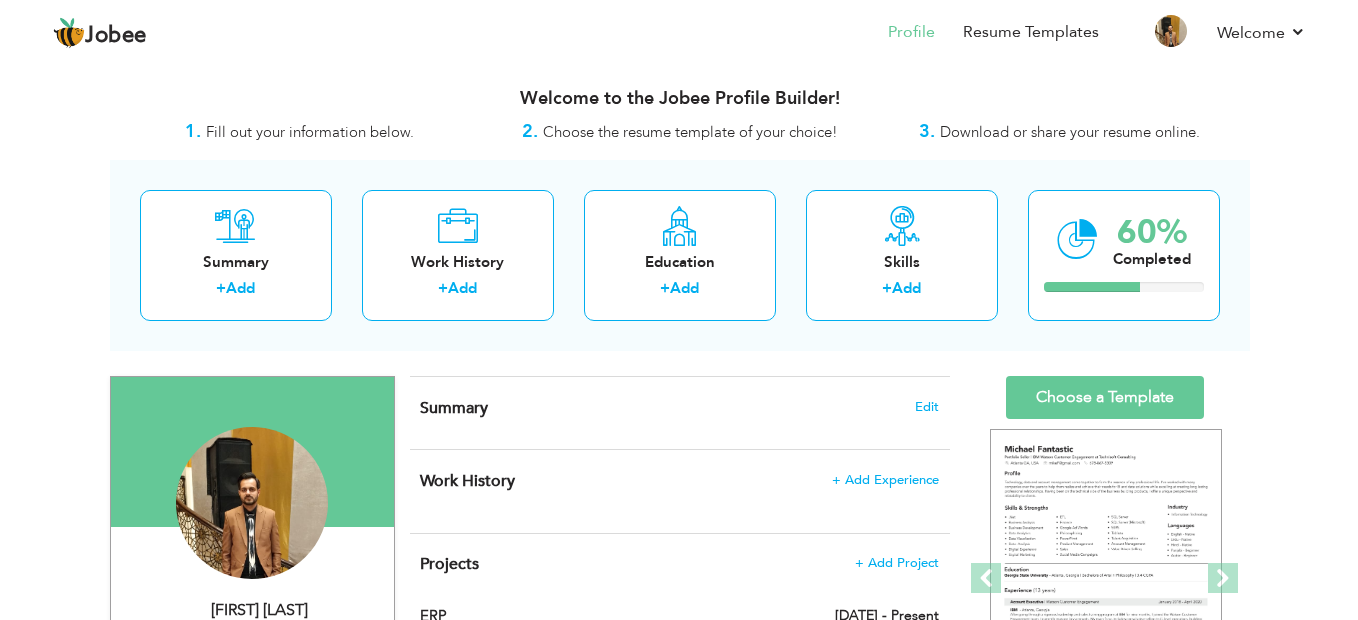 scroll, scrollTop: 300, scrollLeft: 0, axis: vertical 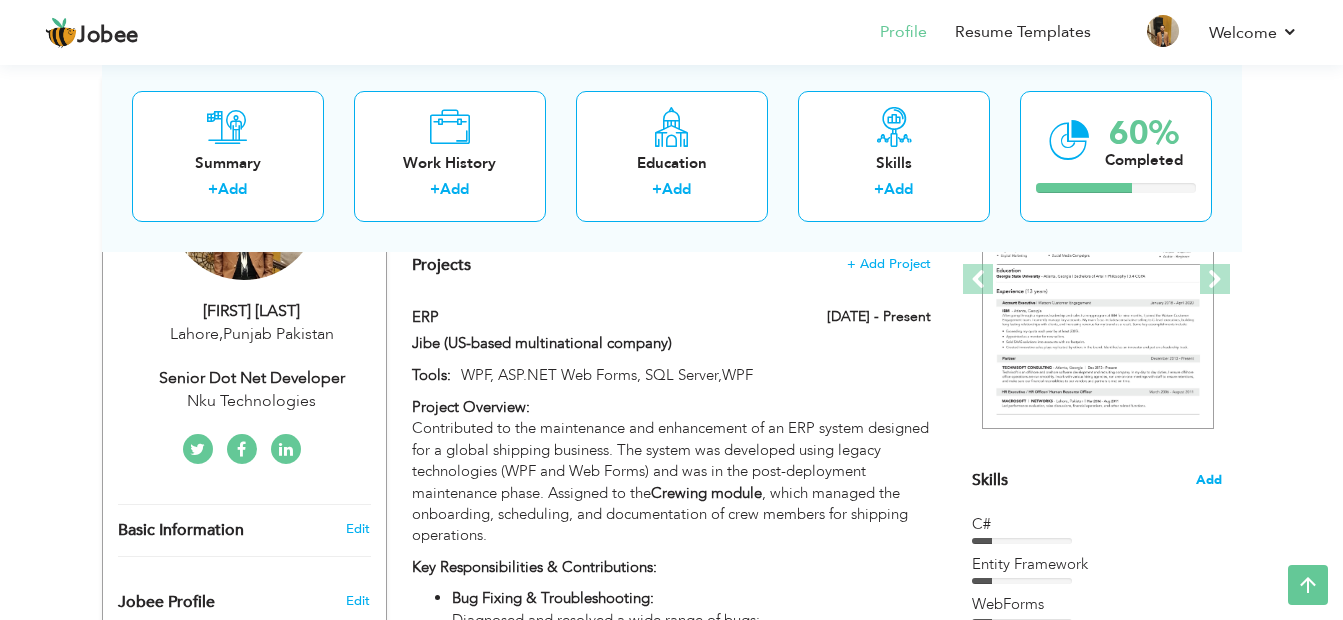 click on "Add" at bounding box center (1209, 480) 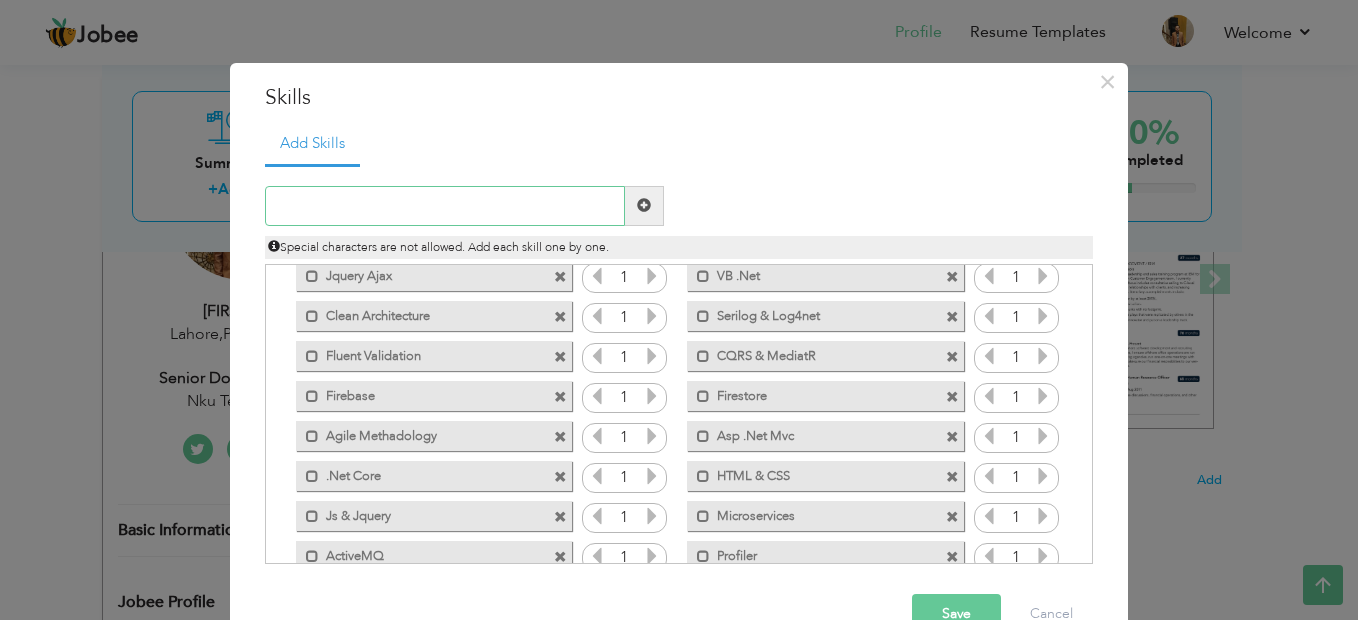 scroll, scrollTop: 1045, scrollLeft: 0, axis: vertical 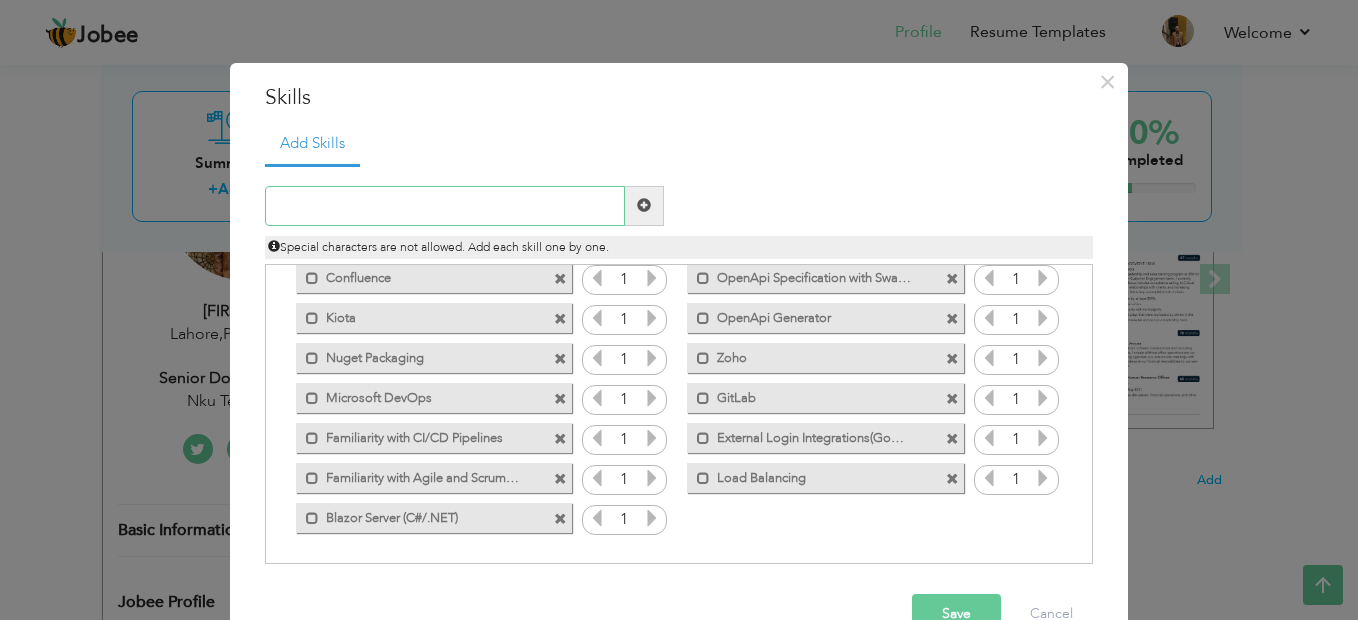 click at bounding box center (445, 206) 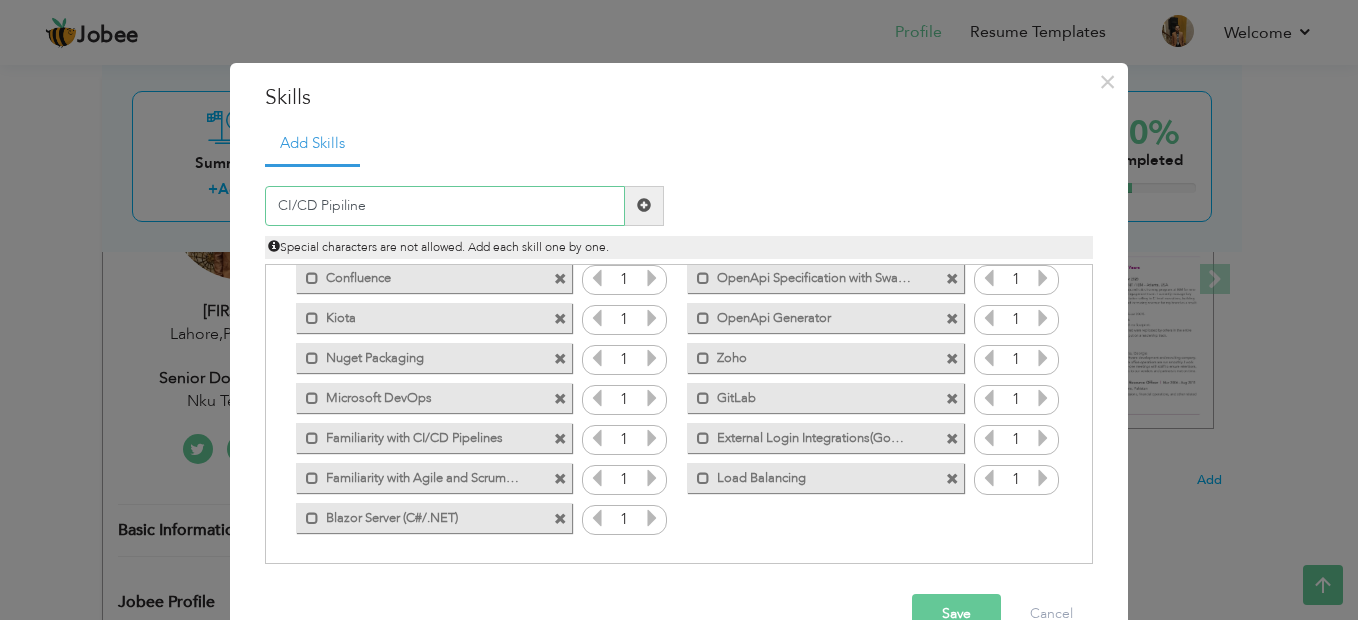 type on "CI/CD Pipilines" 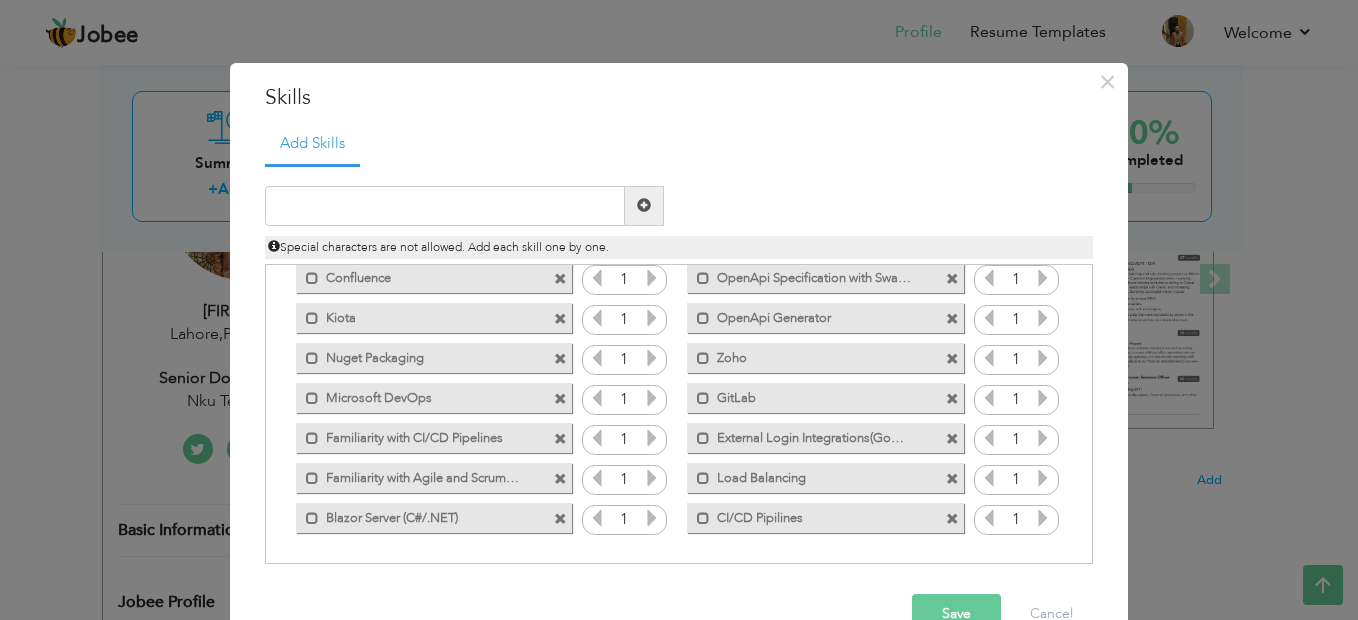 click at bounding box center [560, 439] 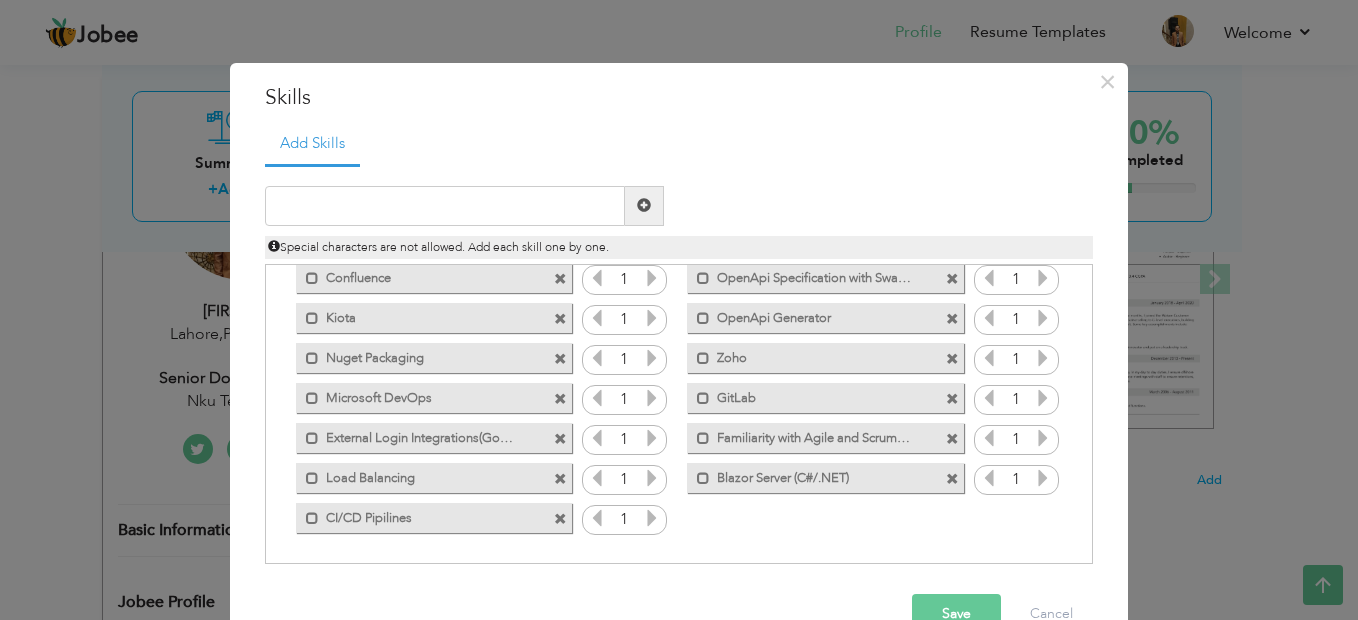 click on "Save" at bounding box center (956, 614) 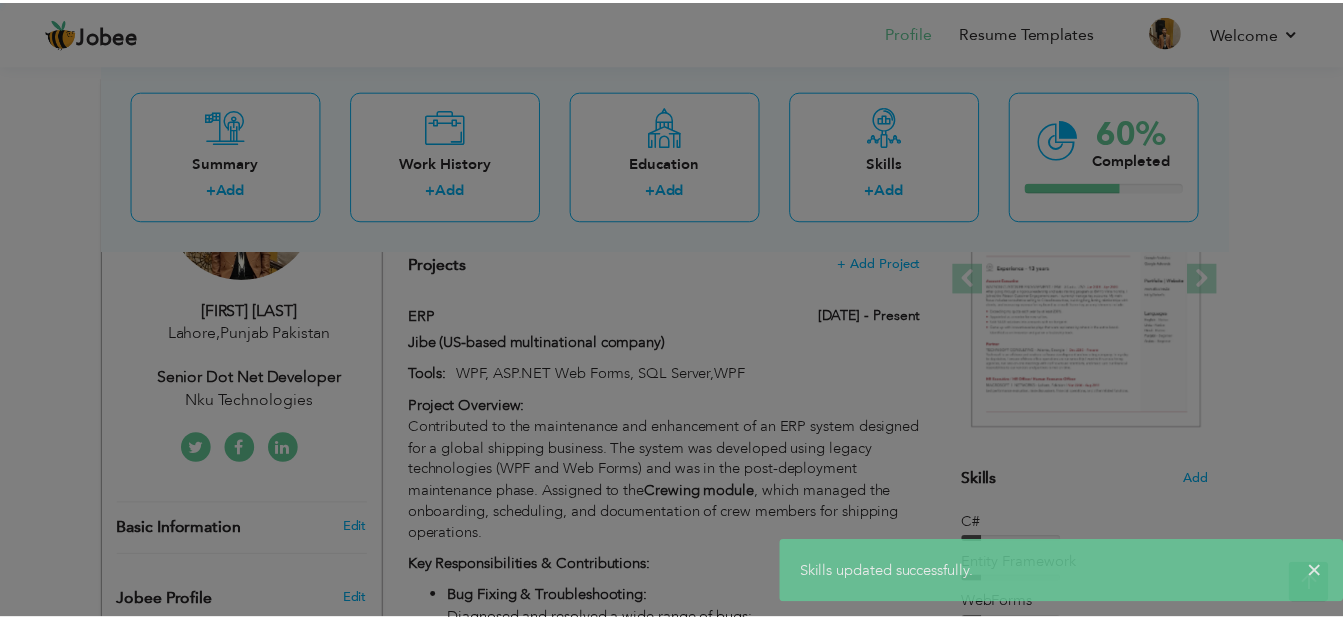 scroll, scrollTop: 0, scrollLeft: 0, axis: both 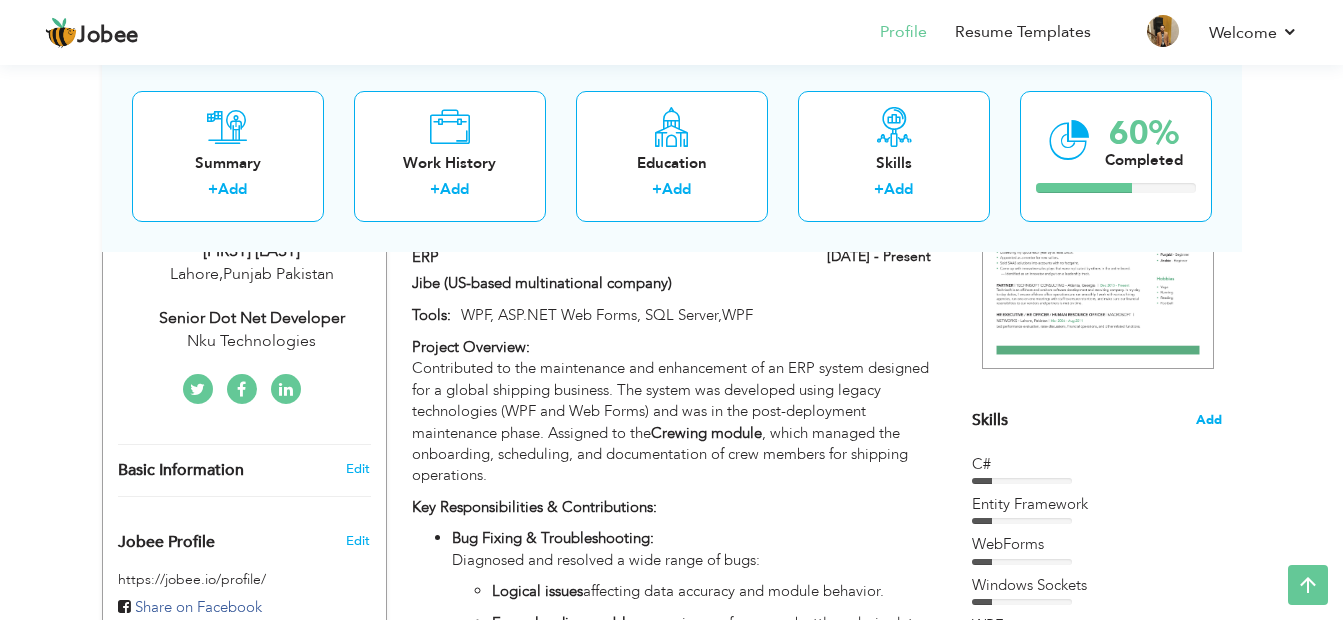 click on "Add" at bounding box center [1209, 420] 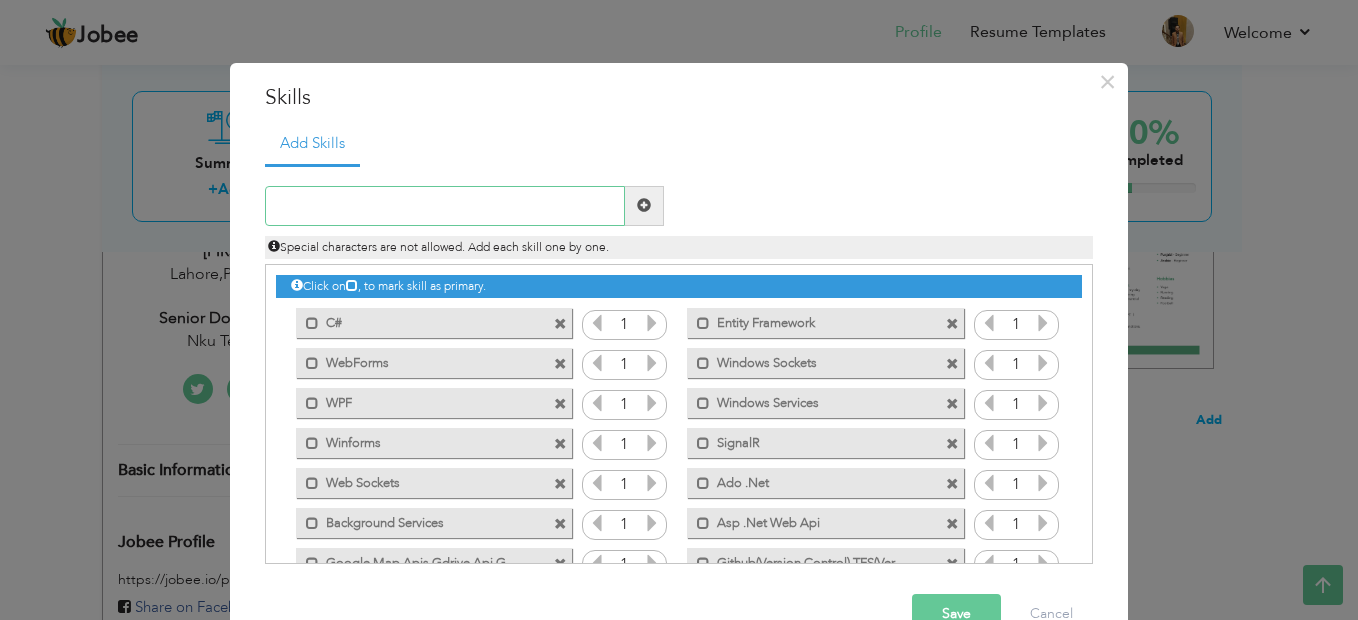 scroll, scrollTop: 0, scrollLeft: 0, axis: both 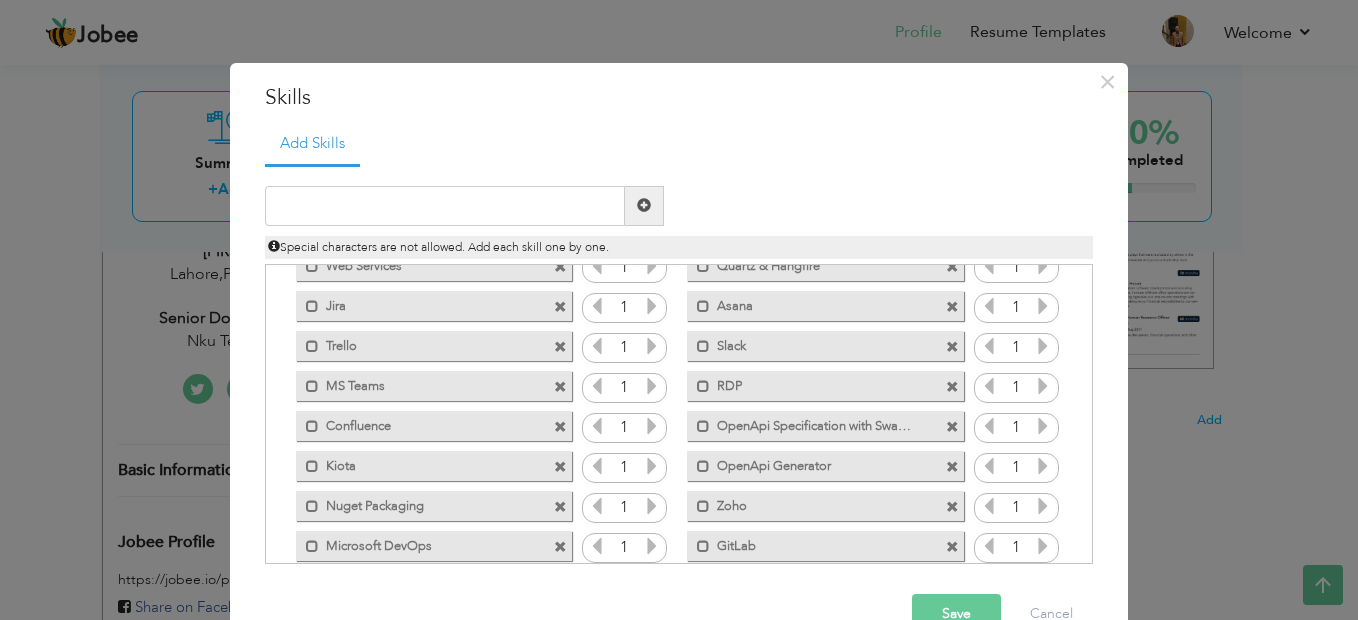 click on "Click on  , to mark skill as primary." at bounding box center (679, 414) 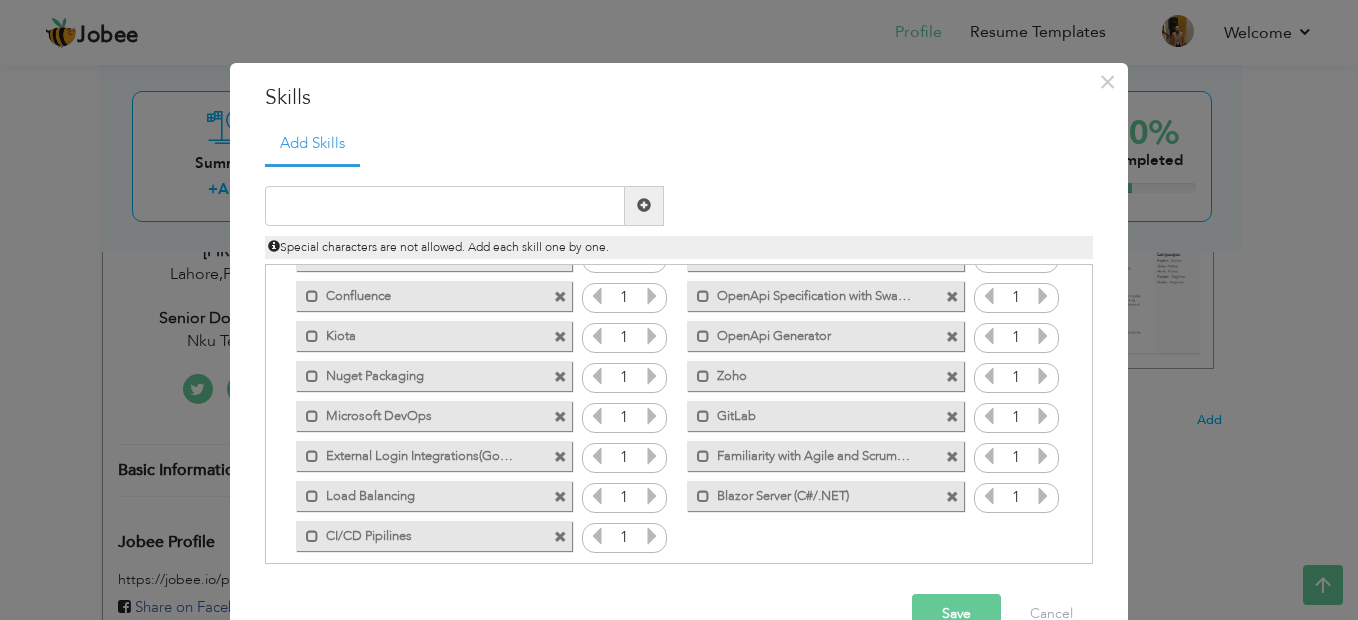scroll, scrollTop: 1045, scrollLeft: 0, axis: vertical 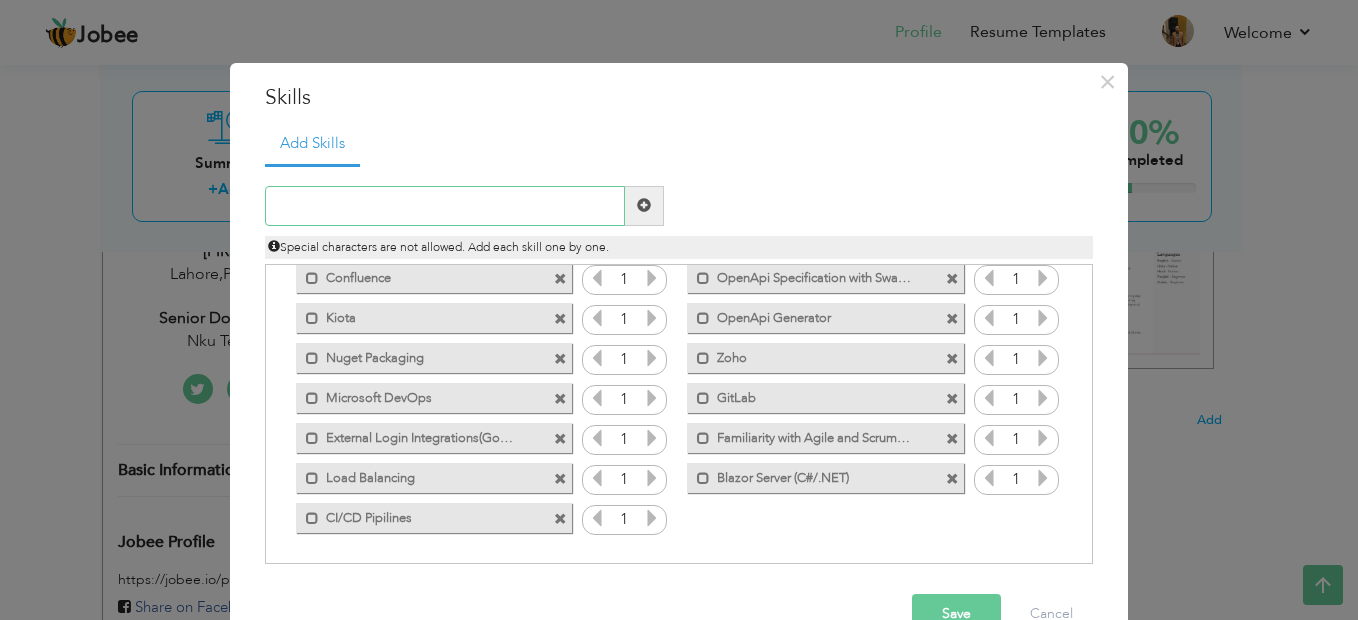 click at bounding box center (445, 206) 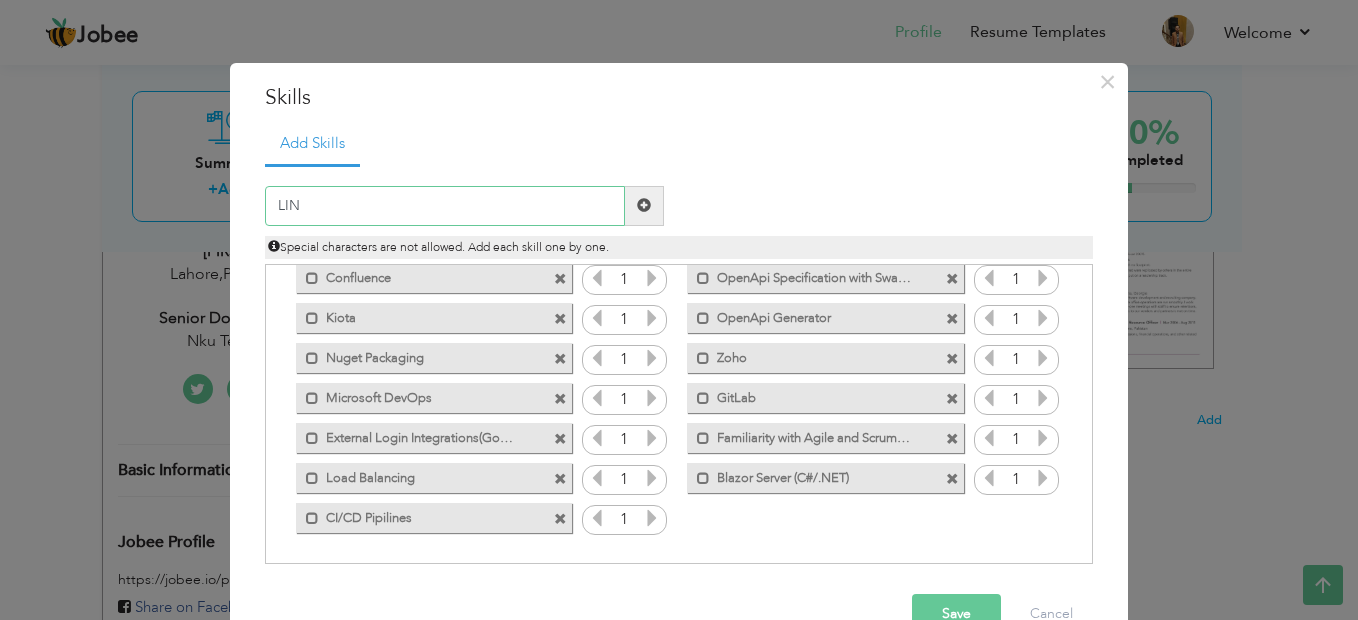 type on "LINQ" 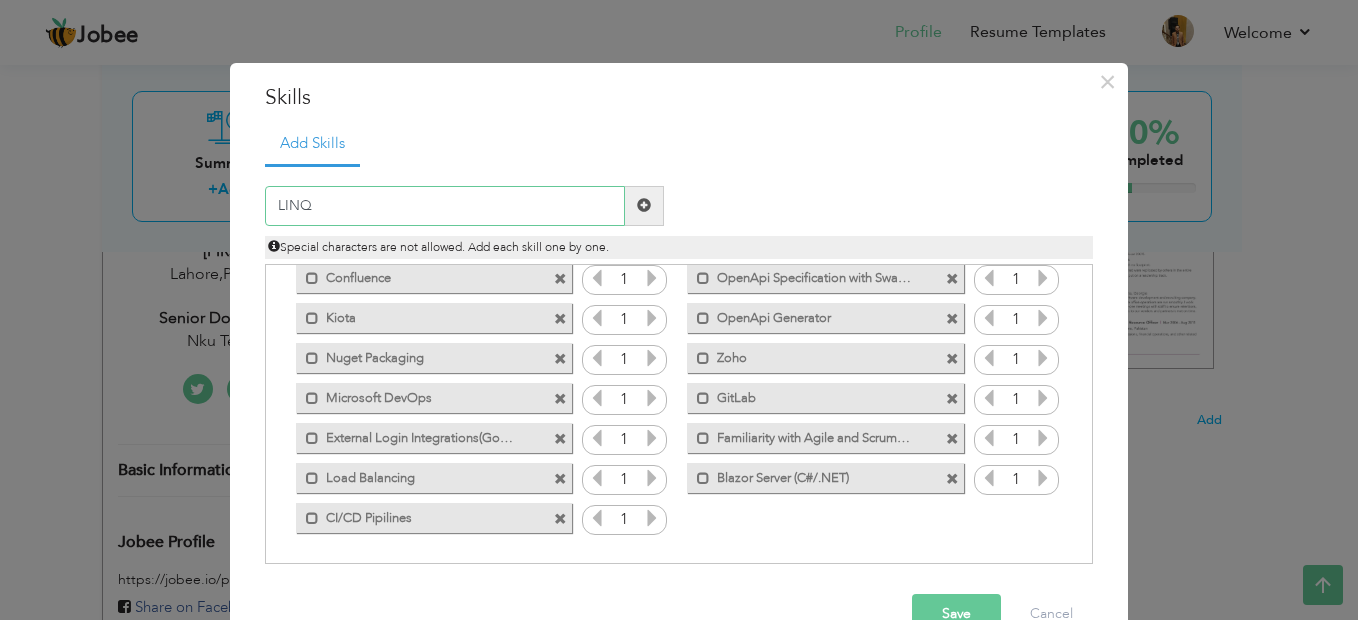 type 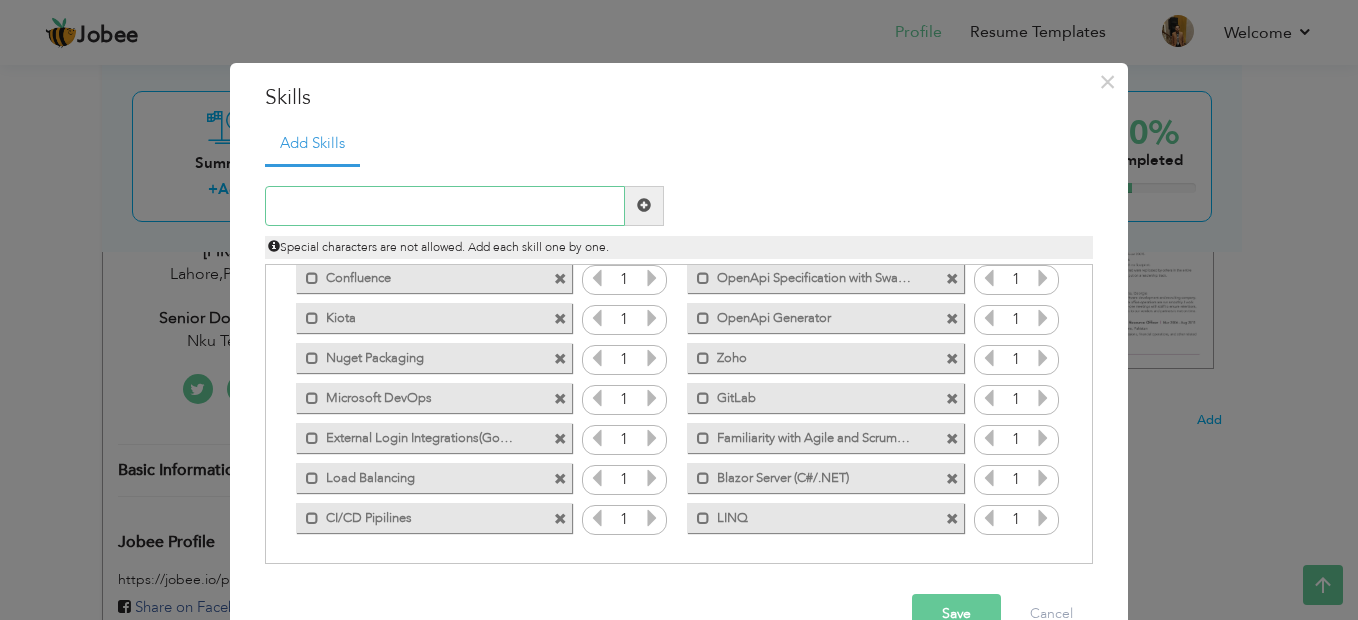 click at bounding box center [445, 206] 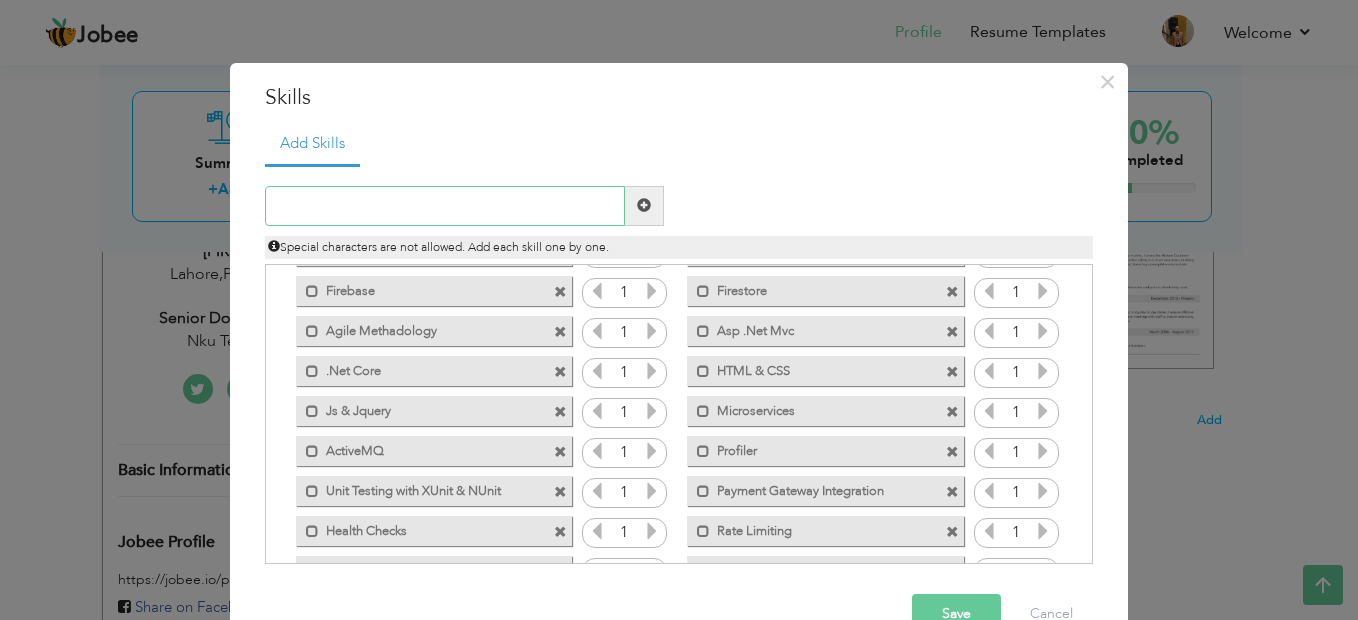 scroll, scrollTop: 547, scrollLeft: 0, axis: vertical 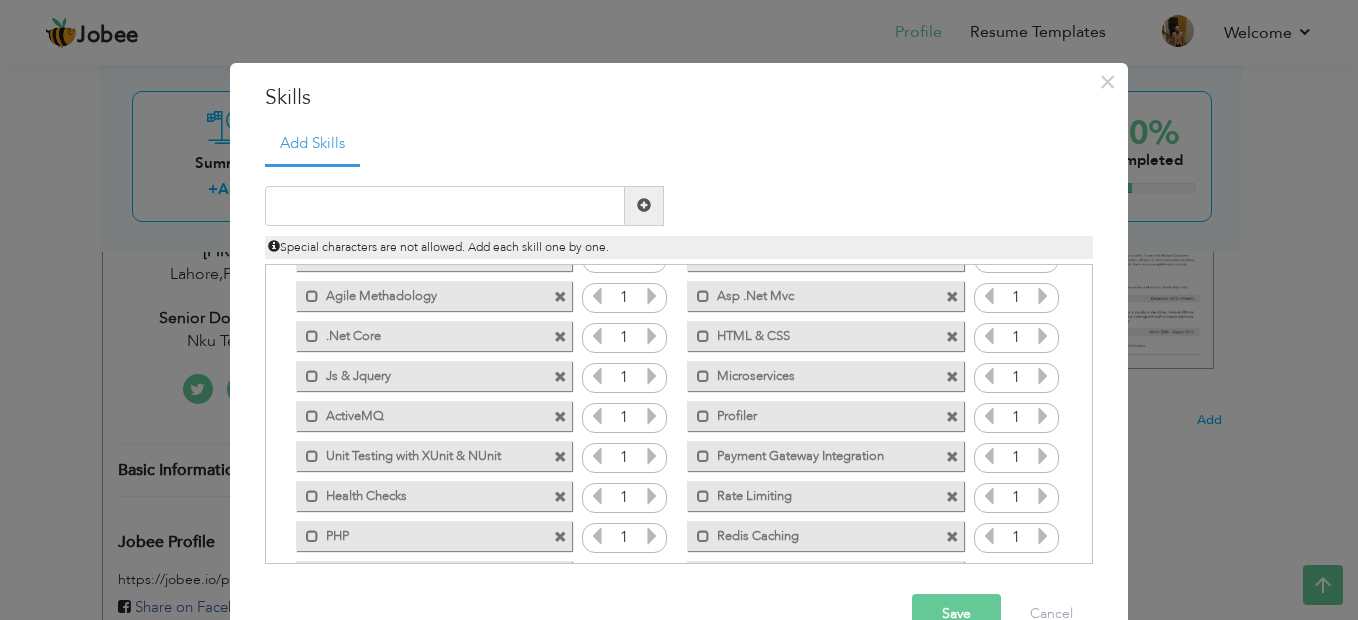 click on "Save" at bounding box center (956, 614) 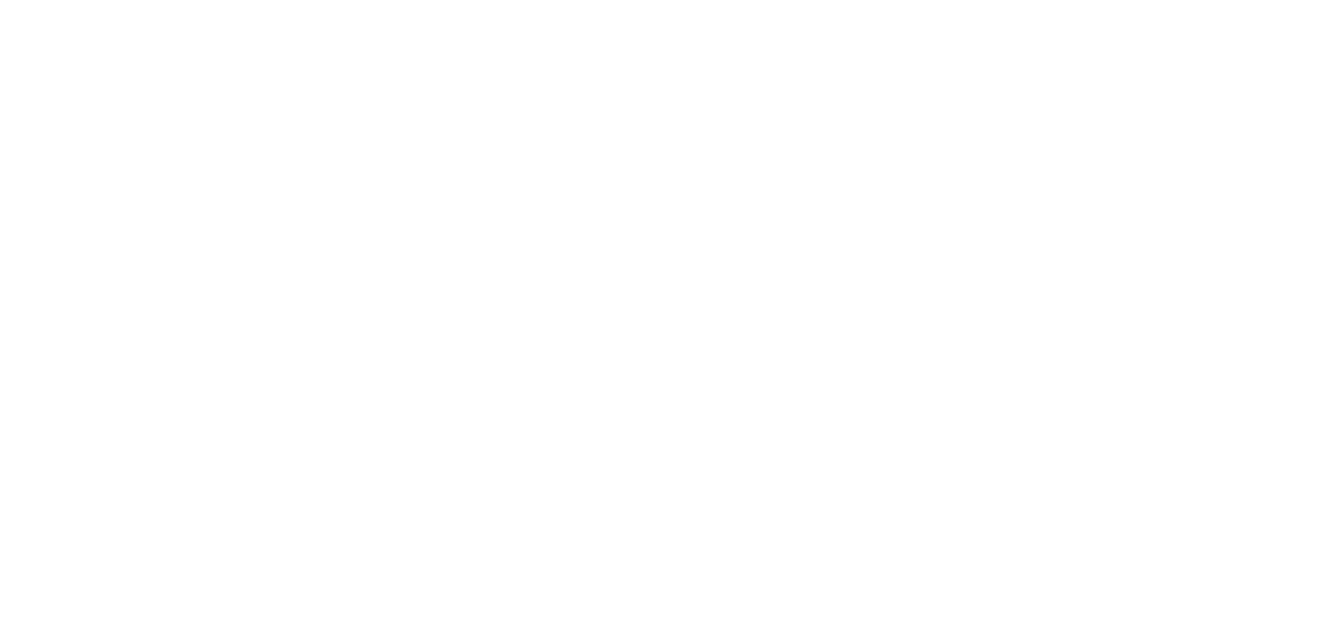 scroll, scrollTop: 0, scrollLeft: 0, axis: both 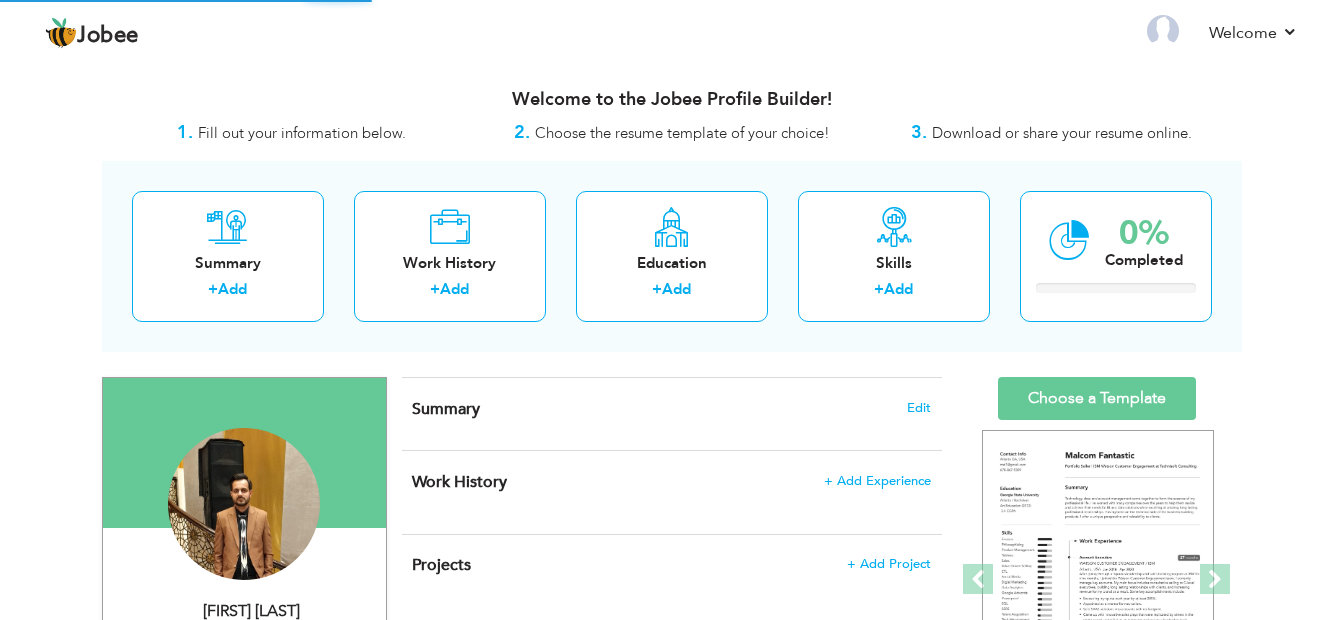 click on "Welcome to the Jobee Profile Builder!" at bounding box center (672, 95) 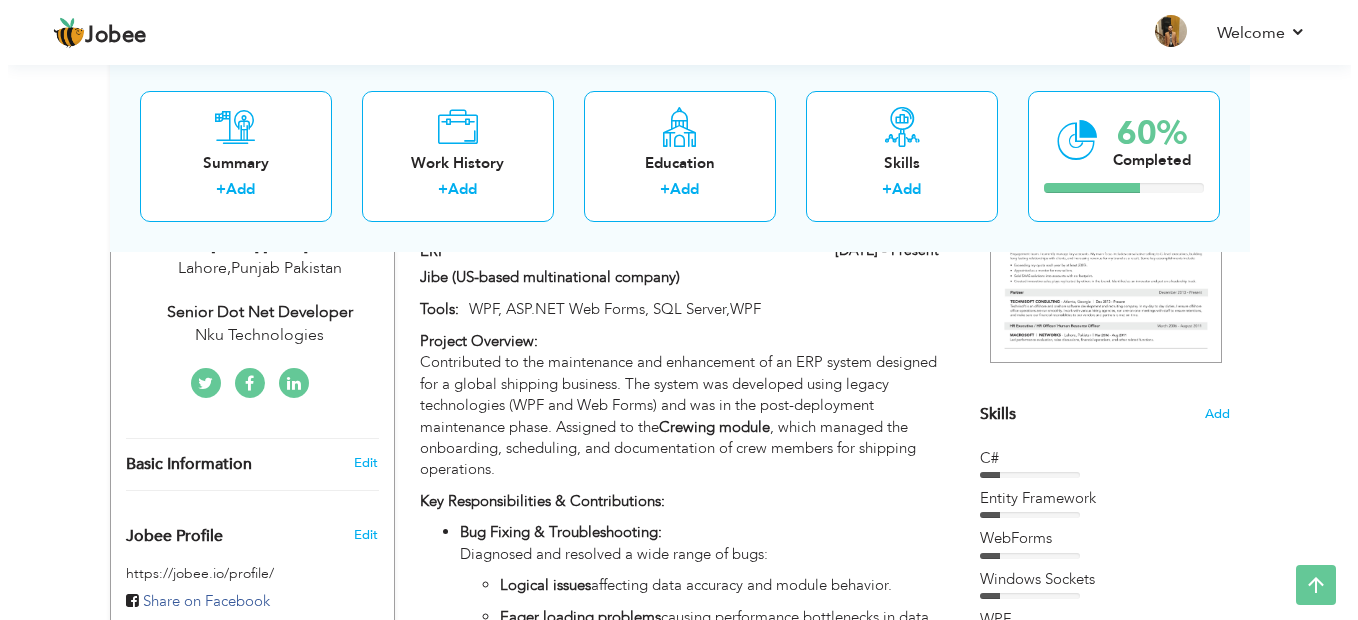 scroll, scrollTop: 367, scrollLeft: 0, axis: vertical 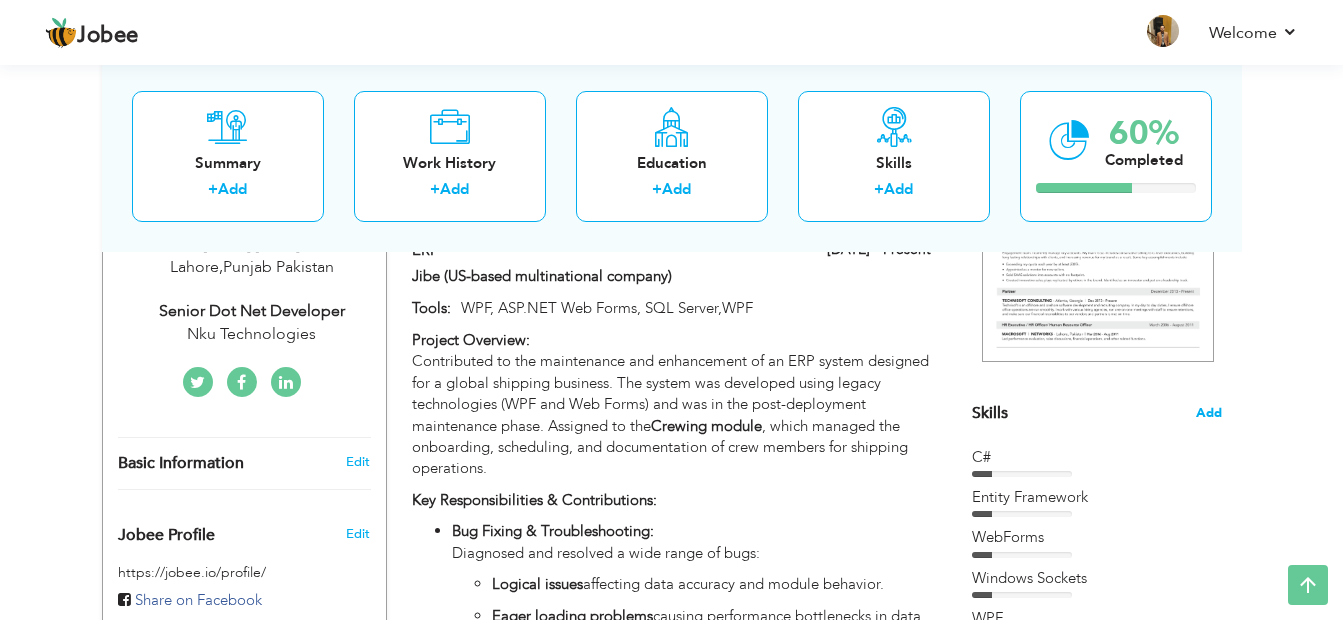 click on "Add" at bounding box center [1209, 413] 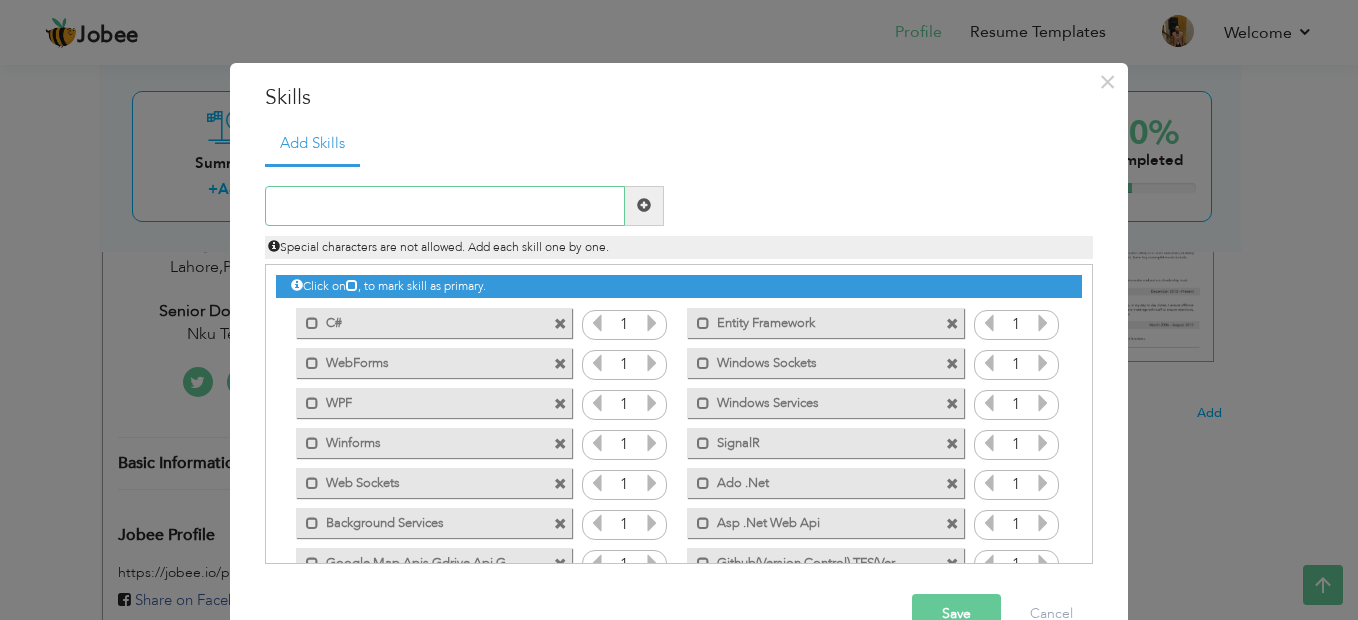 scroll, scrollTop: 0, scrollLeft: 0, axis: both 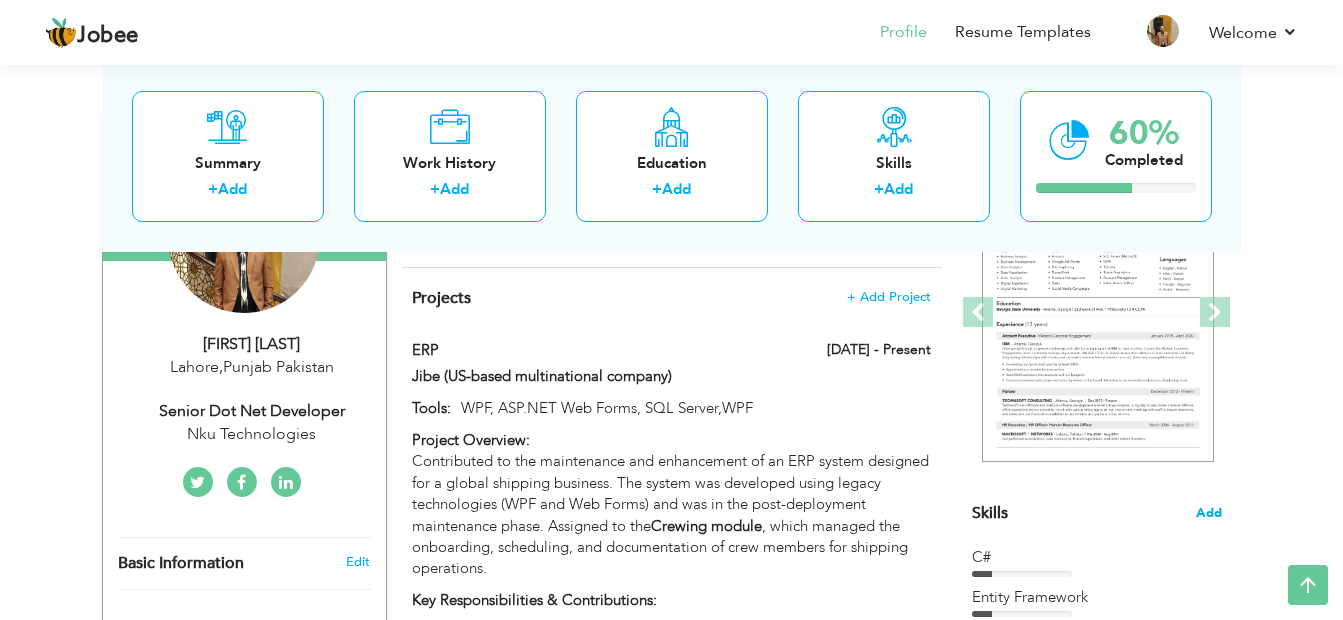 click on "Add" at bounding box center [1209, 513] 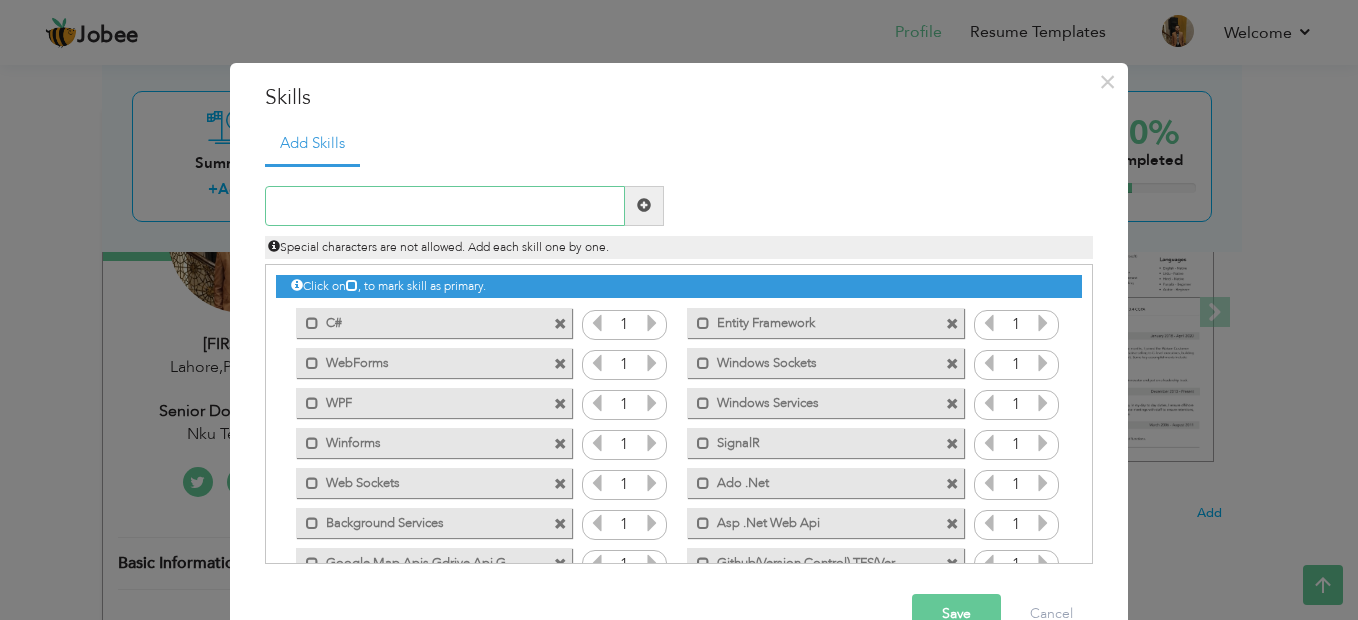 scroll, scrollTop: 1045, scrollLeft: 0, axis: vertical 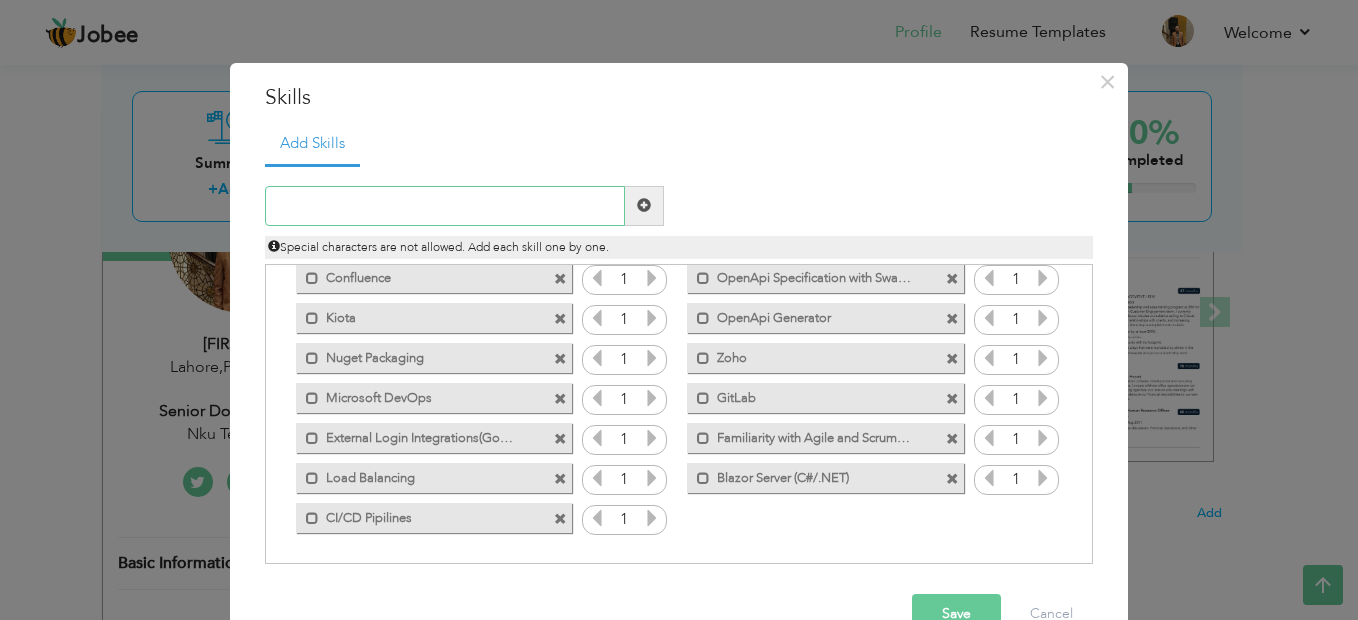 click at bounding box center (445, 206) 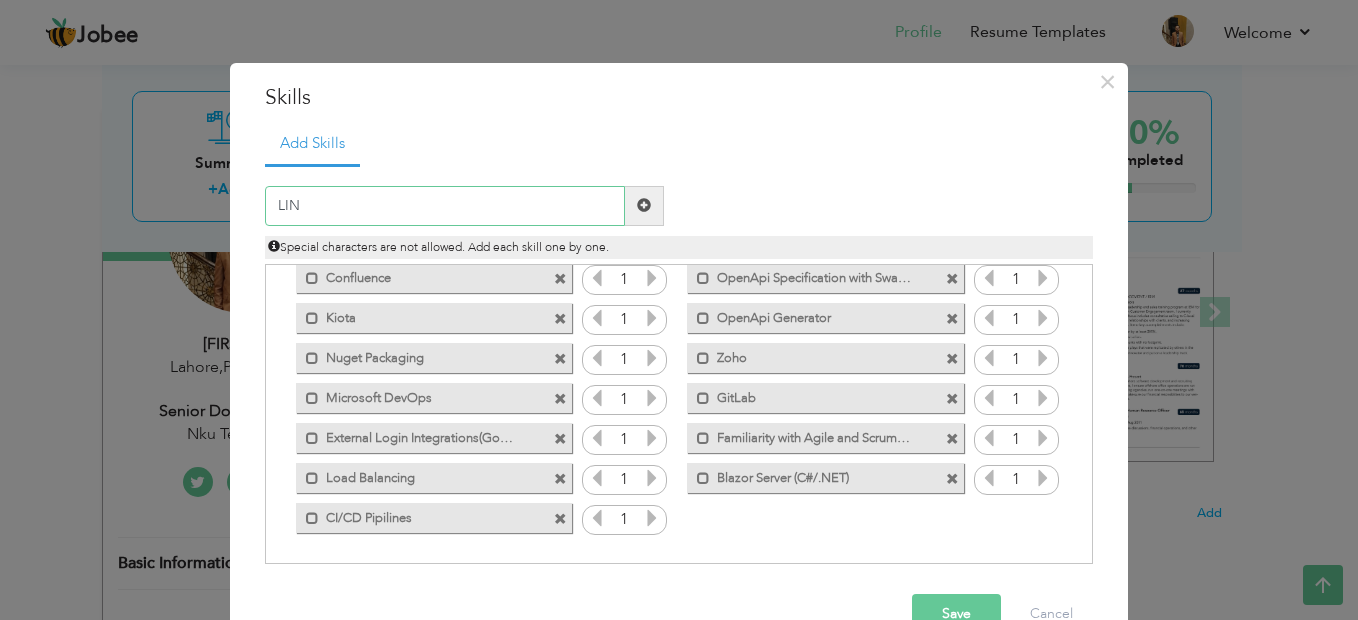 type on "LINQ" 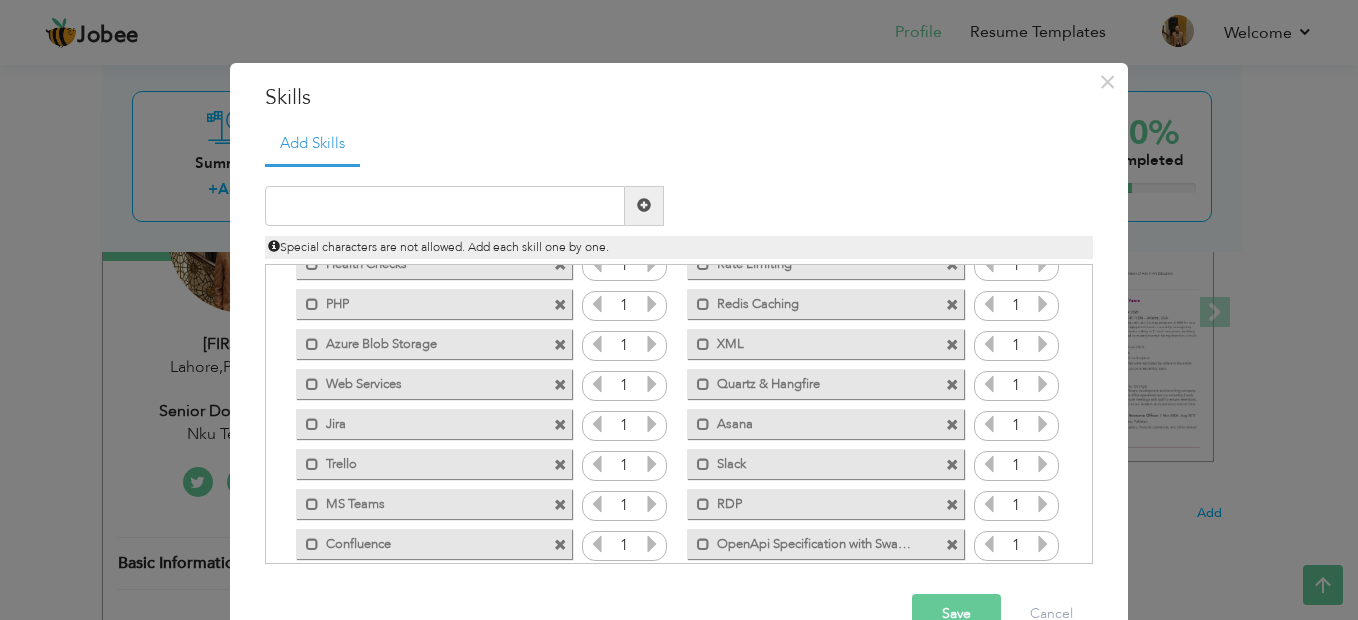 scroll, scrollTop: 752, scrollLeft: 0, axis: vertical 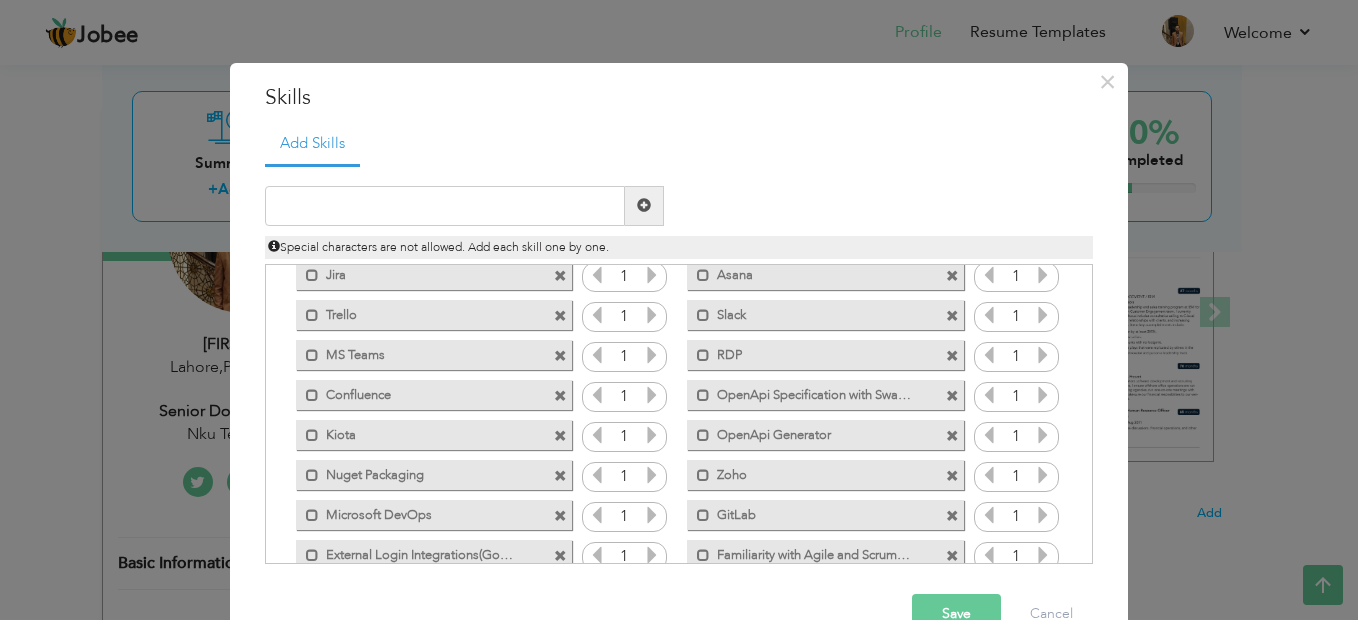 drag, startPoint x: 1084, startPoint y: 499, endPoint x: 1084, endPoint y: 510, distance: 11 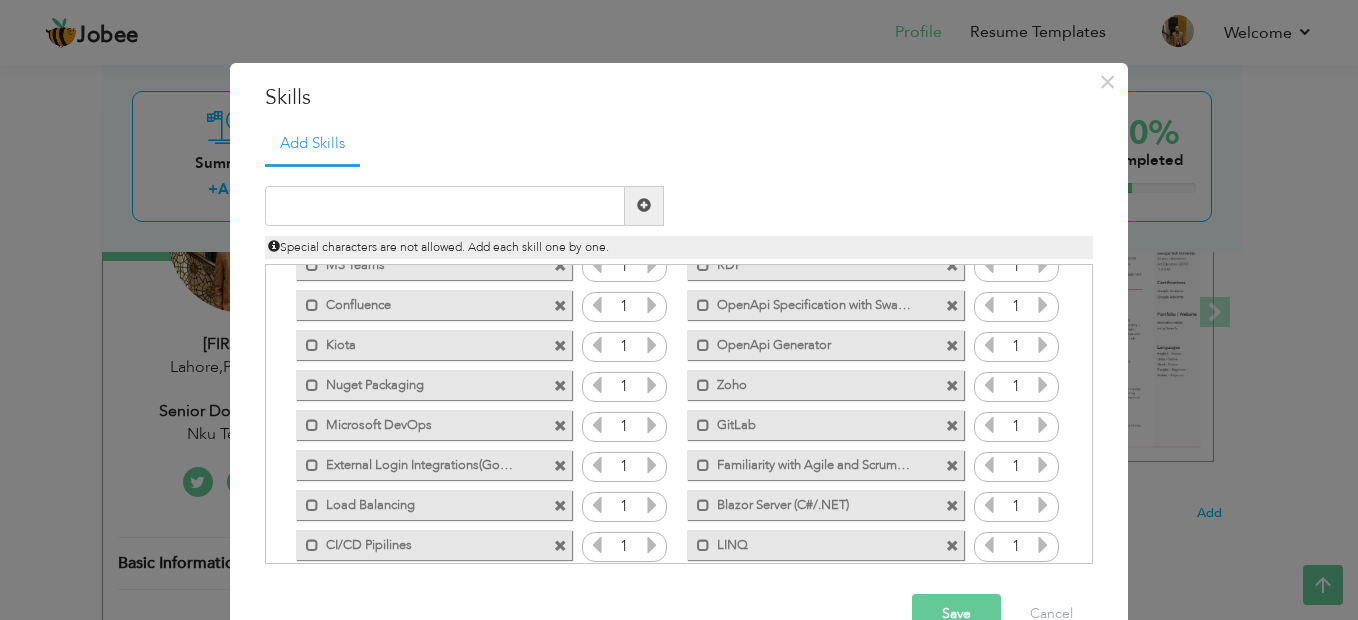 scroll, scrollTop: 1045, scrollLeft: 0, axis: vertical 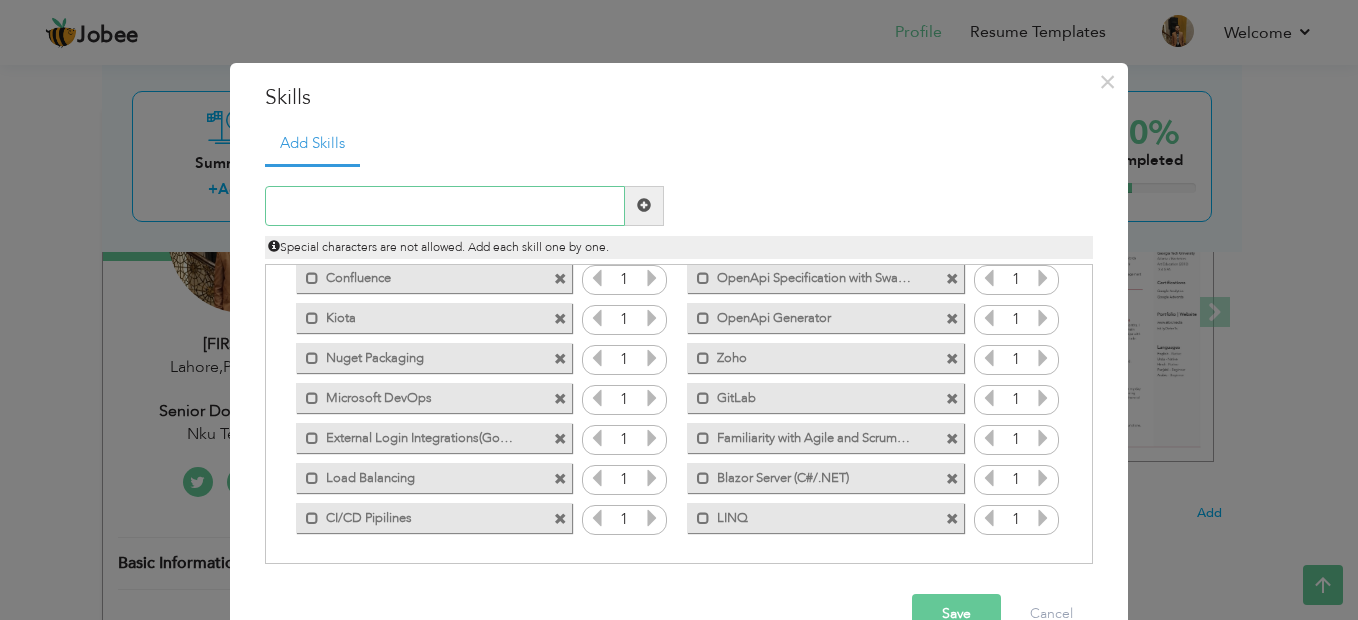 click at bounding box center [445, 206] 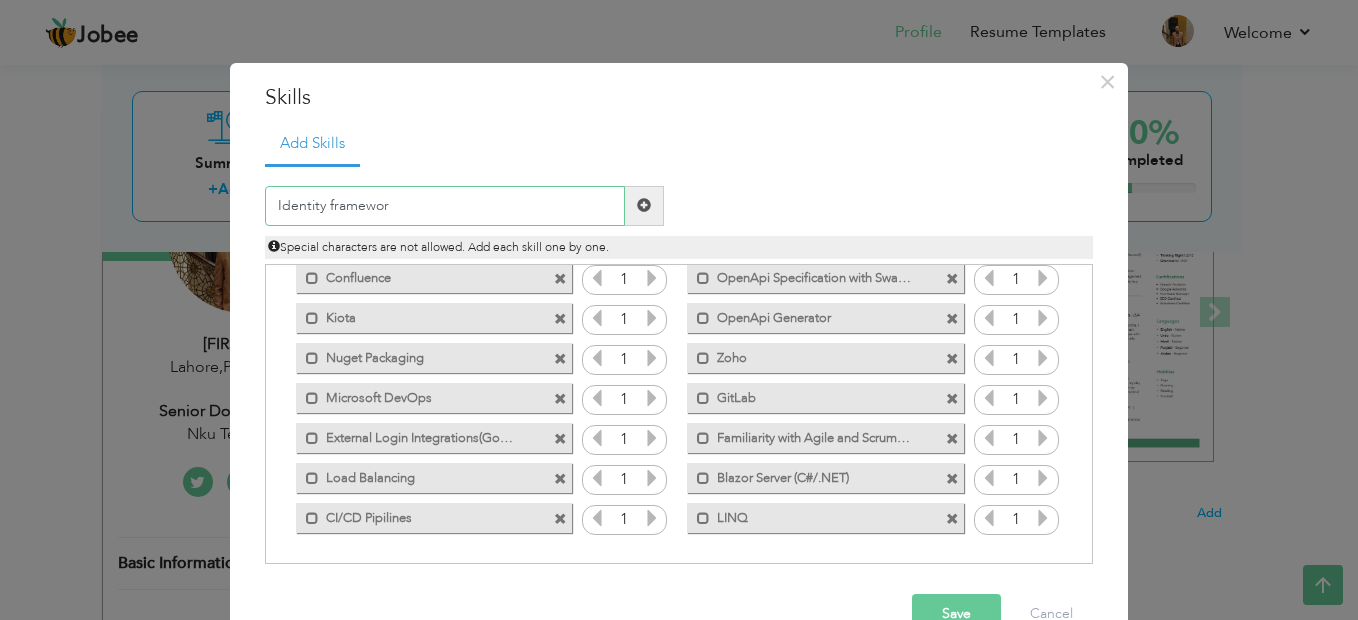 type on "Identity framework" 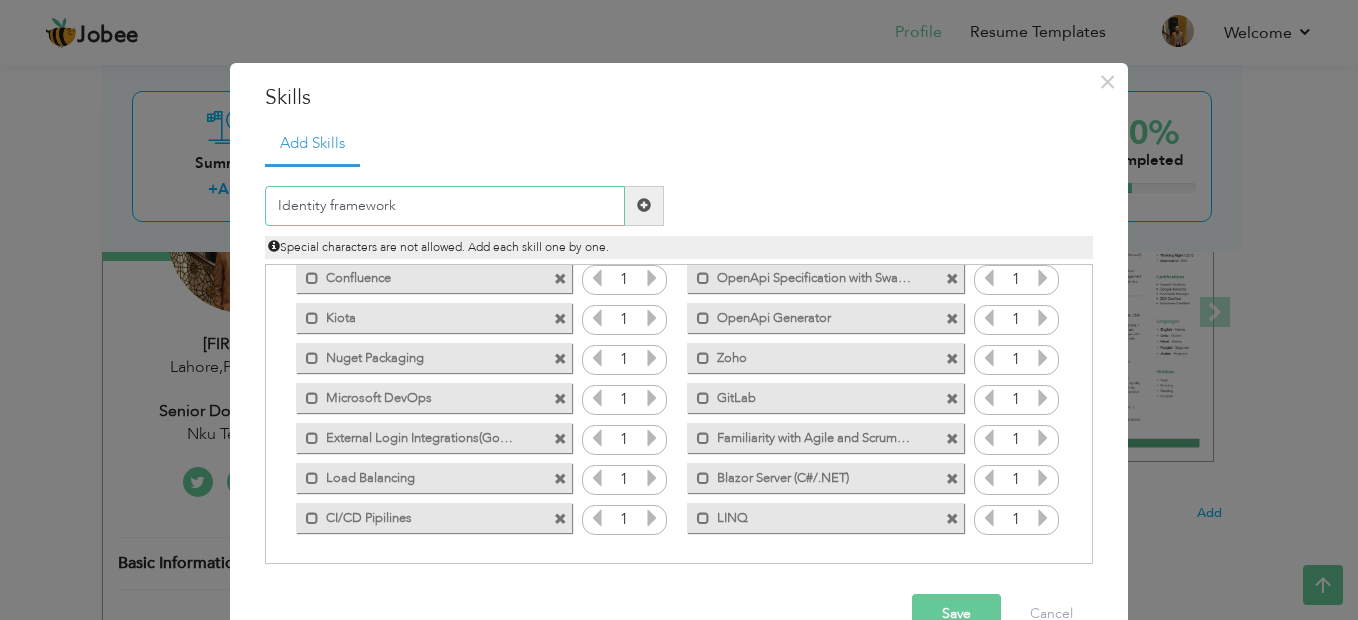 type 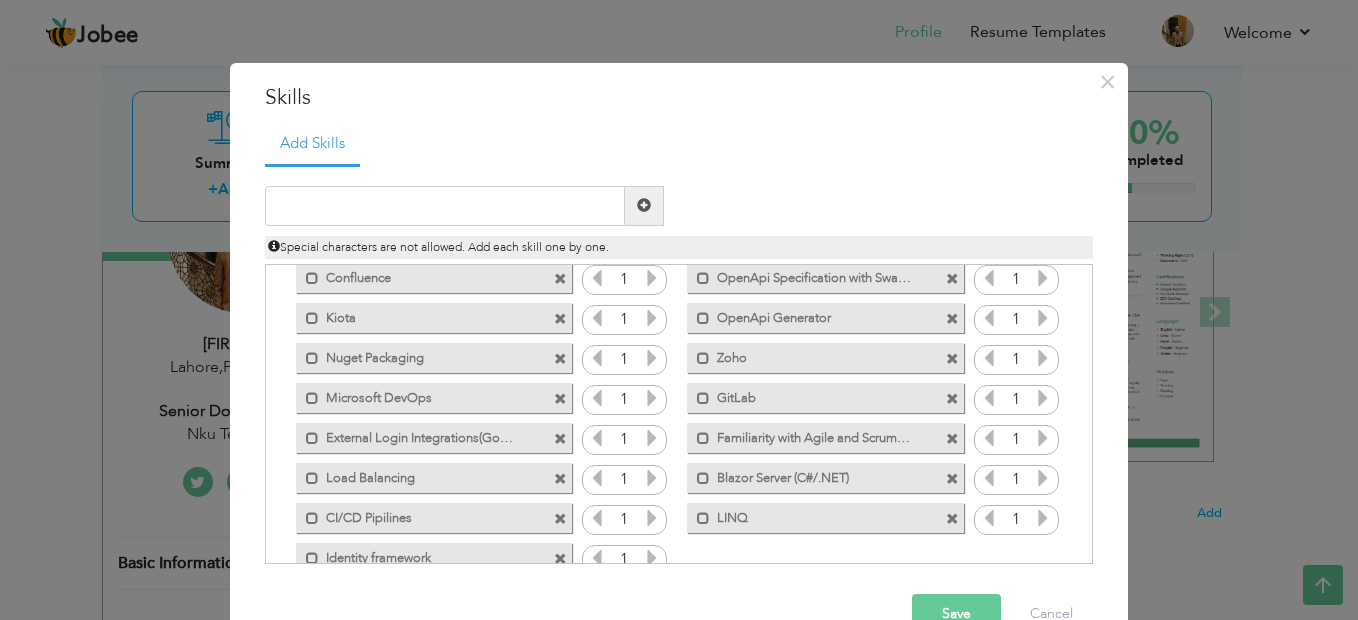 click on "Save" at bounding box center [956, 614] 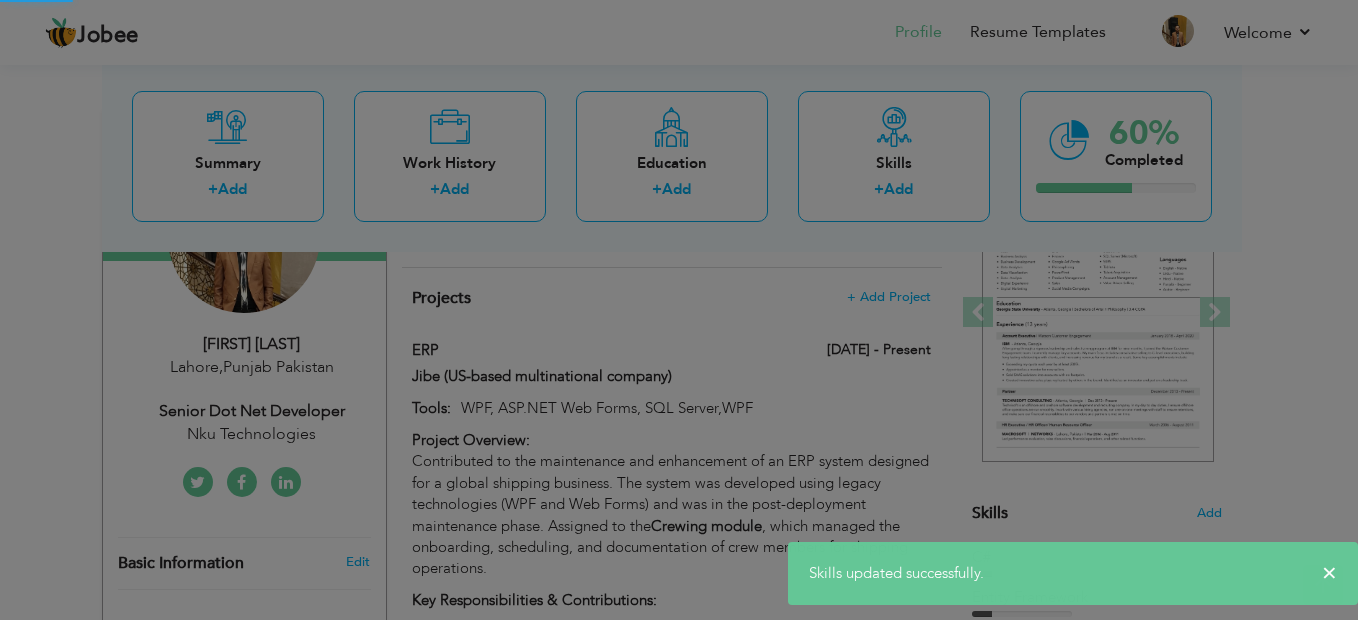 scroll, scrollTop: 0, scrollLeft: 0, axis: both 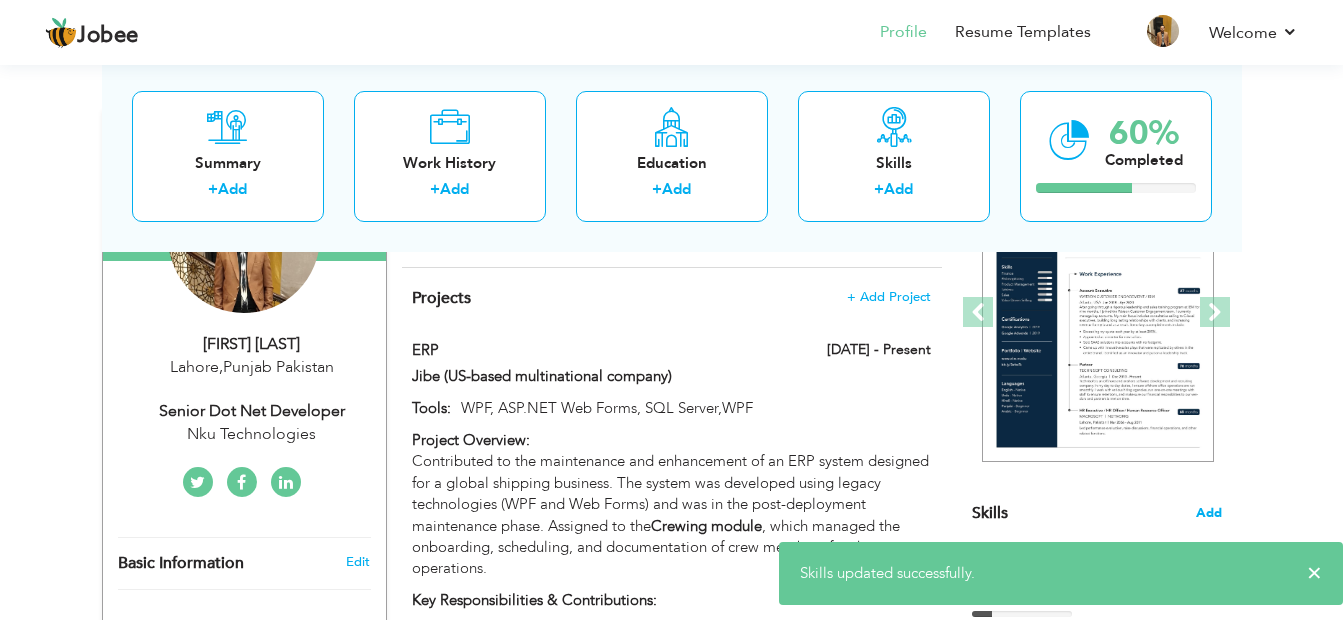 click on "Add" at bounding box center [1209, 513] 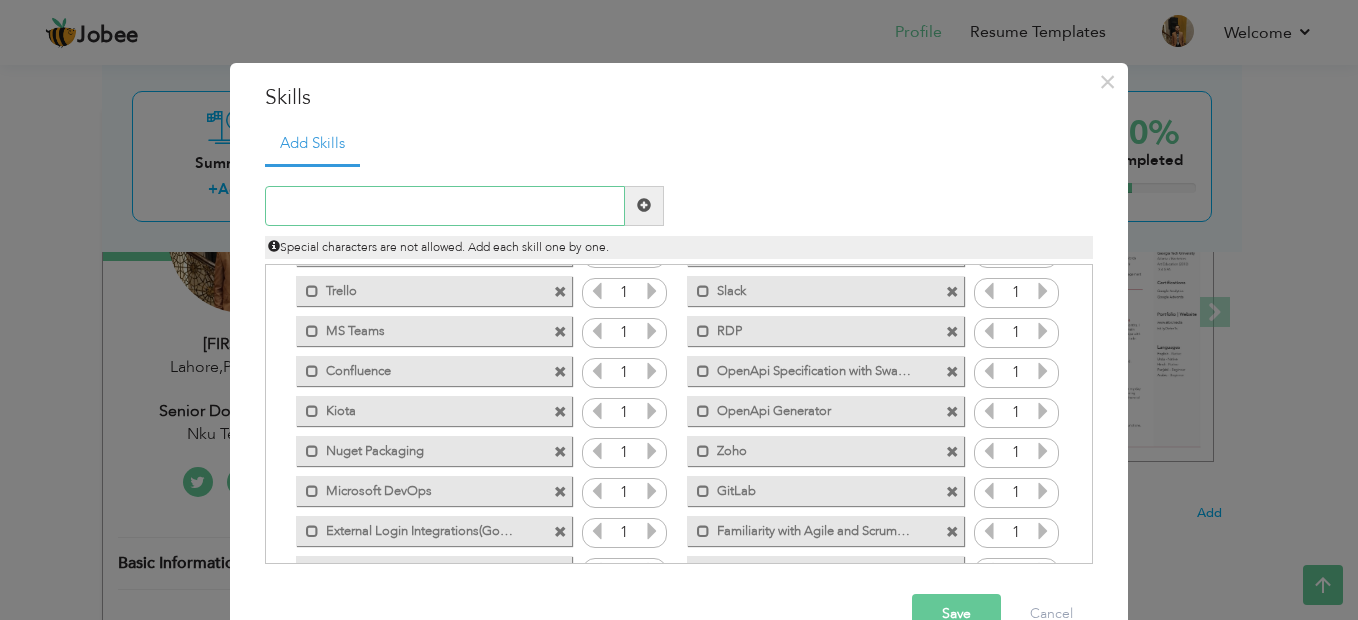 scroll, scrollTop: 1085, scrollLeft: 0, axis: vertical 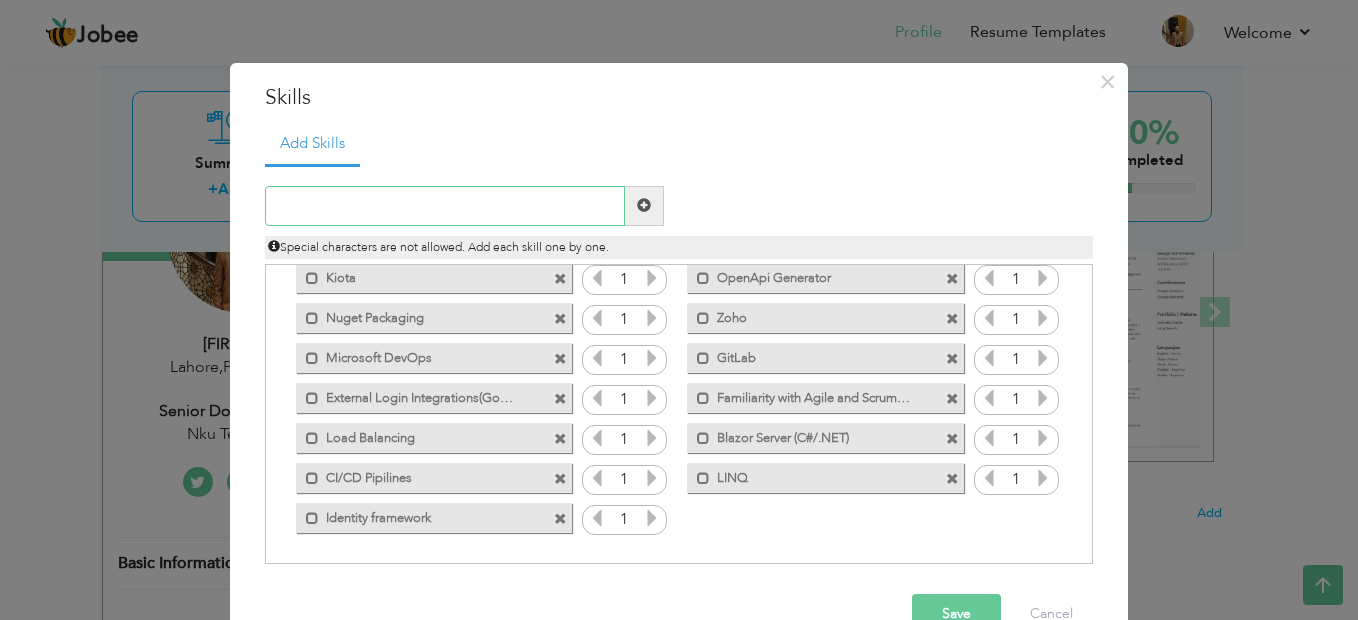 click at bounding box center (445, 206) 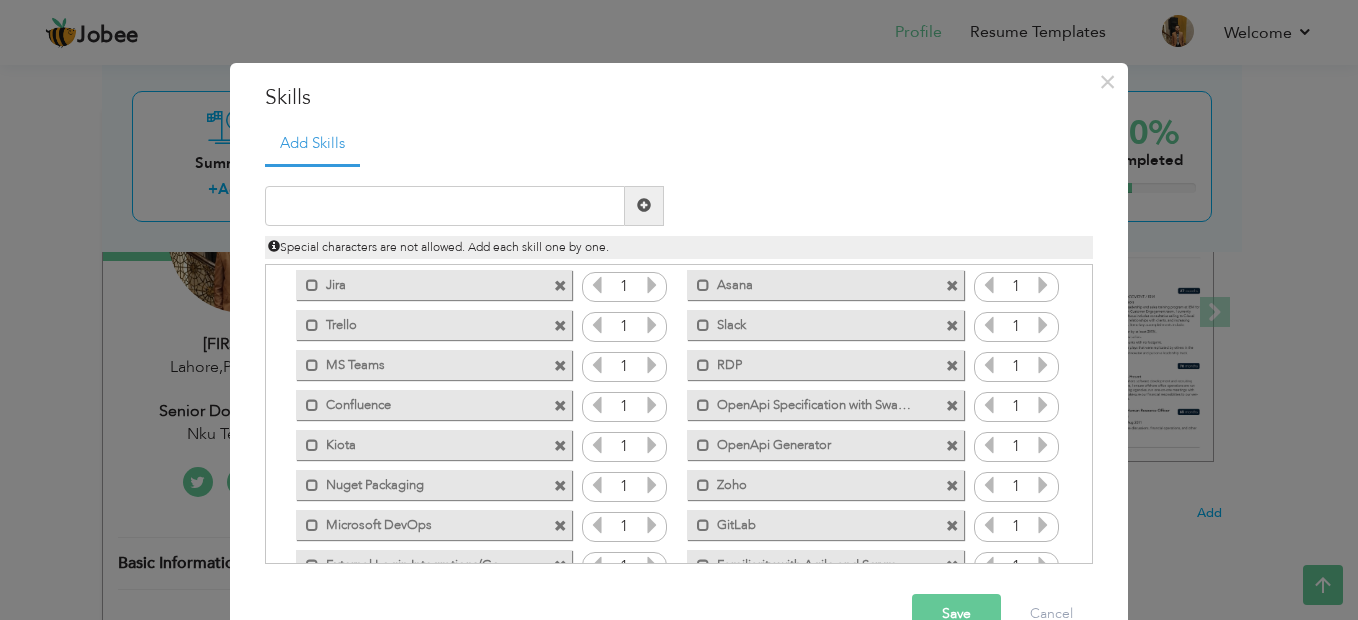 scroll, scrollTop: 904, scrollLeft: 0, axis: vertical 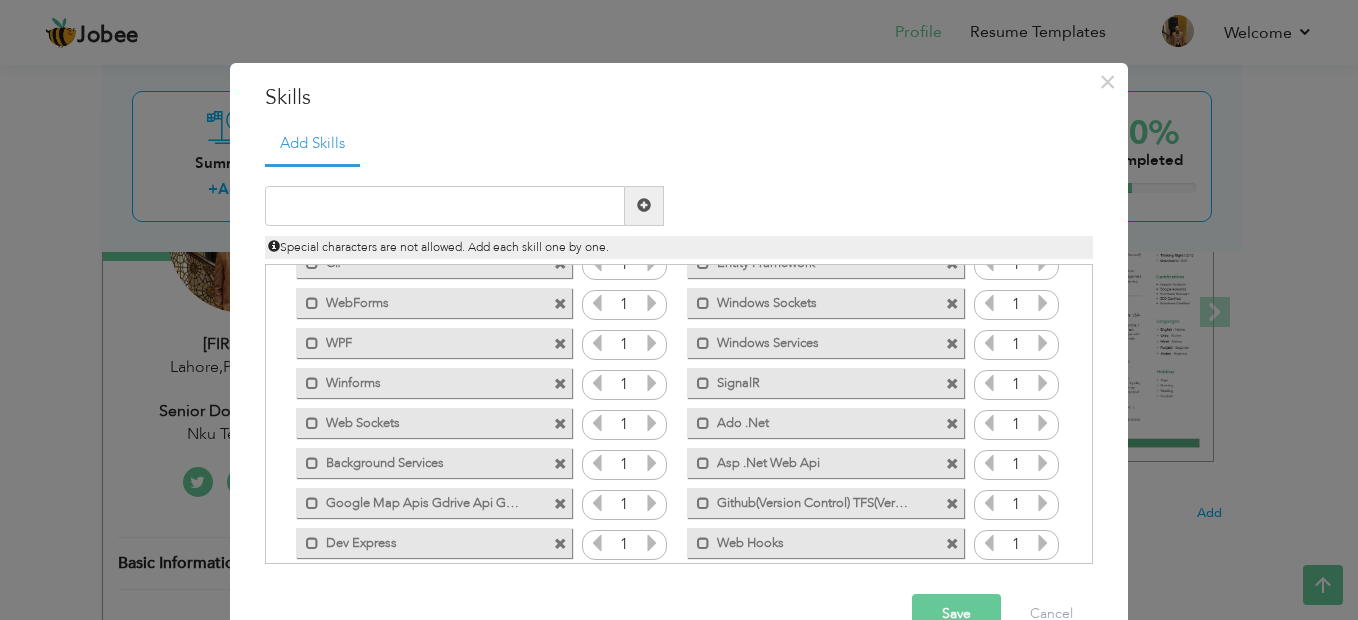 drag, startPoint x: 1085, startPoint y: 305, endPoint x: 1085, endPoint y: 291, distance: 14 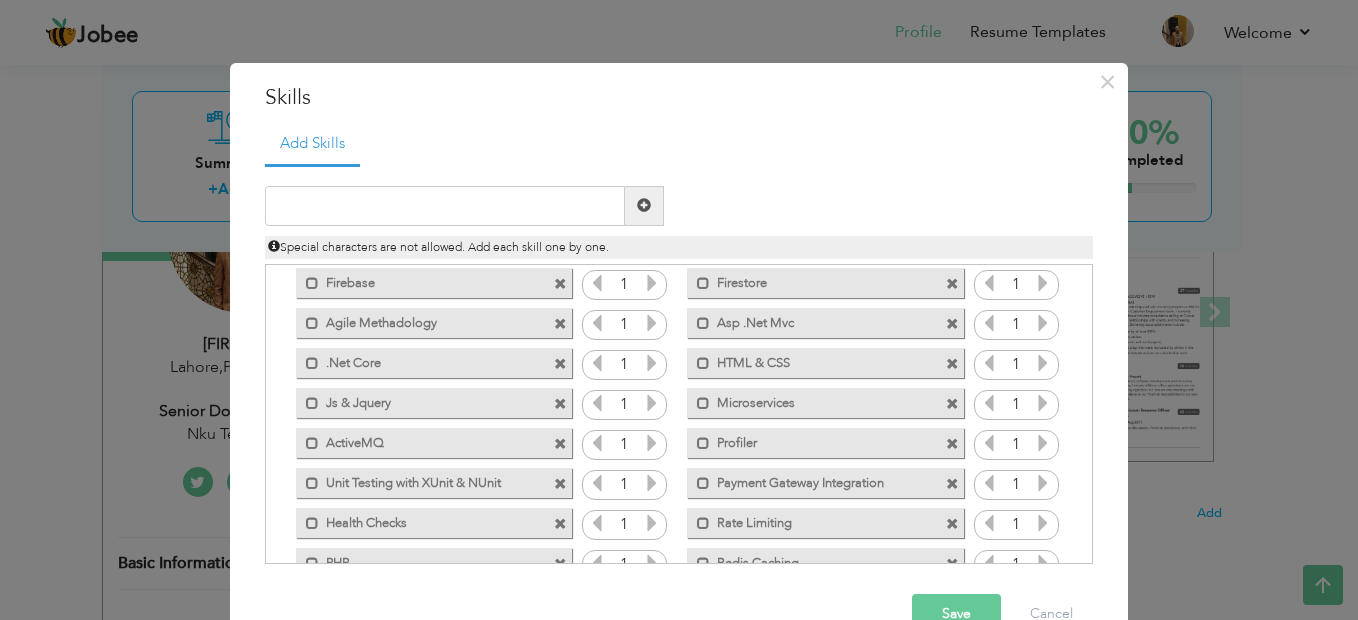 scroll, scrollTop: 871, scrollLeft: 0, axis: vertical 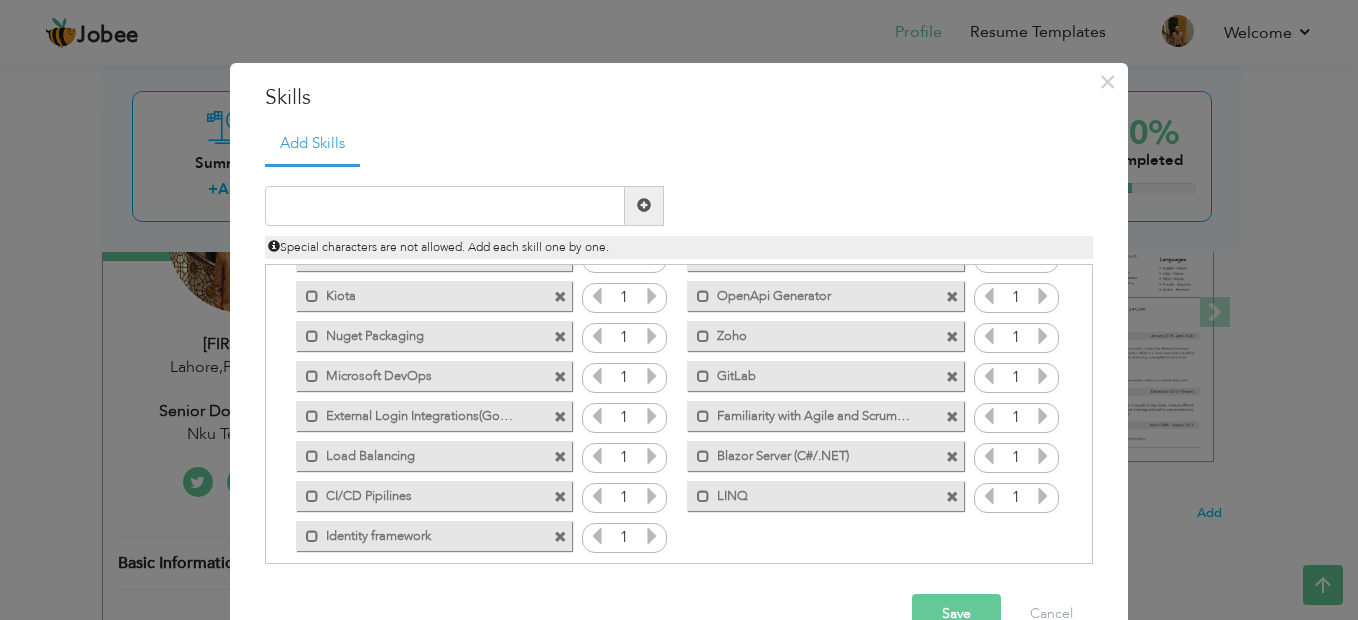 click on "Save" at bounding box center [956, 614] 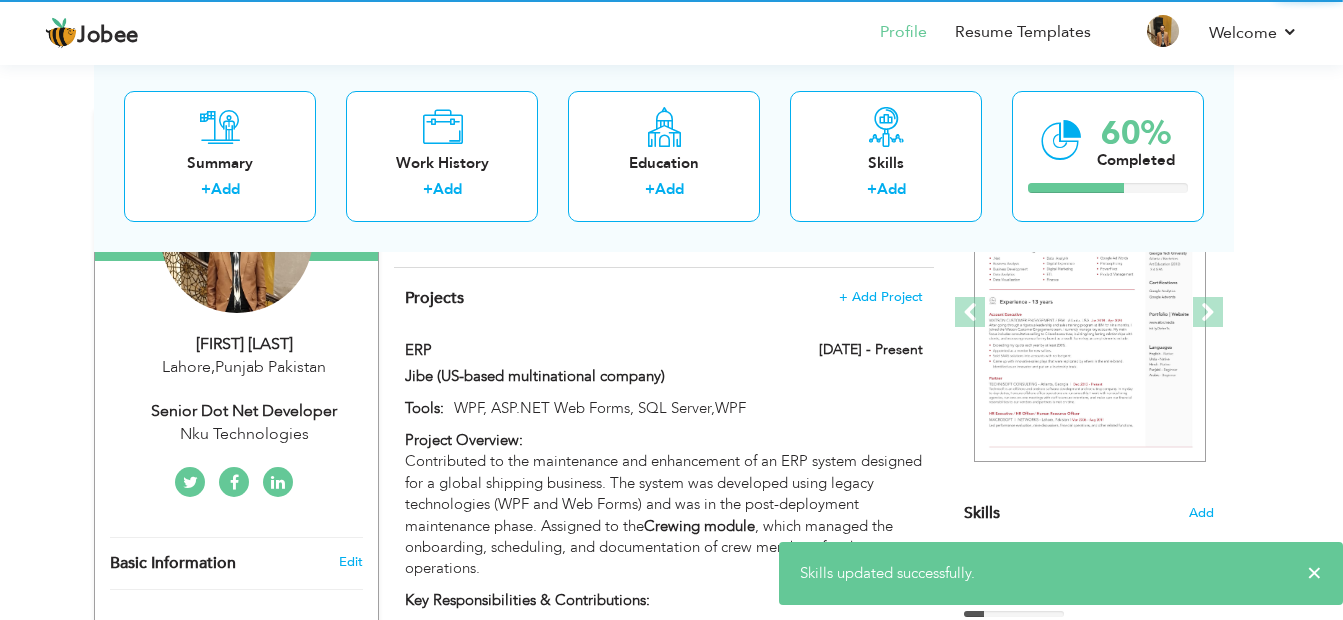 scroll, scrollTop: 0, scrollLeft: 0, axis: both 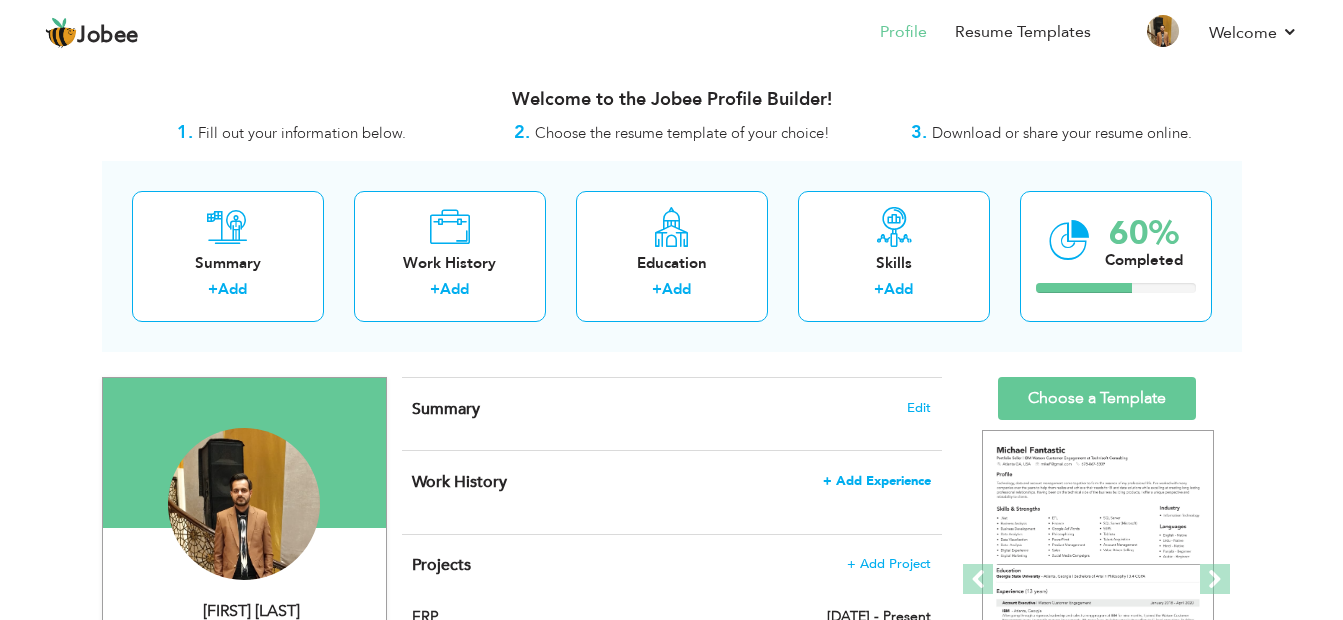 click on "+ Add Experience" at bounding box center (877, 481) 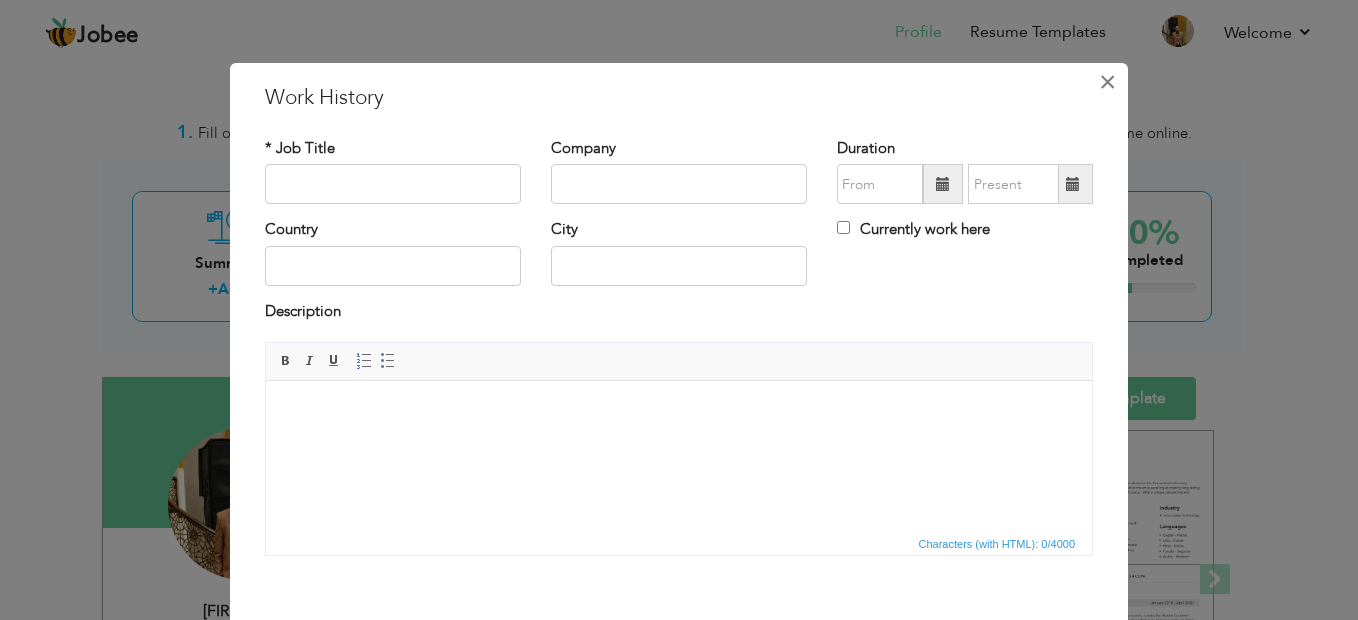 click on "×" at bounding box center (1107, 82) 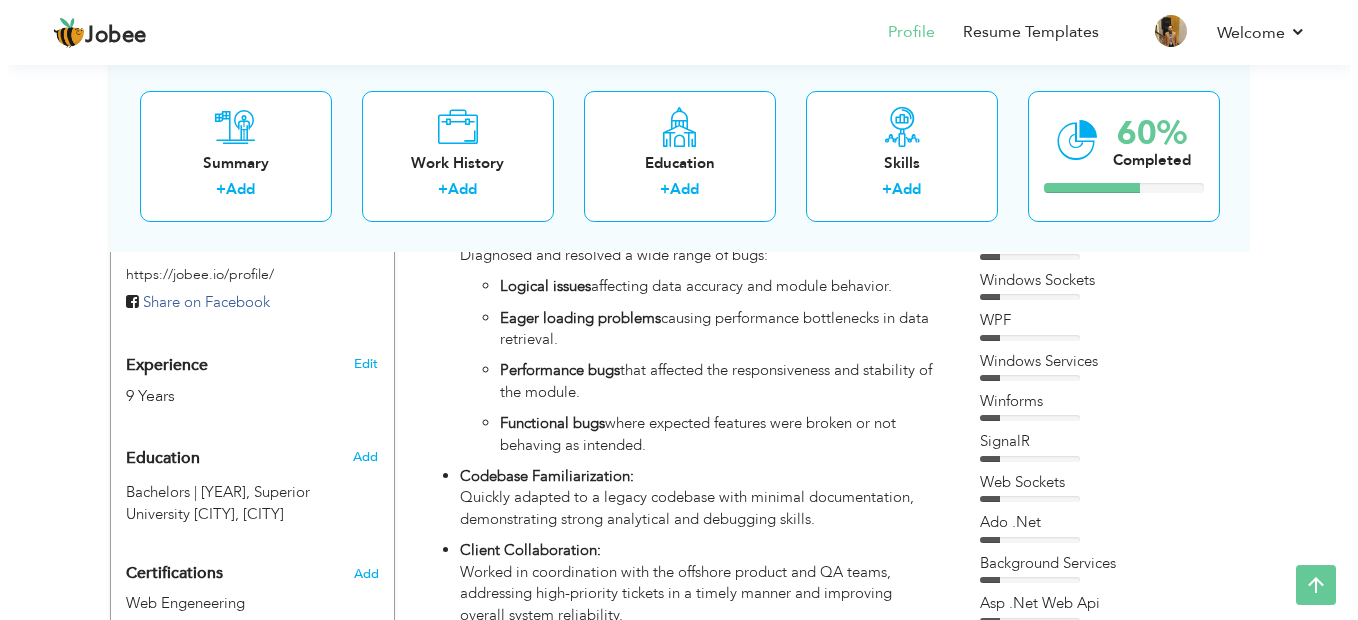 scroll, scrollTop: 693, scrollLeft: 0, axis: vertical 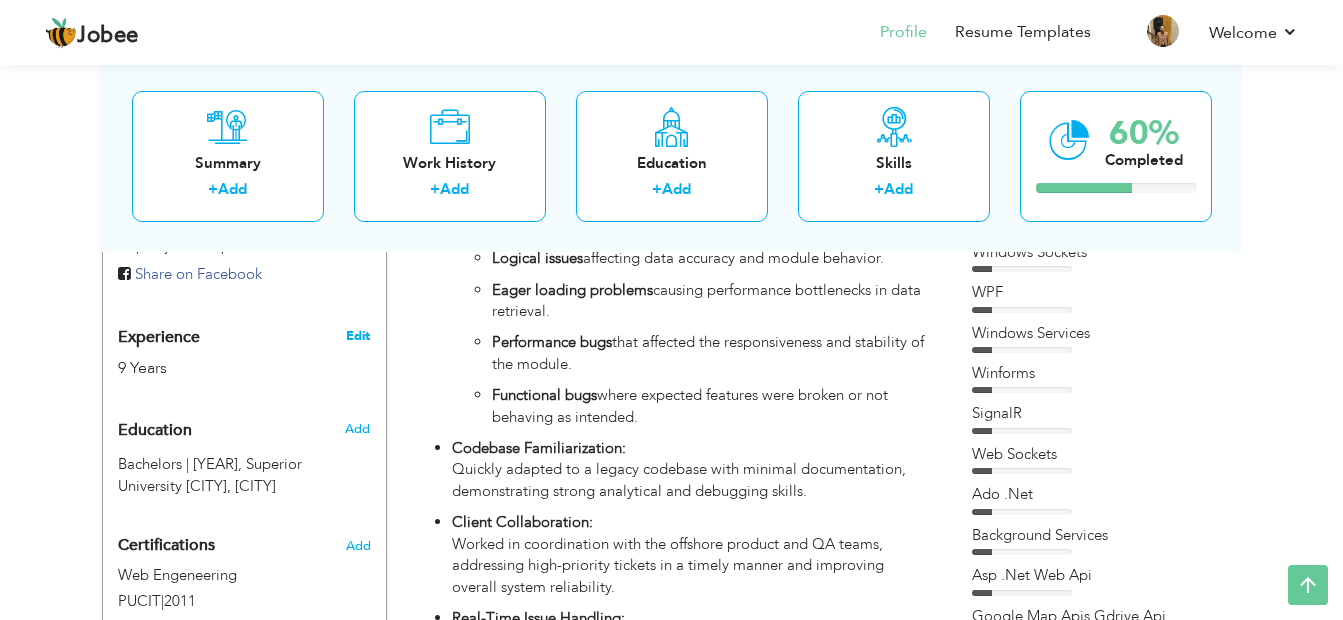 click on "Edit" at bounding box center [358, 336] 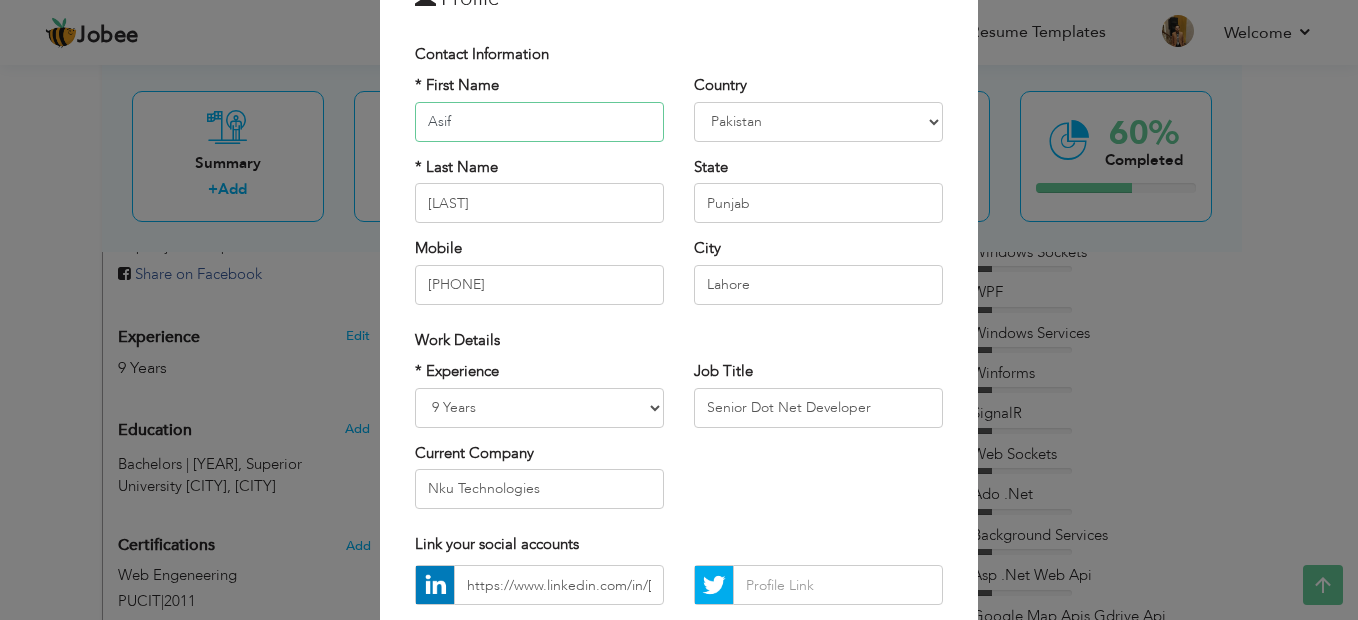 scroll, scrollTop: 173, scrollLeft: 0, axis: vertical 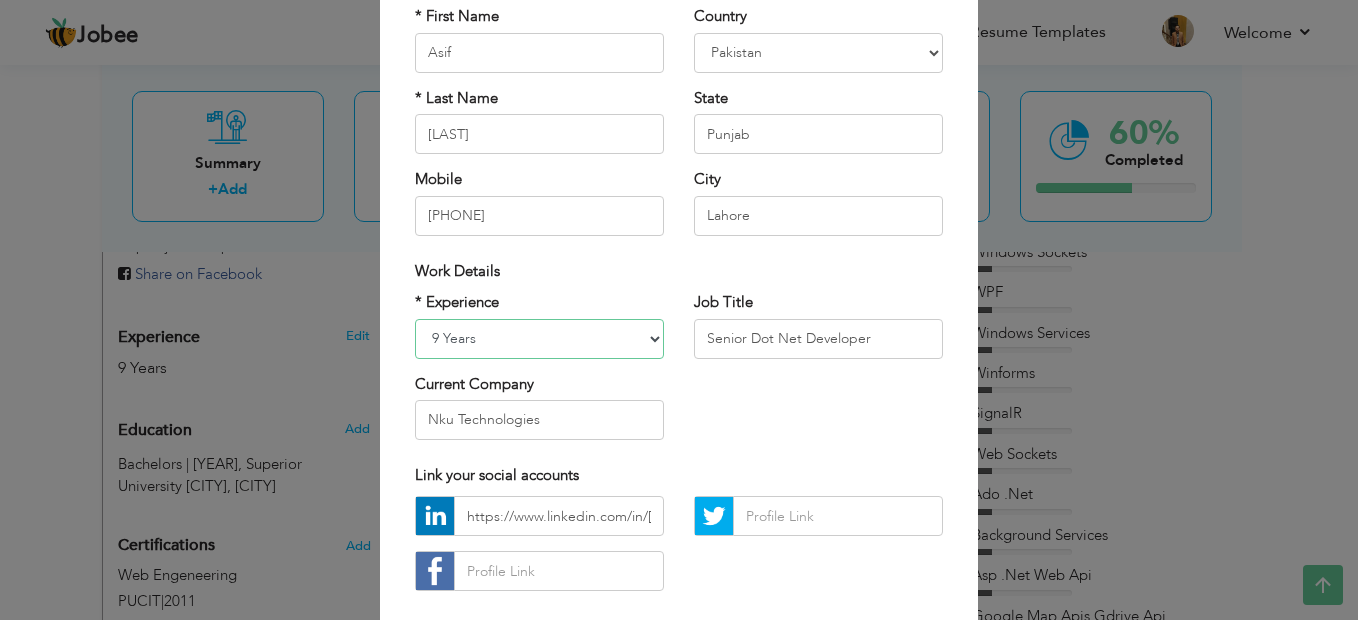 click on "Entry Level Less than 1 Year 1 Year 2 Years 3 Years 4 Years 5 Years 6 Years 7 Years 8 Years 9 Years 10 Years 11 Years 12 Years 13 Years 14 Years 15 Years 16 Years 17 Years 18 Years 19 Years 20 Years 21 Years 22 Years 23 Years 24 Years 25 Years 26 Years 27 Years 28 Years 29 Years 30 Years 31 Years 32 Years 33 Years 34 Years 35 Years More than 35 Years" at bounding box center (539, 339) 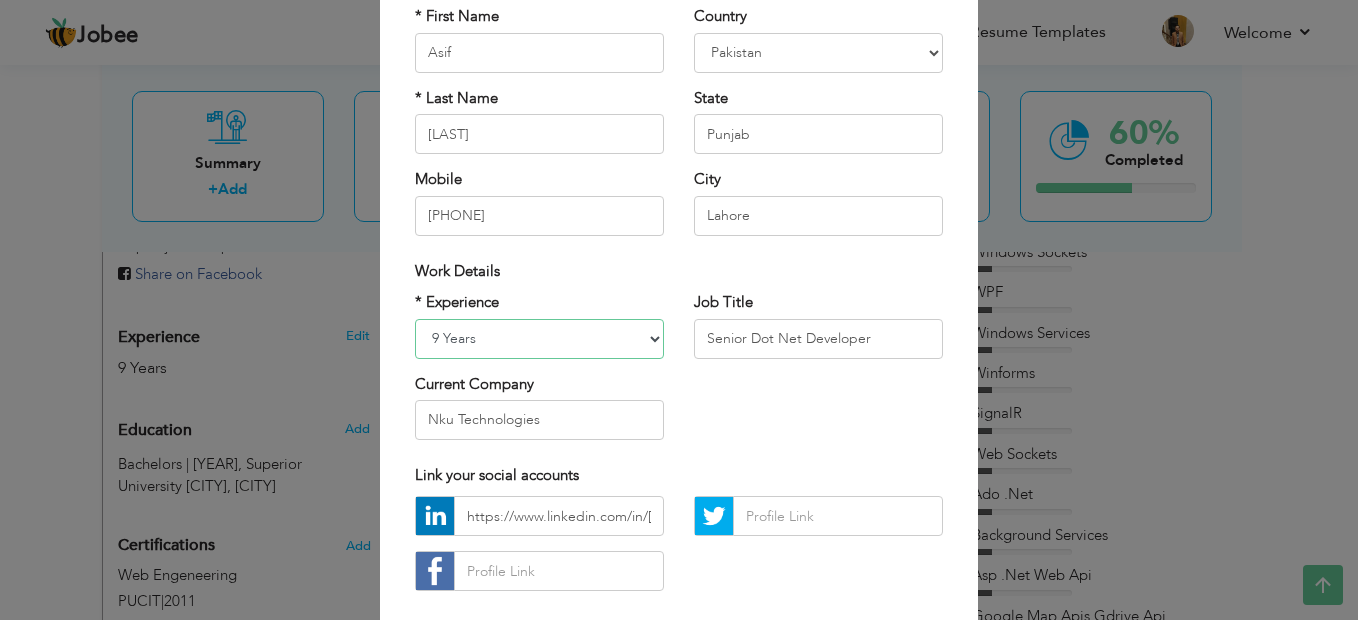 select on "number:10" 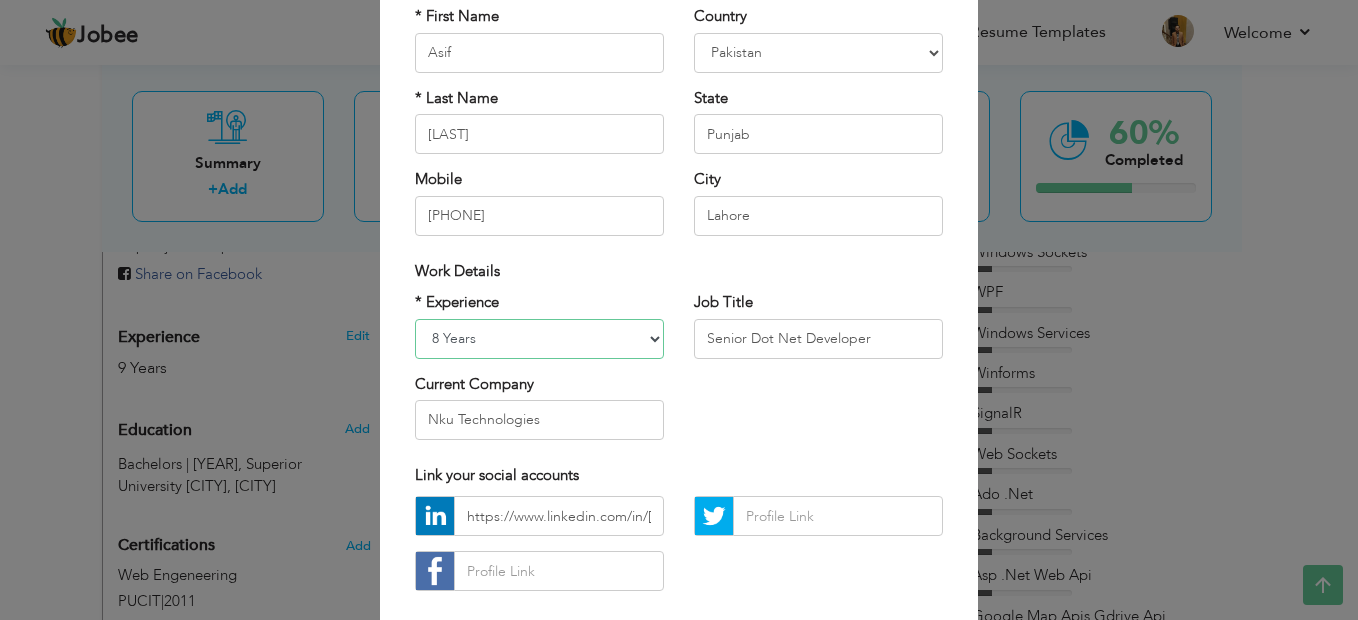 click on "Entry Level Less than 1 Year 1 Year 2 Years 3 Years 4 Years 5 Years 6 Years 7 Years 8 Years 9 Years 10 Years 11 Years 12 Years 13 Years 14 Years 15 Years 16 Years 17 Years 18 Years 19 Years 20 Years 21 Years 22 Years 23 Years 24 Years 25 Years 26 Years 27 Years 28 Years 29 Years 30 Years 31 Years 32 Years 33 Years 34 Years 35 Years More than 35 Years" at bounding box center (539, 339) 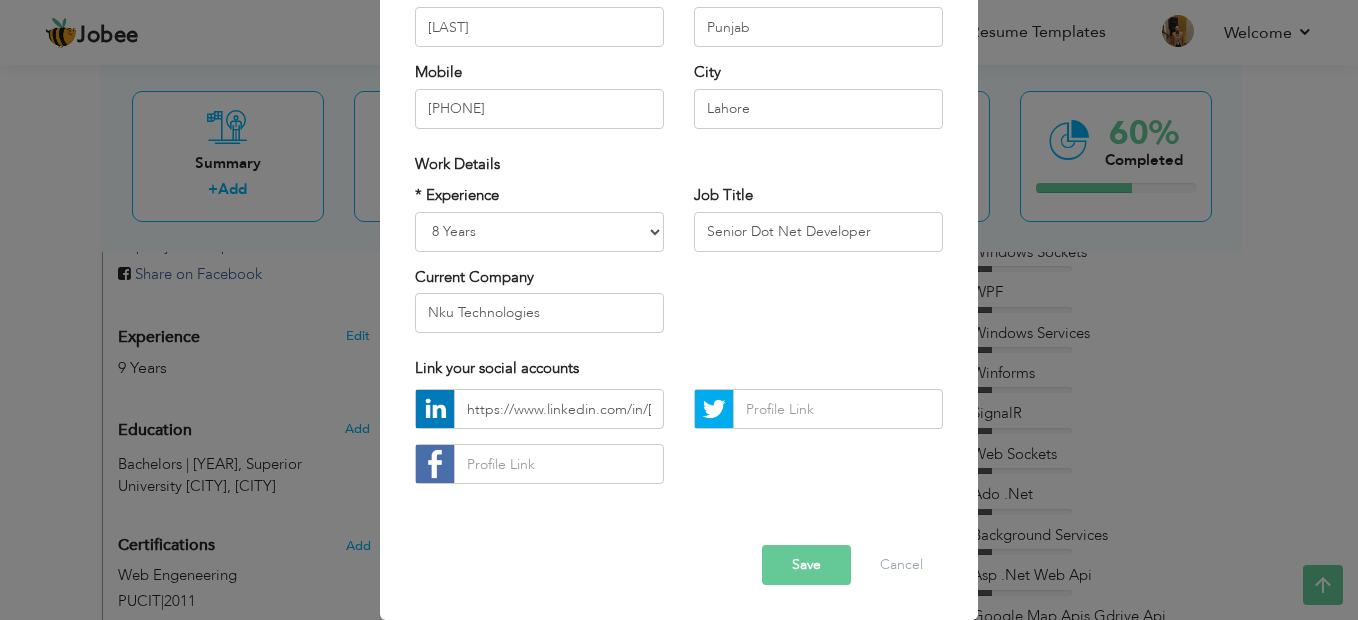 click on "Save" at bounding box center [806, 565] 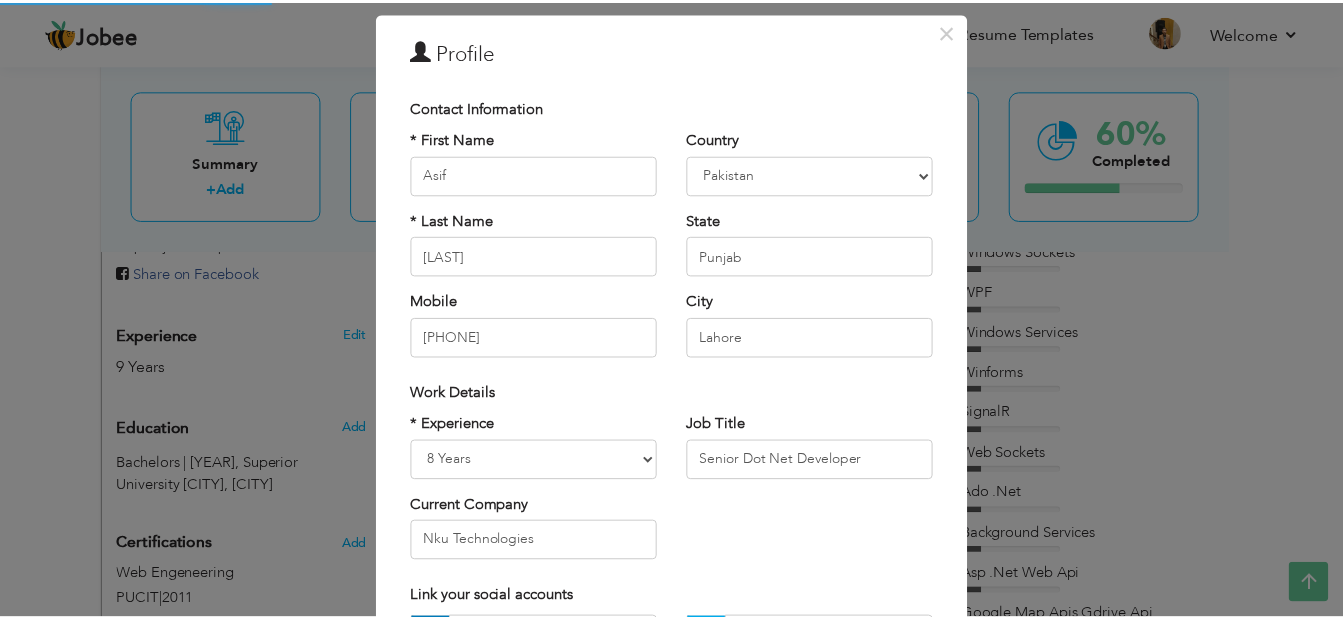 scroll, scrollTop: 0, scrollLeft: 0, axis: both 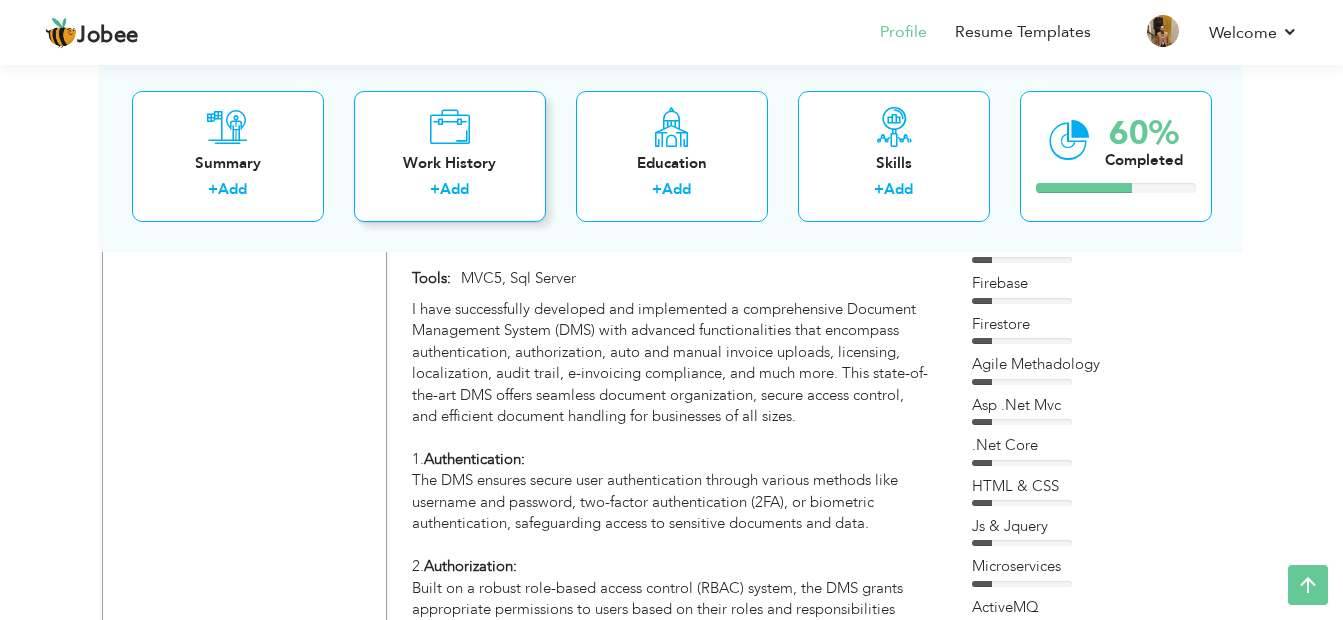 click on "Work History" at bounding box center (450, 162) 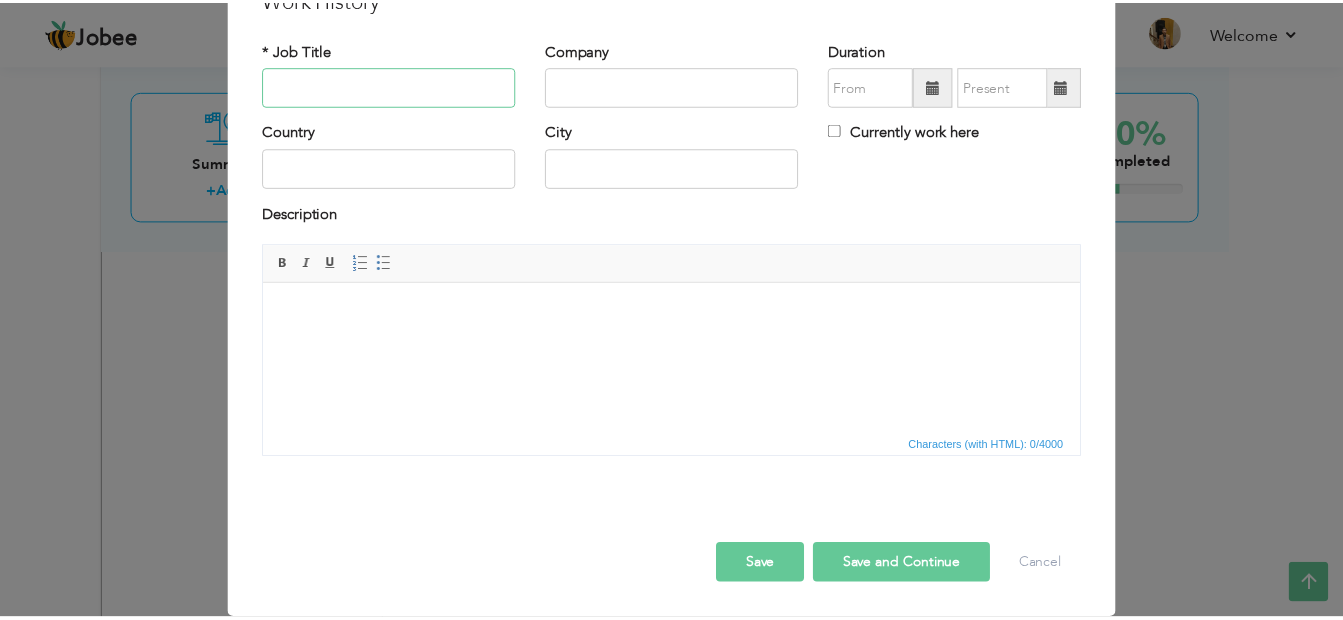 scroll, scrollTop: 0, scrollLeft: 0, axis: both 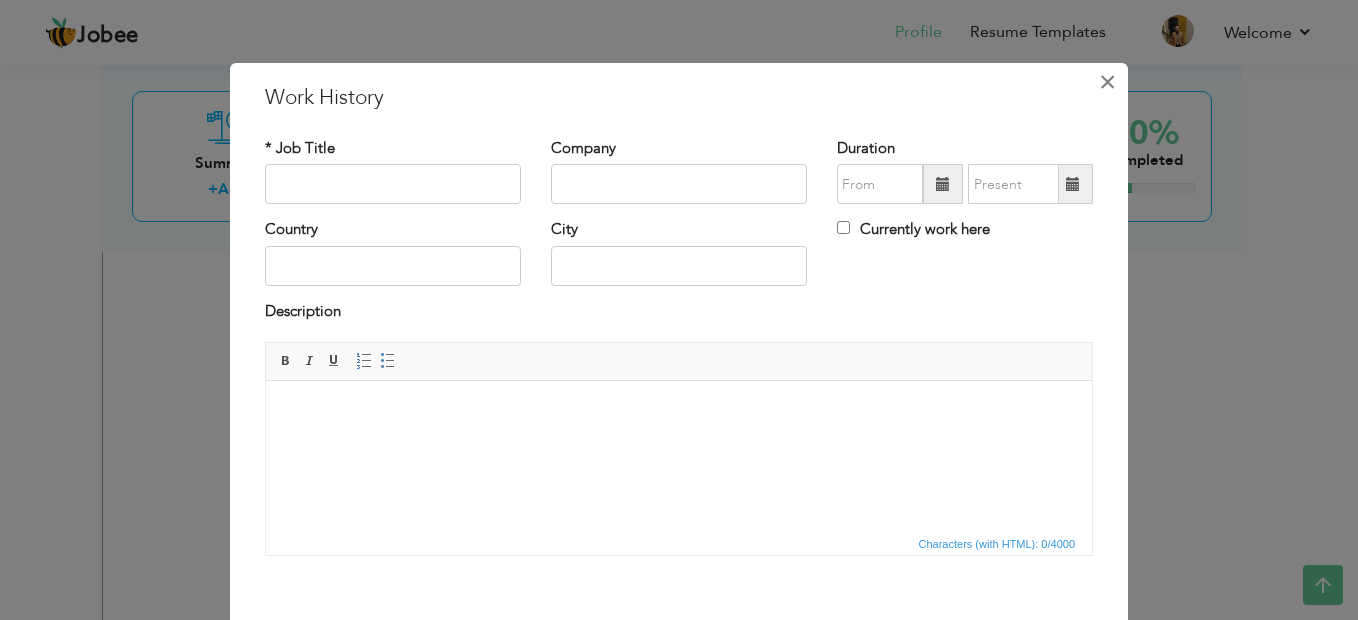 click on "×" at bounding box center (1107, 82) 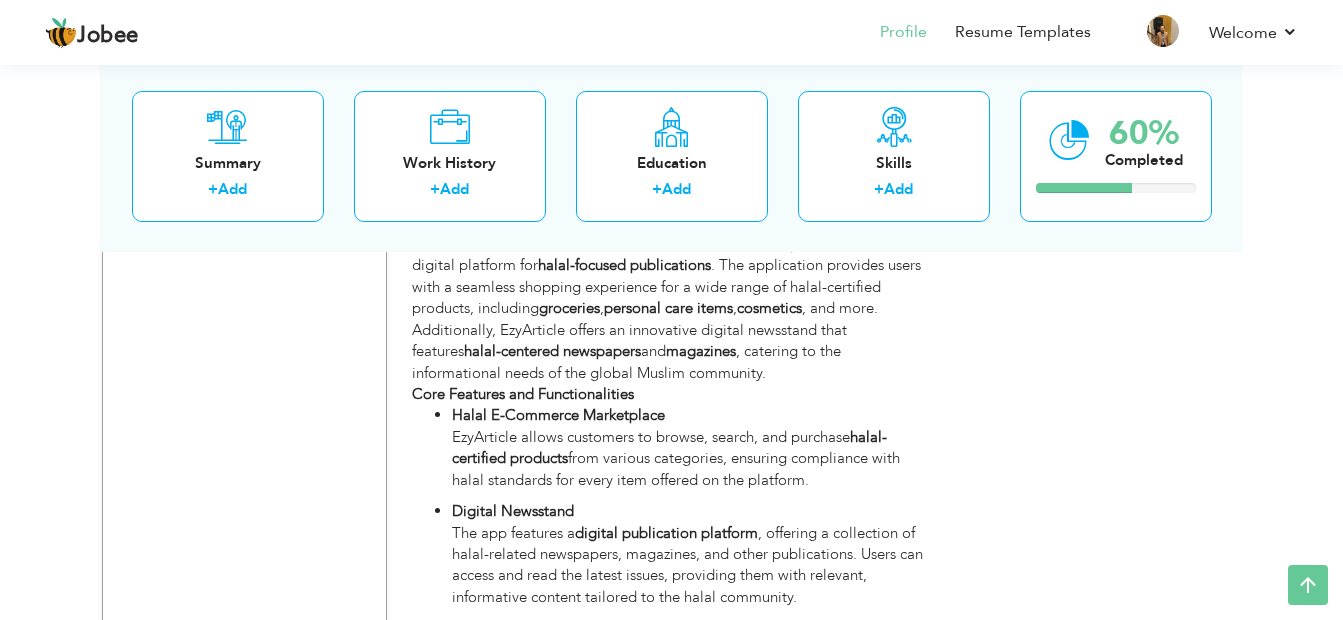 scroll, scrollTop: 21001, scrollLeft: 0, axis: vertical 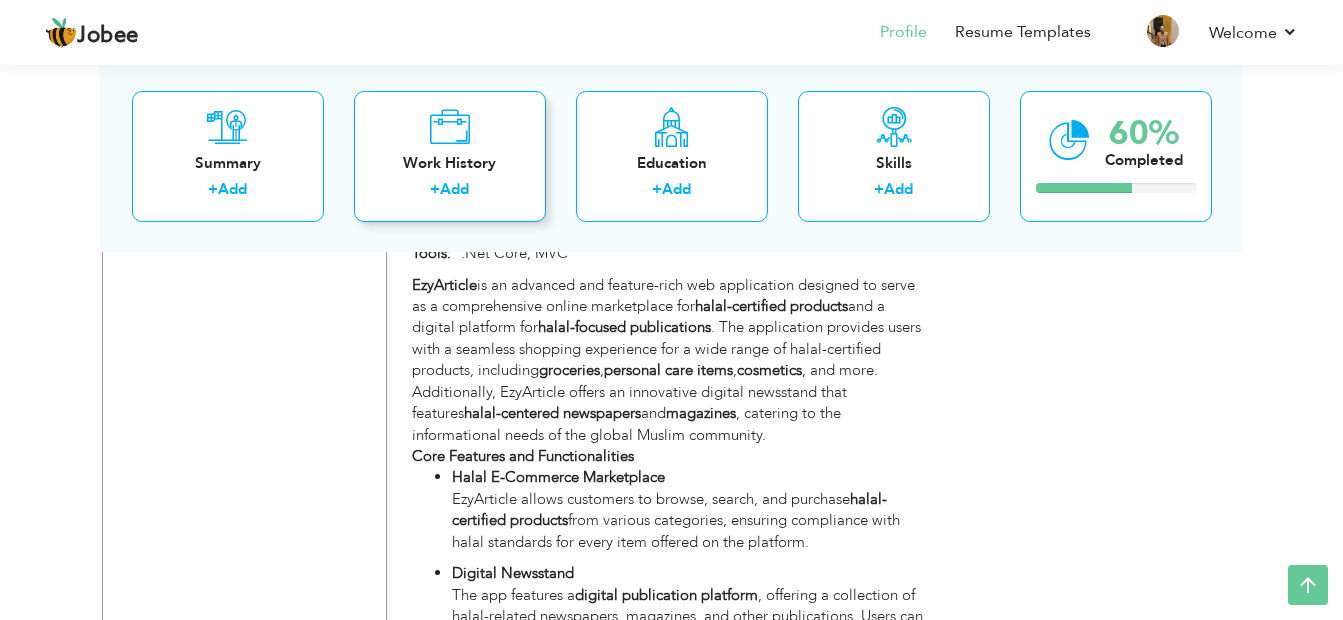 click on "Work History
+  Add" at bounding box center (450, 155) 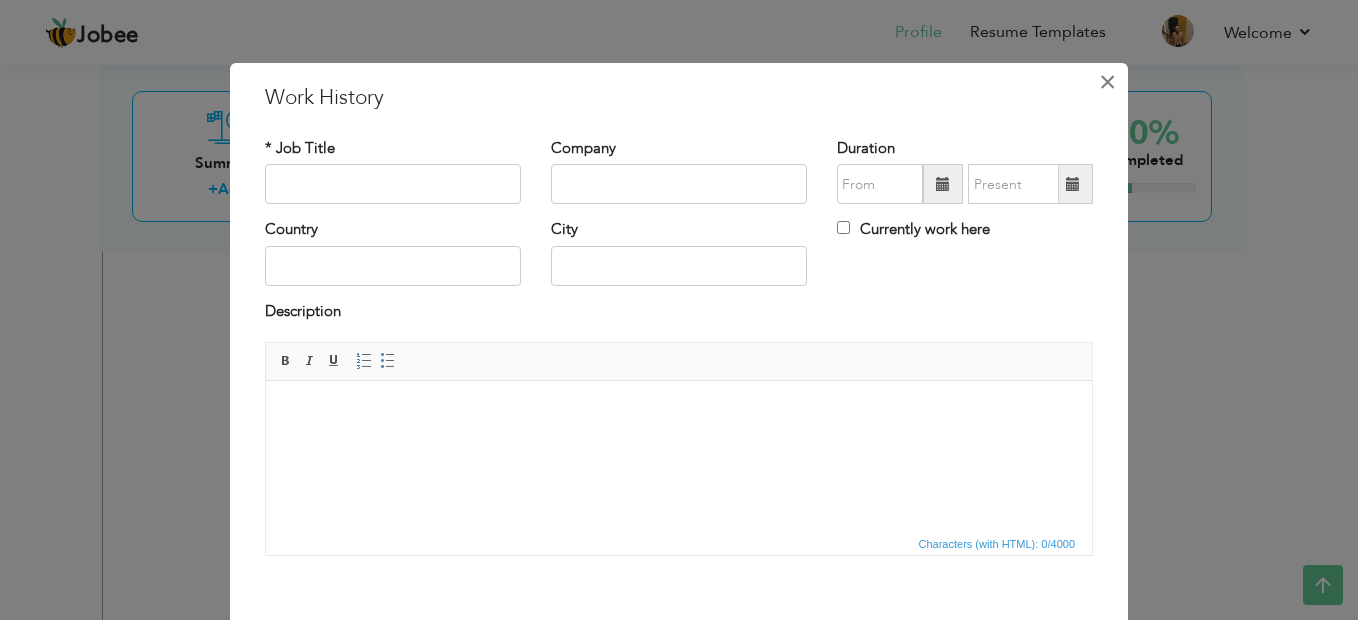 click on "×" at bounding box center (1107, 82) 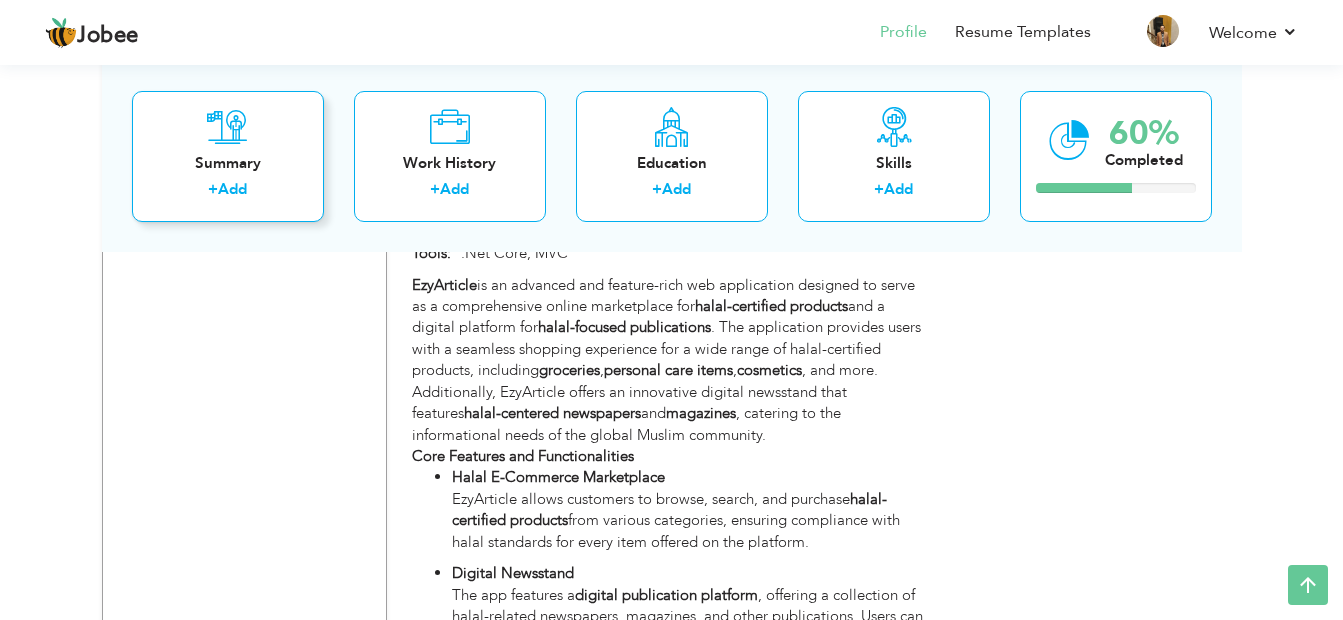 click on "Summary" at bounding box center [228, 162] 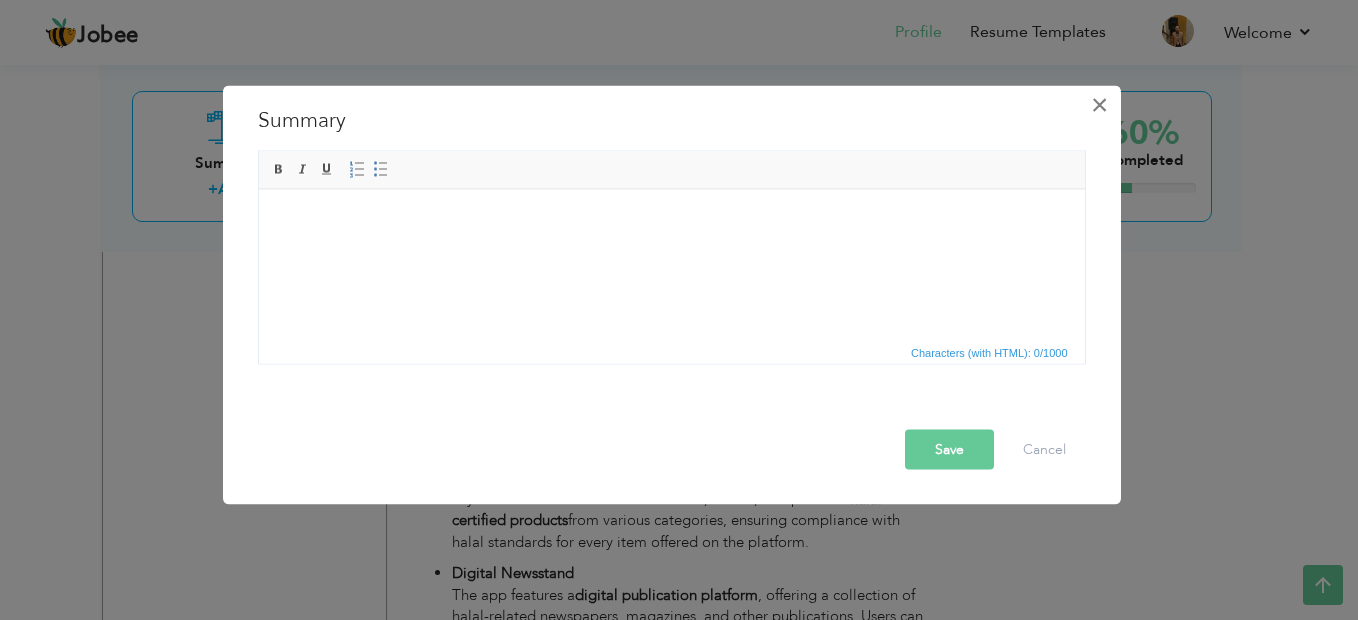 click on "×" at bounding box center (1099, 105) 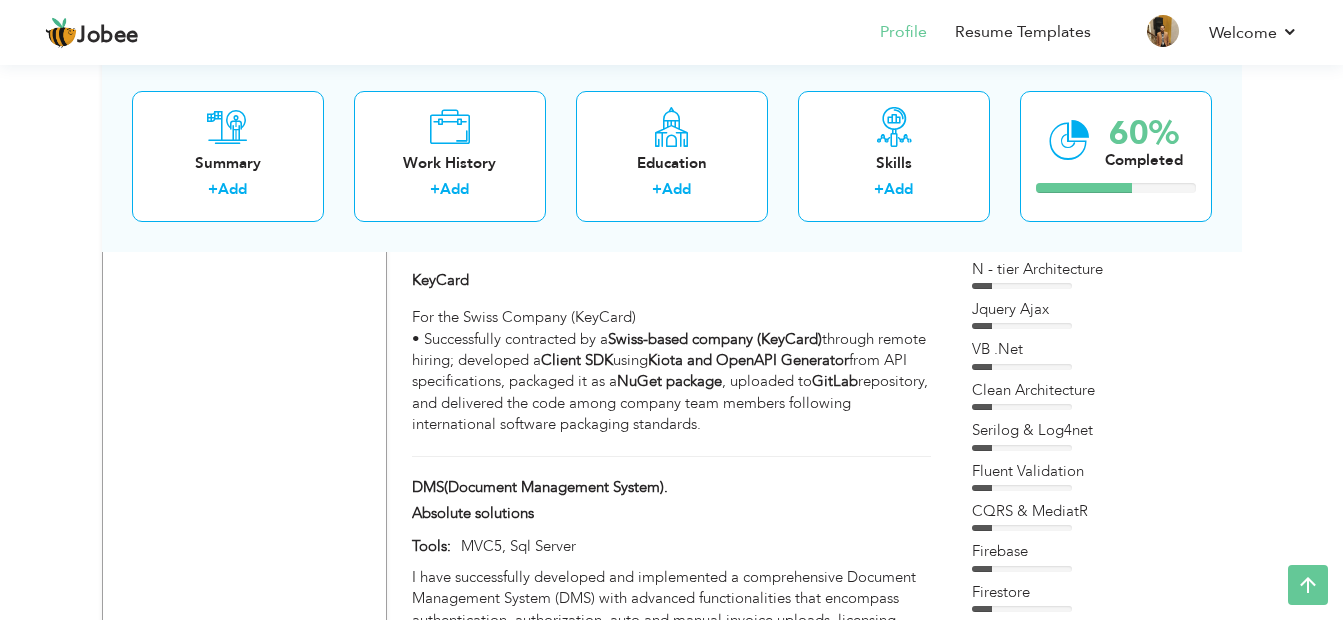scroll, scrollTop: 1313, scrollLeft: 0, axis: vertical 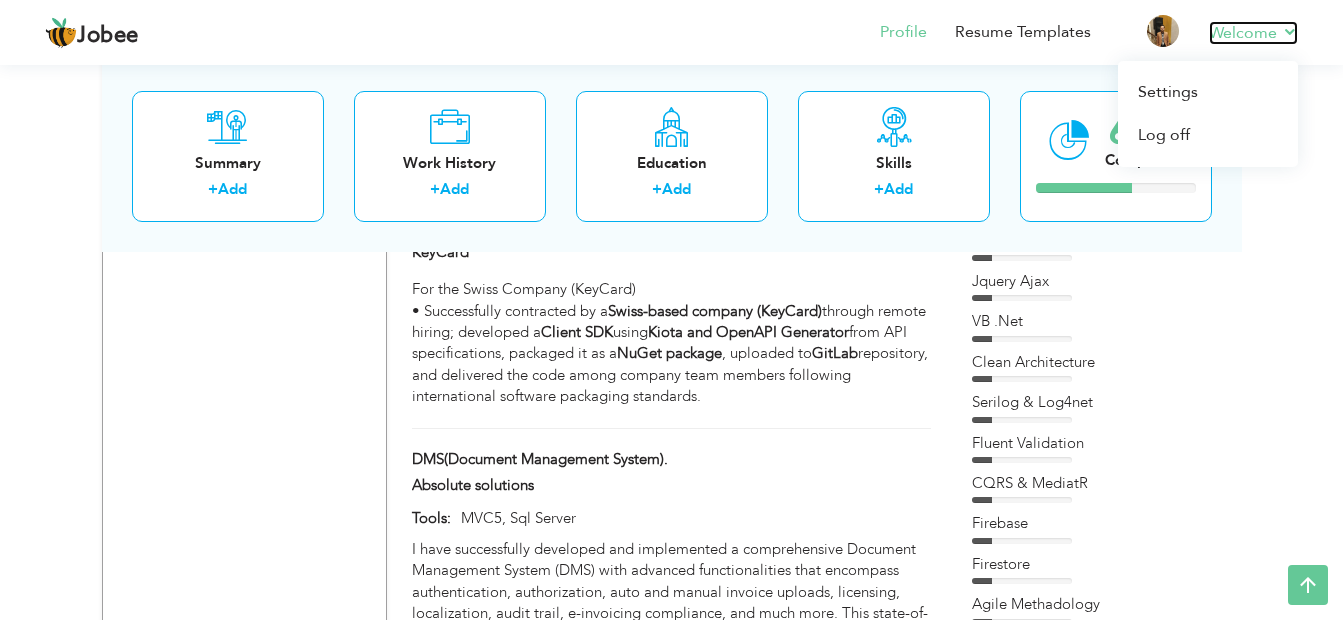 click on "Welcome" at bounding box center (1253, 33) 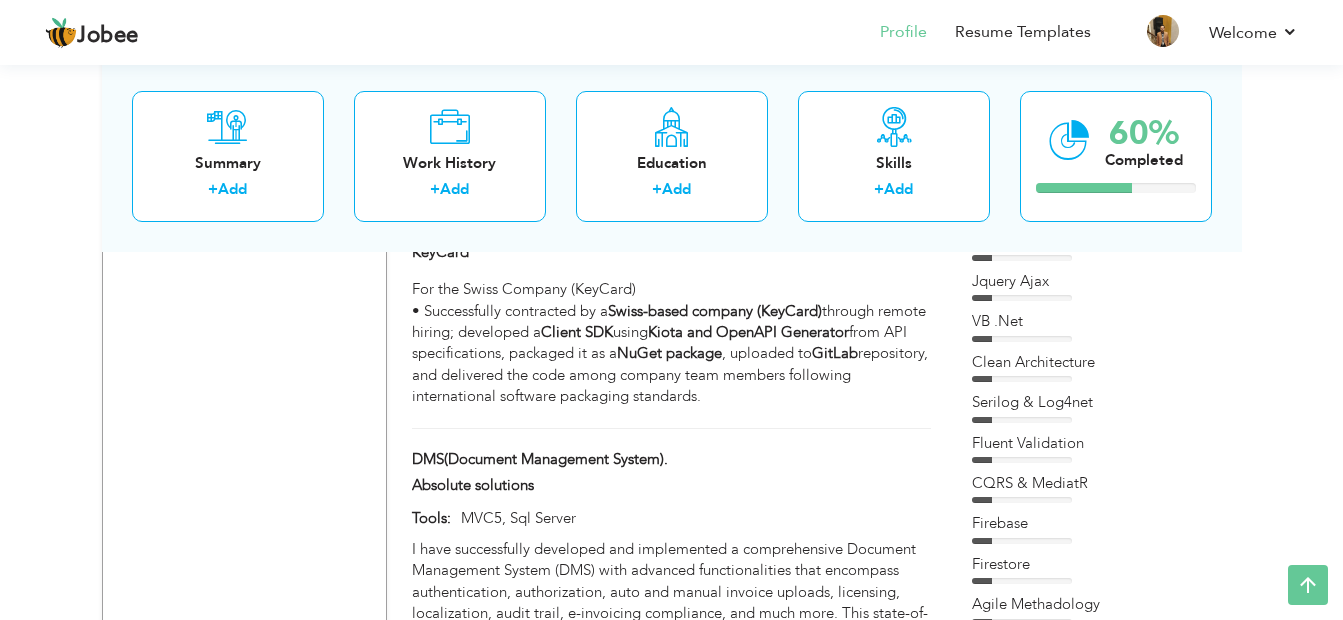 click on "View Resume
Export PDF
Profile
Summary
Public Link
Experience
Education
Awards
Work Histroy
Projects
Certifications
Skills
Preferred Job City" at bounding box center (671, 10791) 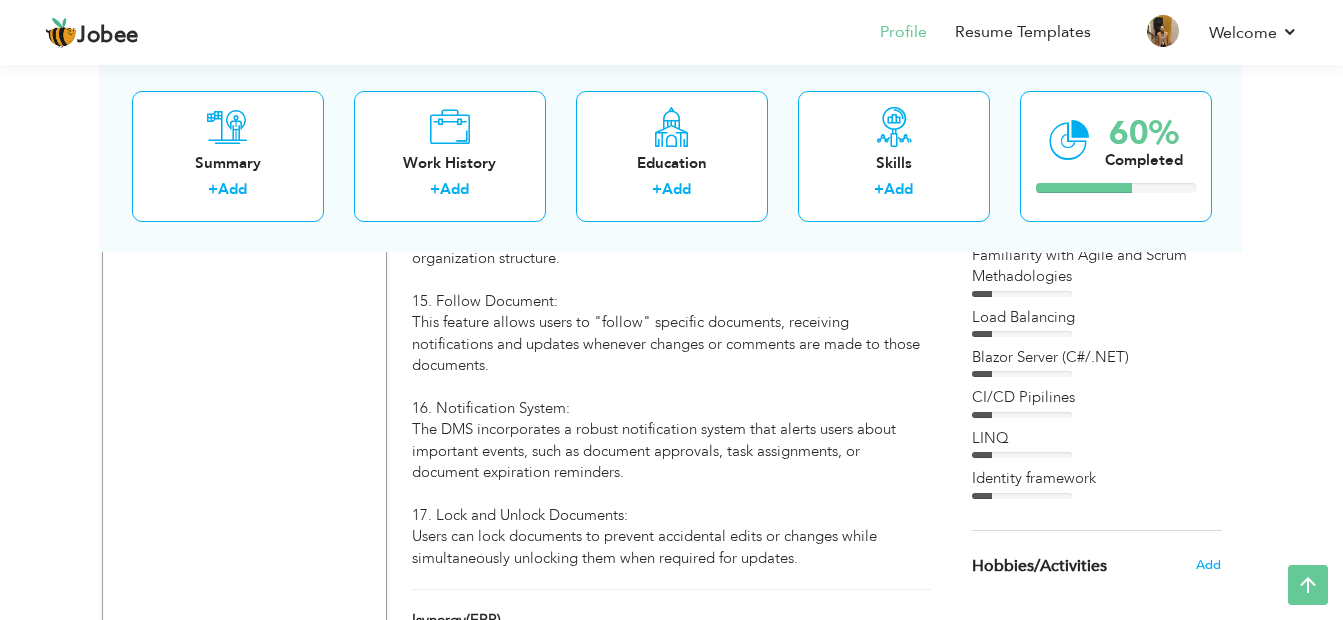 scroll, scrollTop: 3013, scrollLeft: 0, axis: vertical 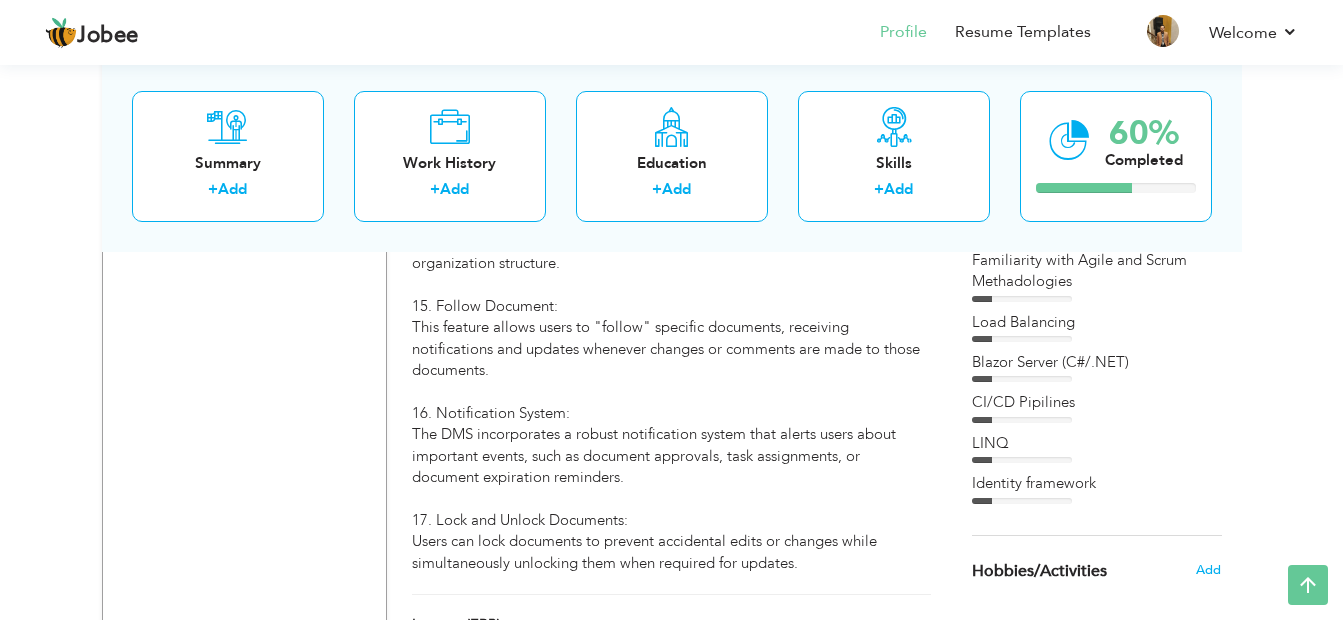 drag, startPoint x: 1153, startPoint y: 352, endPoint x: 974, endPoint y: 363, distance: 179.33768 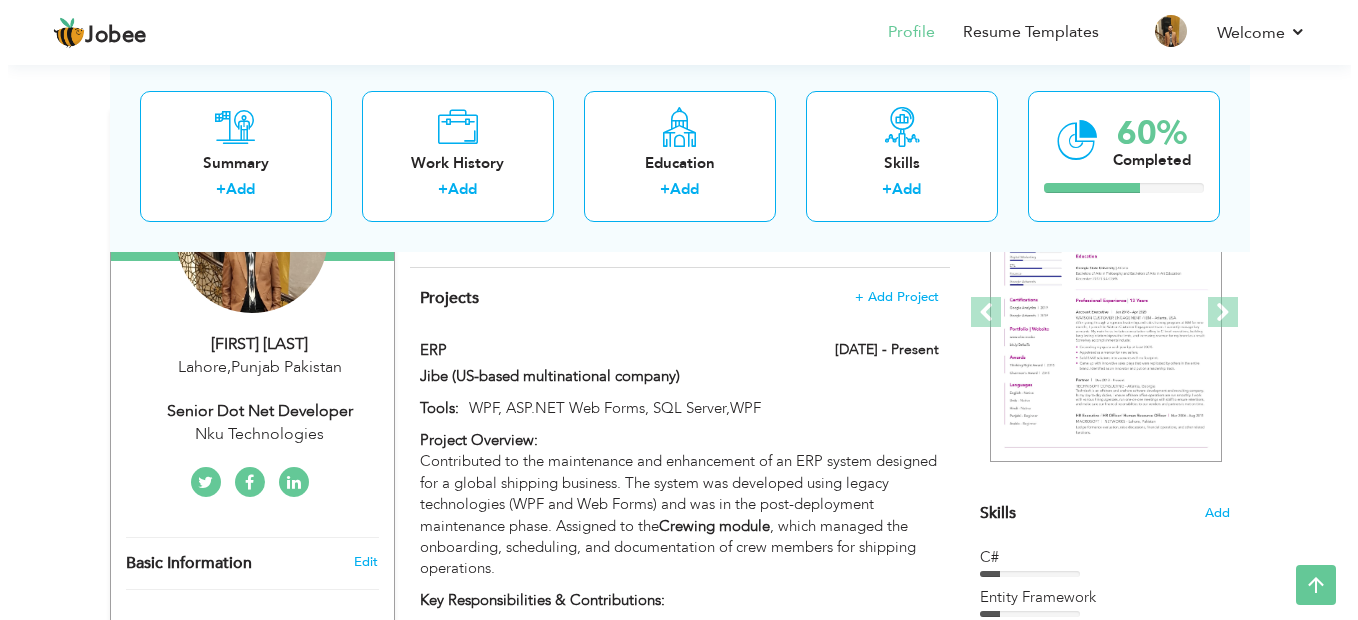 scroll, scrollTop: 333, scrollLeft: 0, axis: vertical 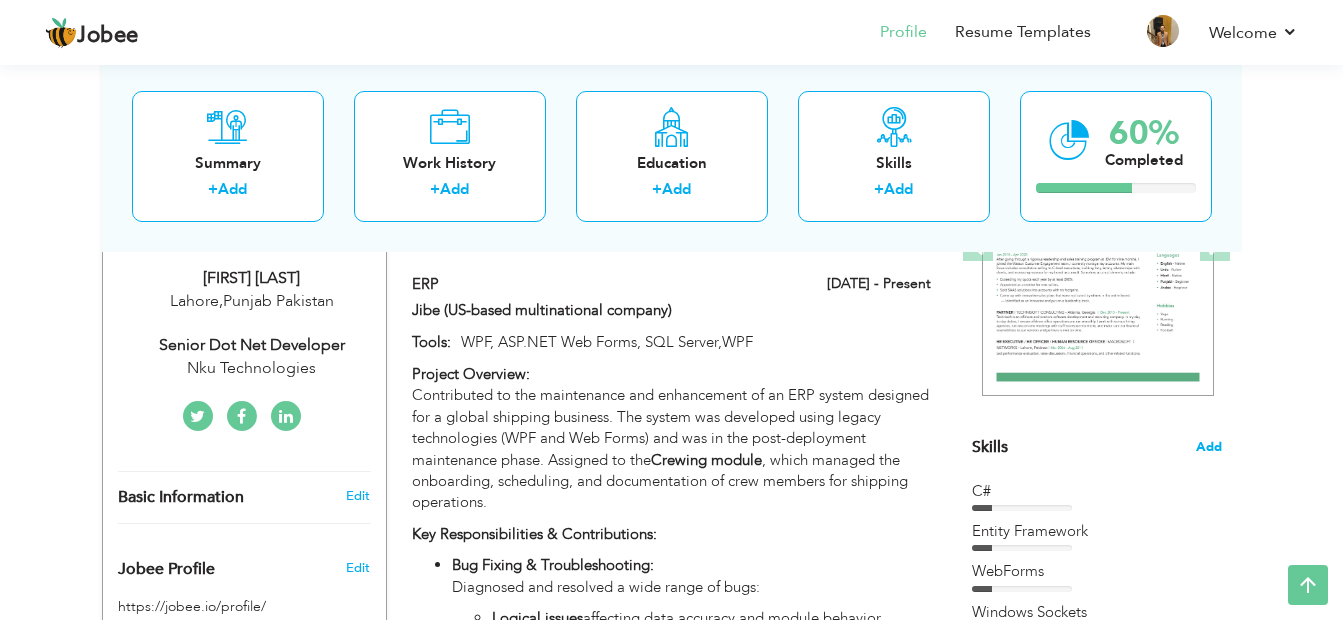 click on "Add" at bounding box center (1209, 447) 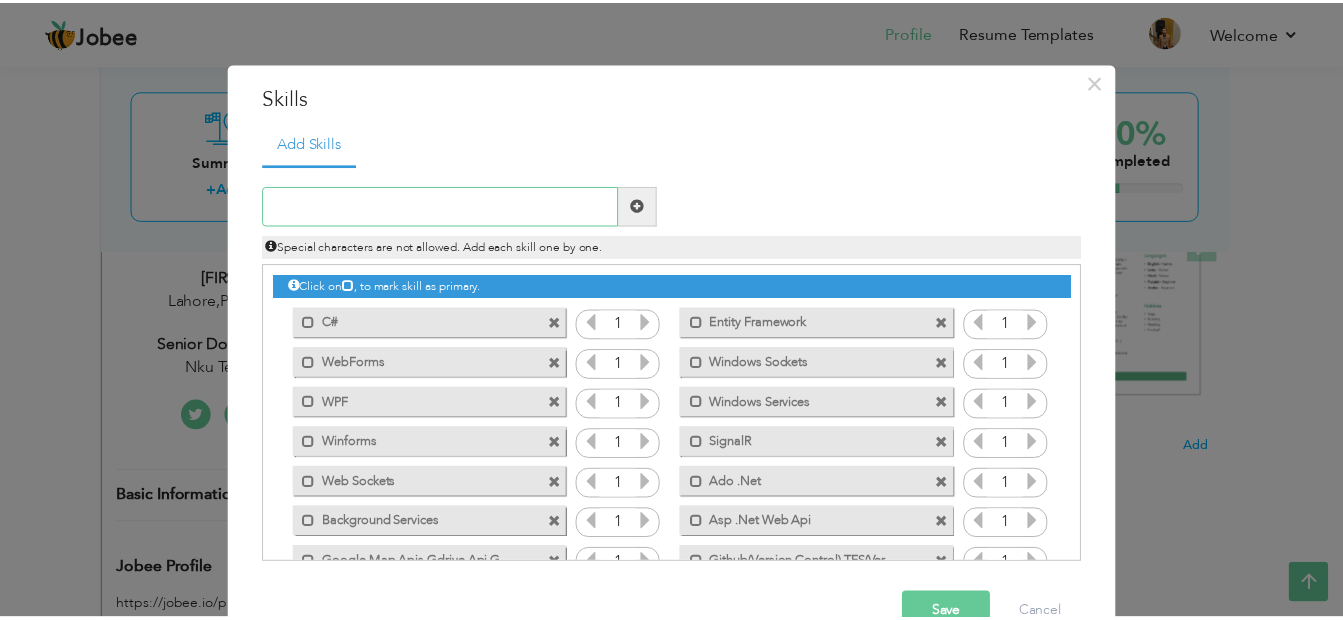 scroll, scrollTop: 1085, scrollLeft: 0, axis: vertical 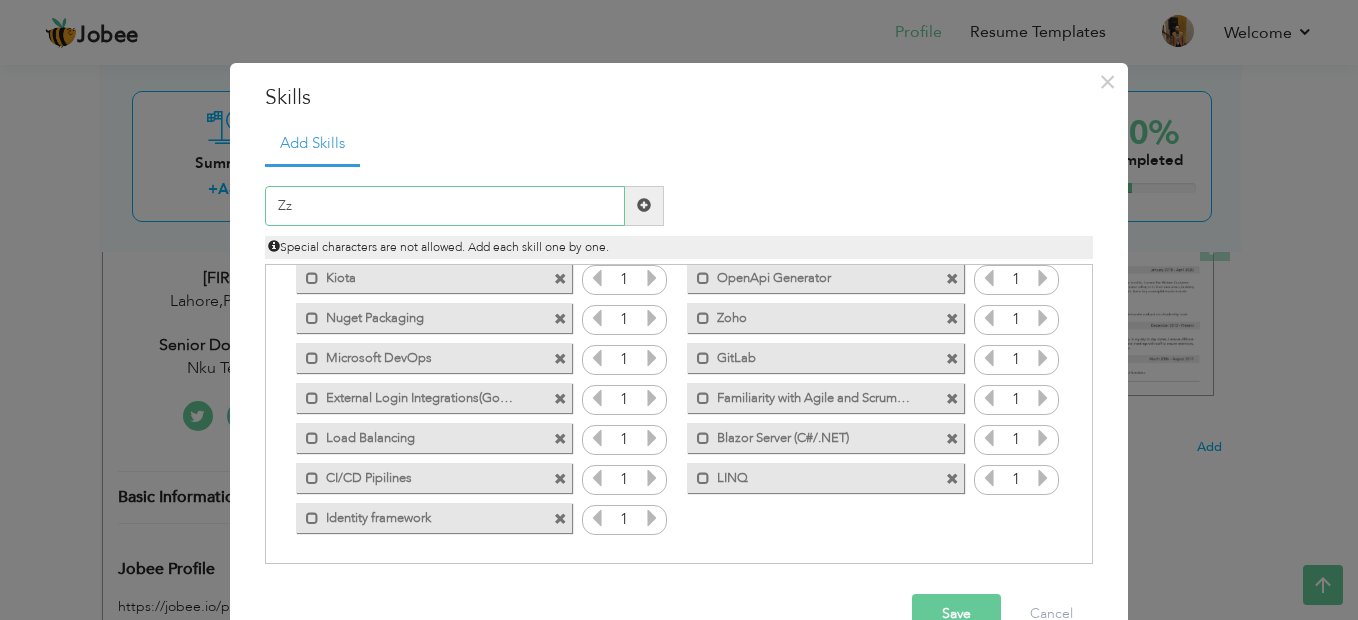type on "Z" 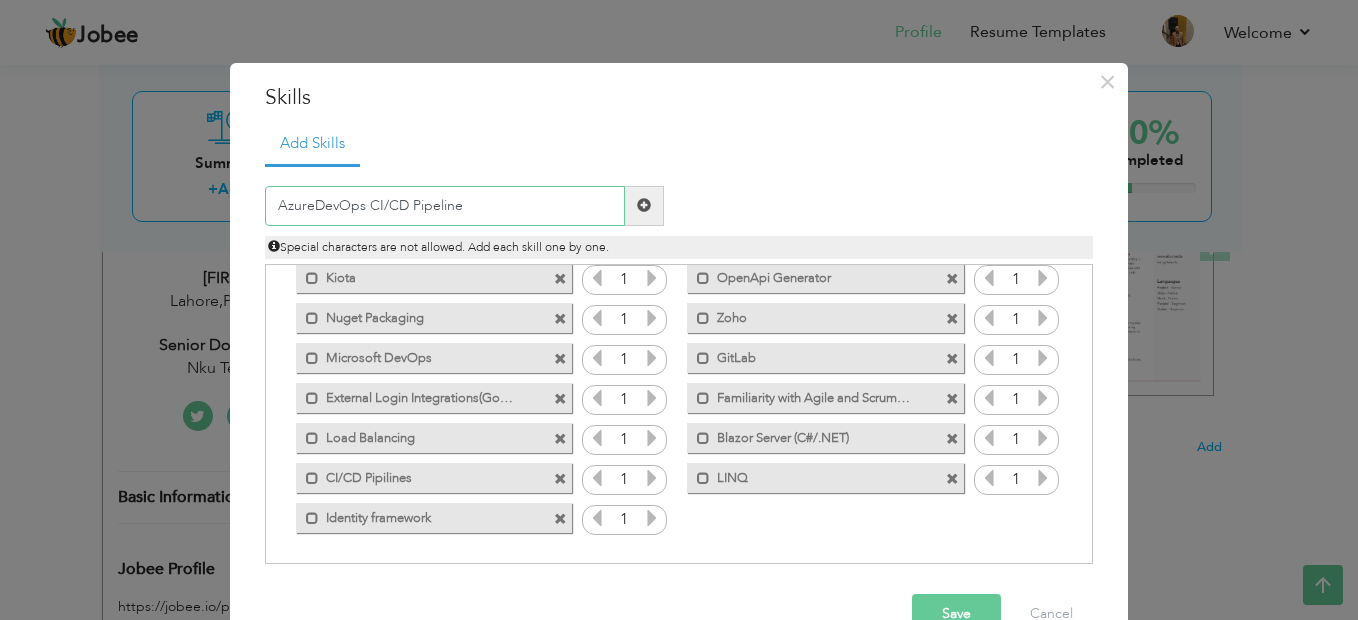 type on "AzureDevOps CI/CD Pipelines" 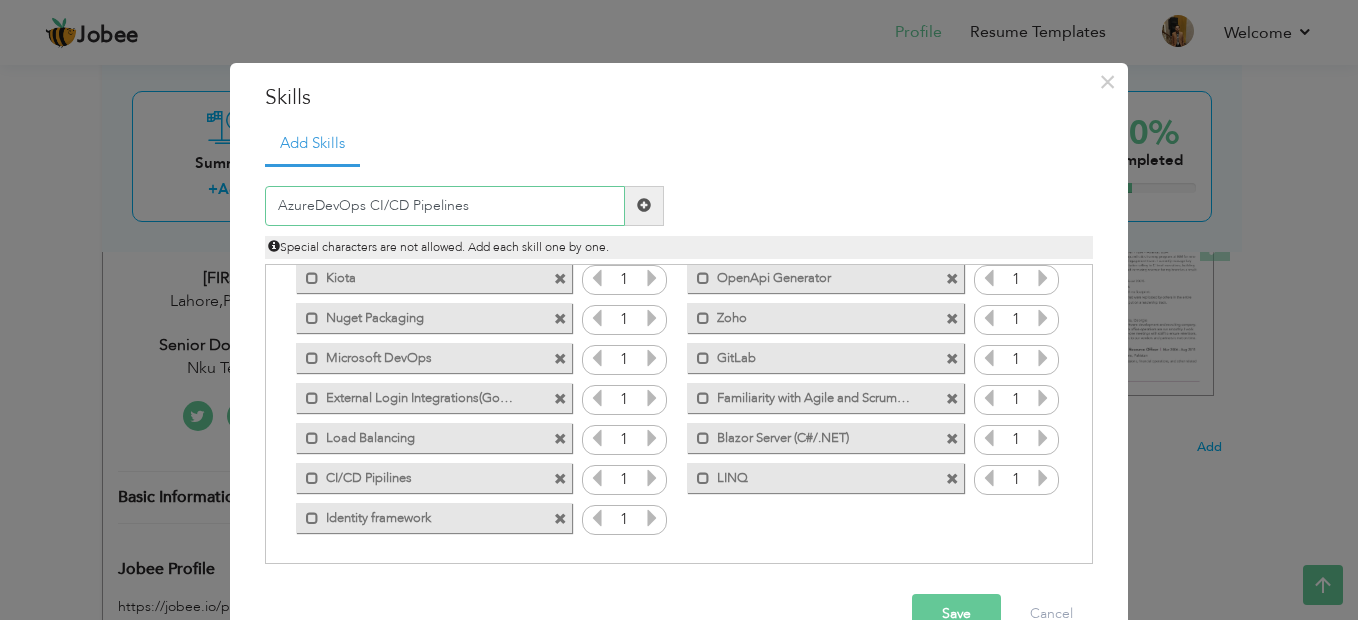 type 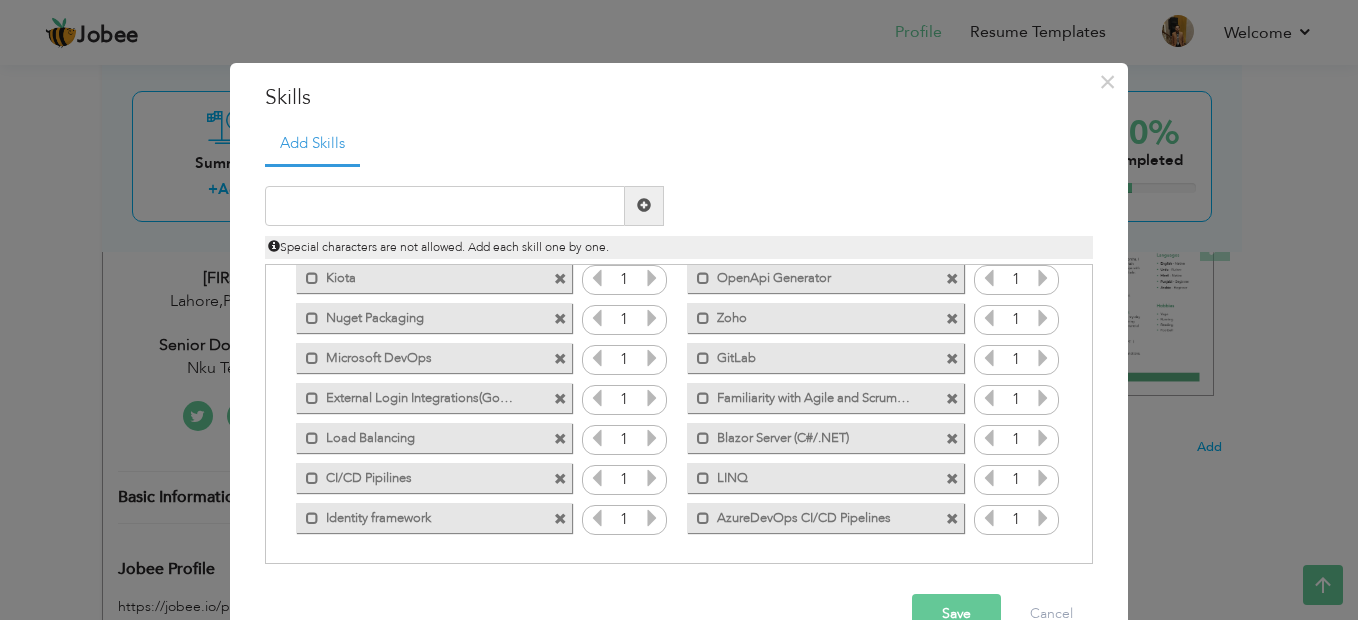 click on "Save" at bounding box center (956, 614) 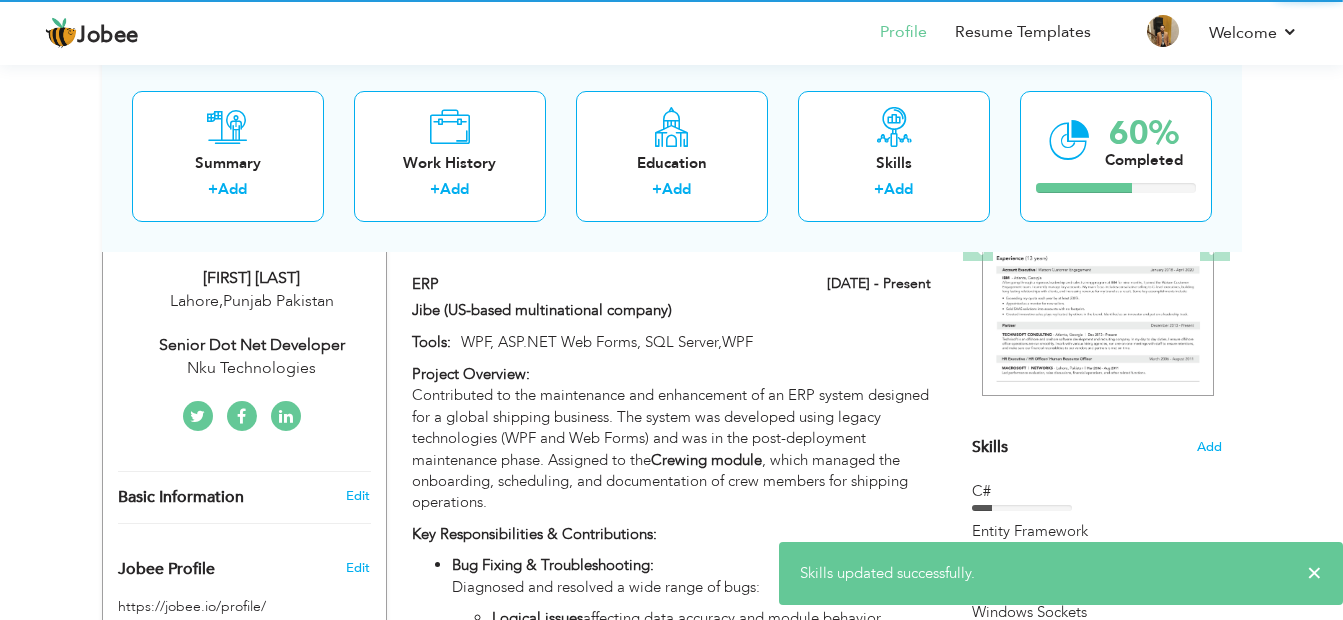 scroll, scrollTop: 0, scrollLeft: 0, axis: both 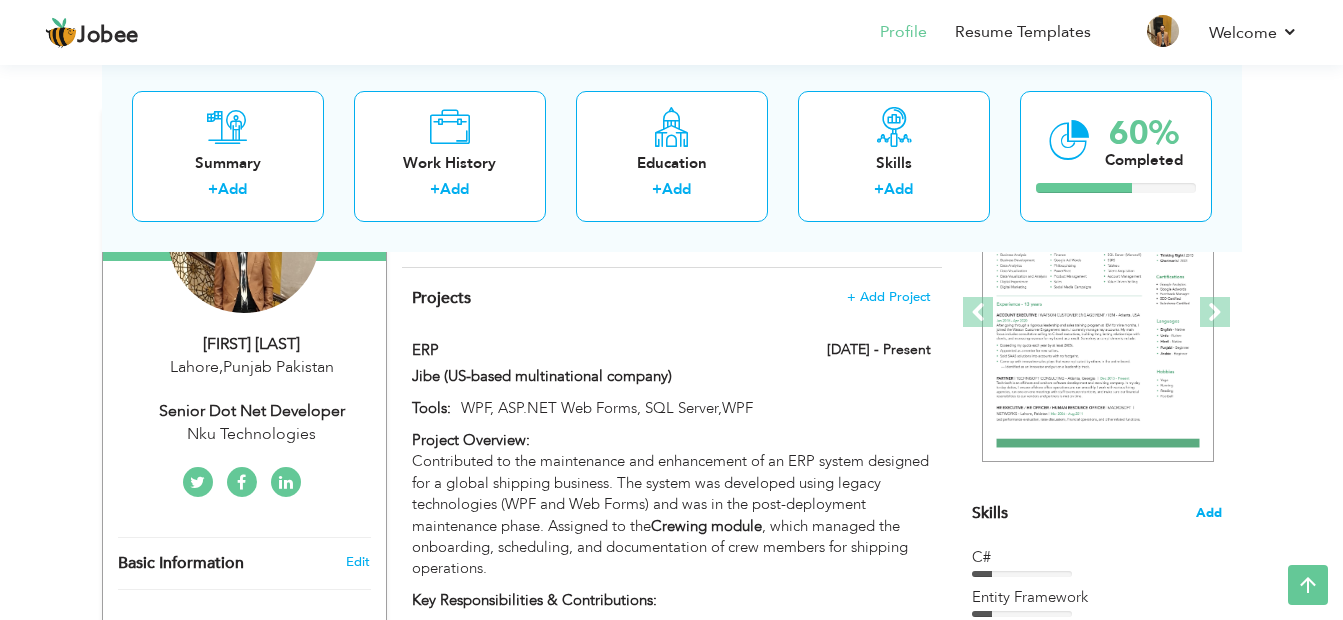 click on "Add" at bounding box center [1209, 513] 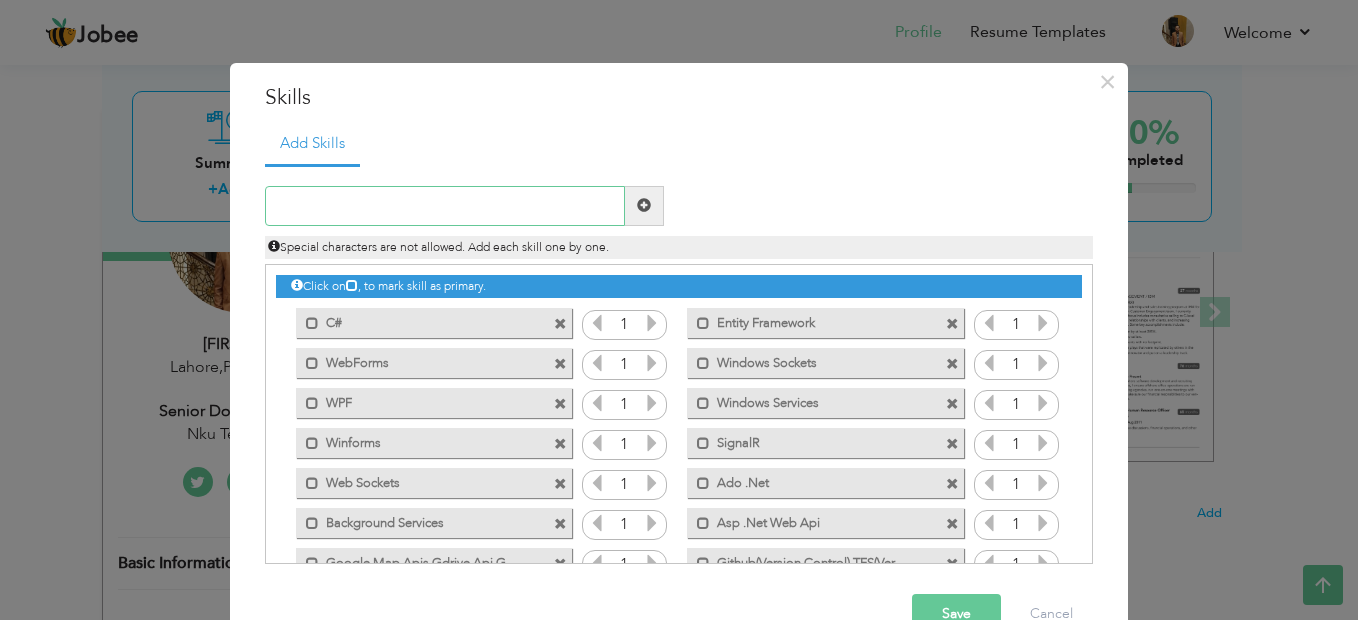 scroll, scrollTop: 1085, scrollLeft: 0, axis: vertical 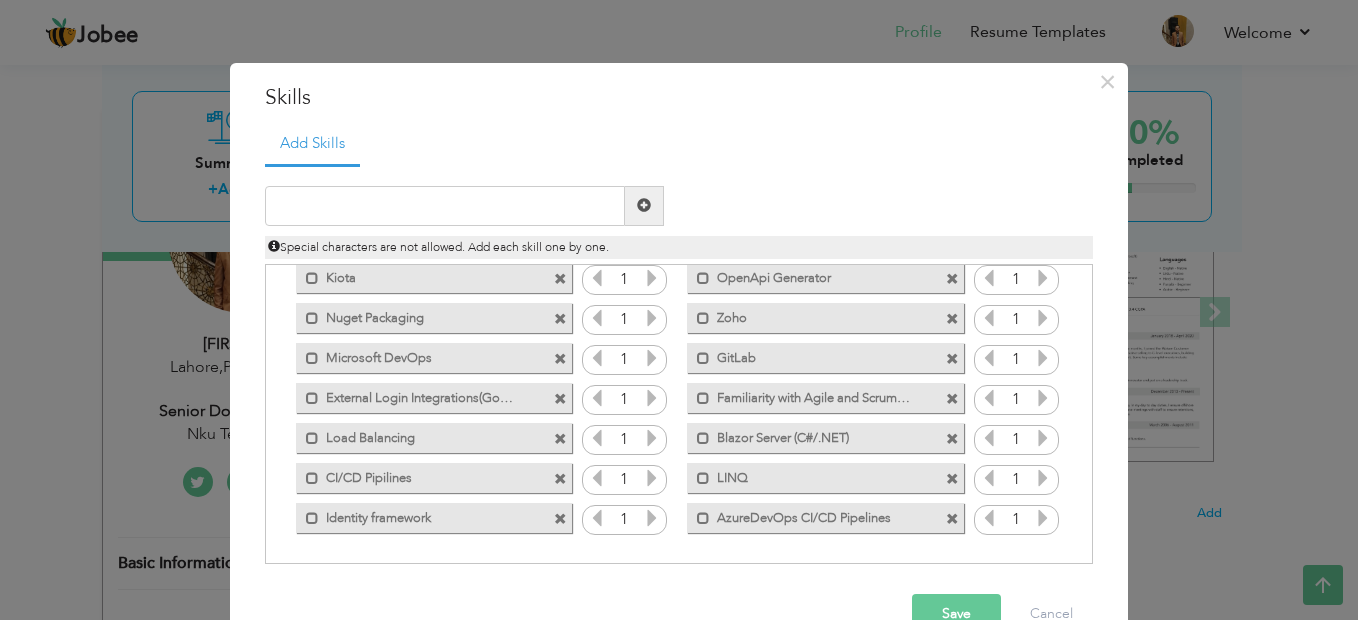 click at bounding box center (560, 479) 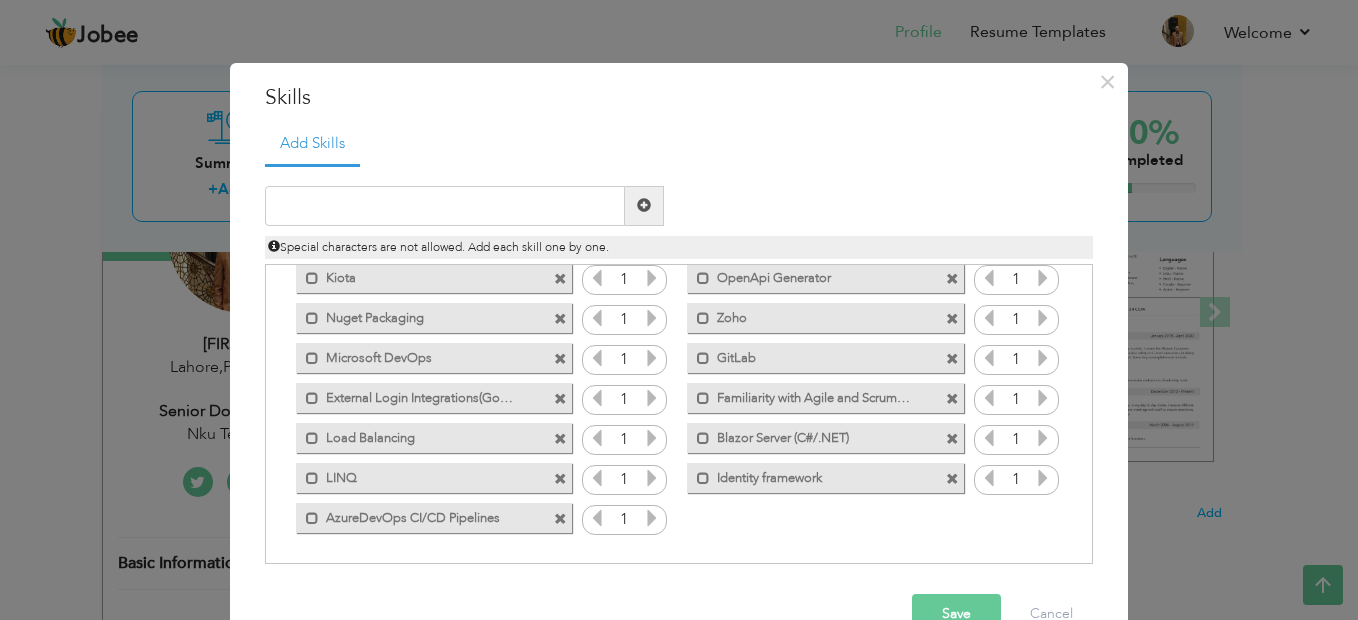 click on "Save" at bounding box center (956, 614) 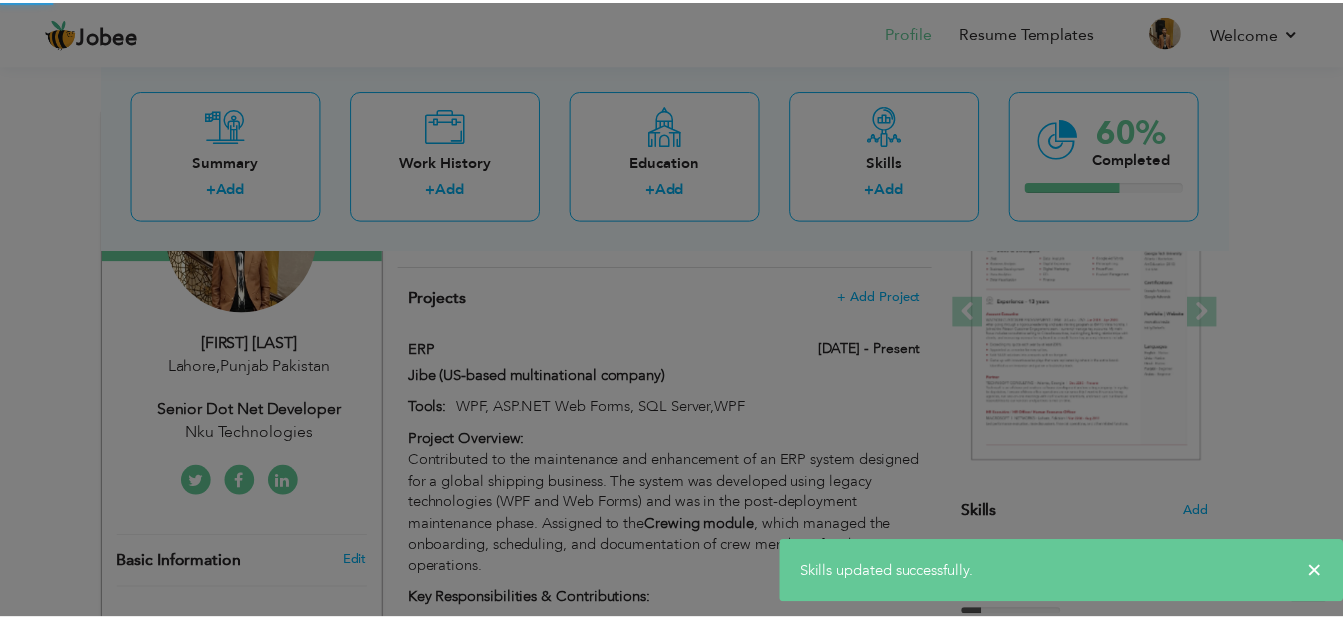 scroll, scrollTop: 0, scrollLeft: 0, axis: both 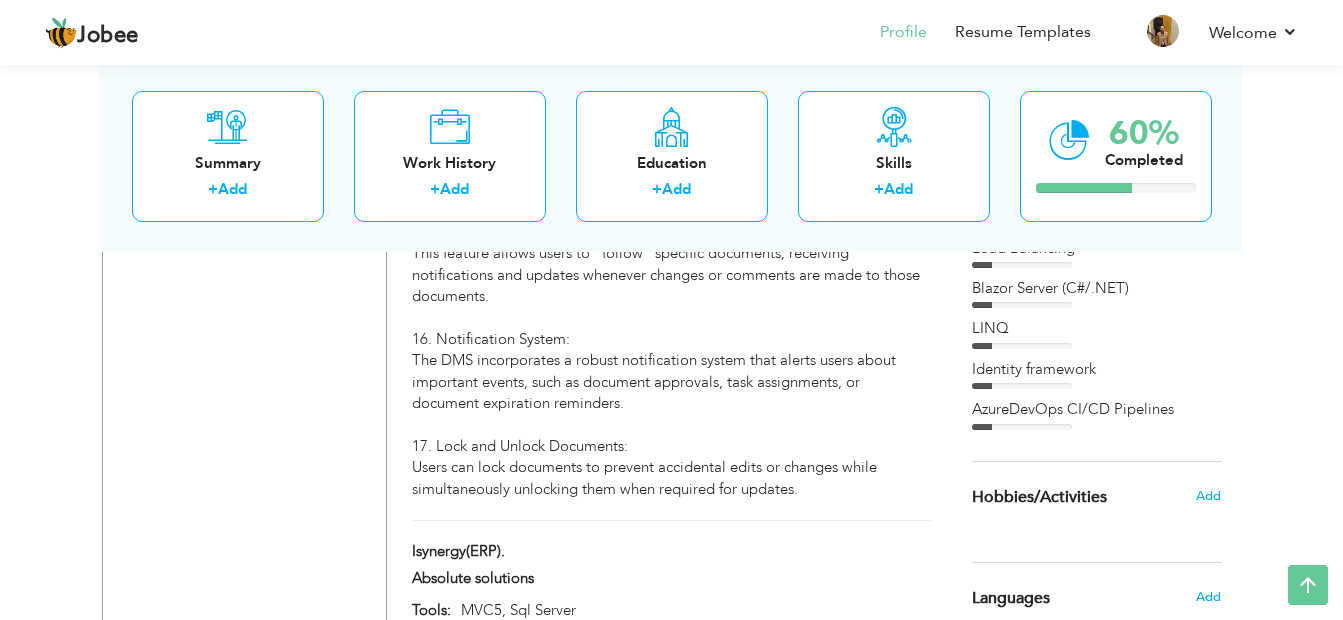 drag, startPoint x: 1178, startPoint y: 411, endPoint x: 1120, endPoint y: 406, distance: 58.21512 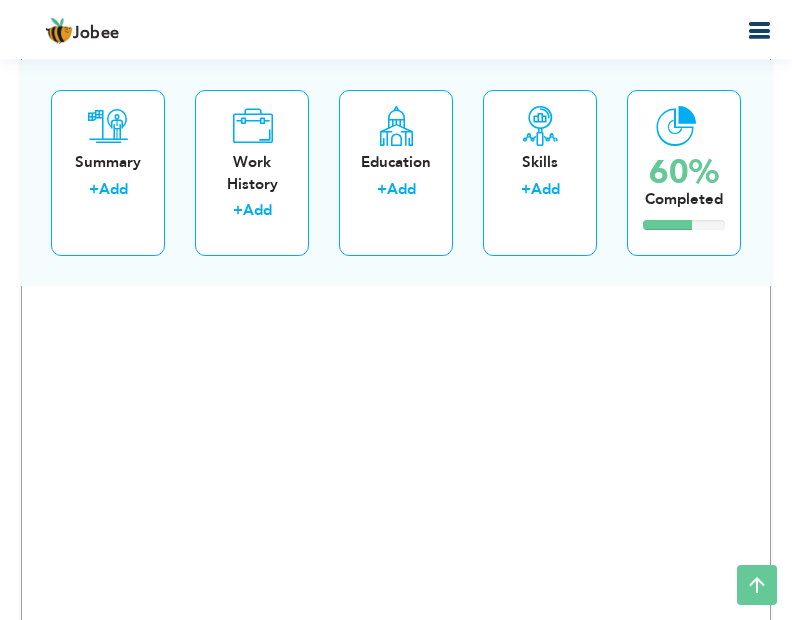 click on "View Resume
Export PDF
Profile
Summary
Public Link
Experience
Education
Awards
Work Histroy
Projects
Certifications
Skills
Preferred Job City" at bounding box center (396, 32776) 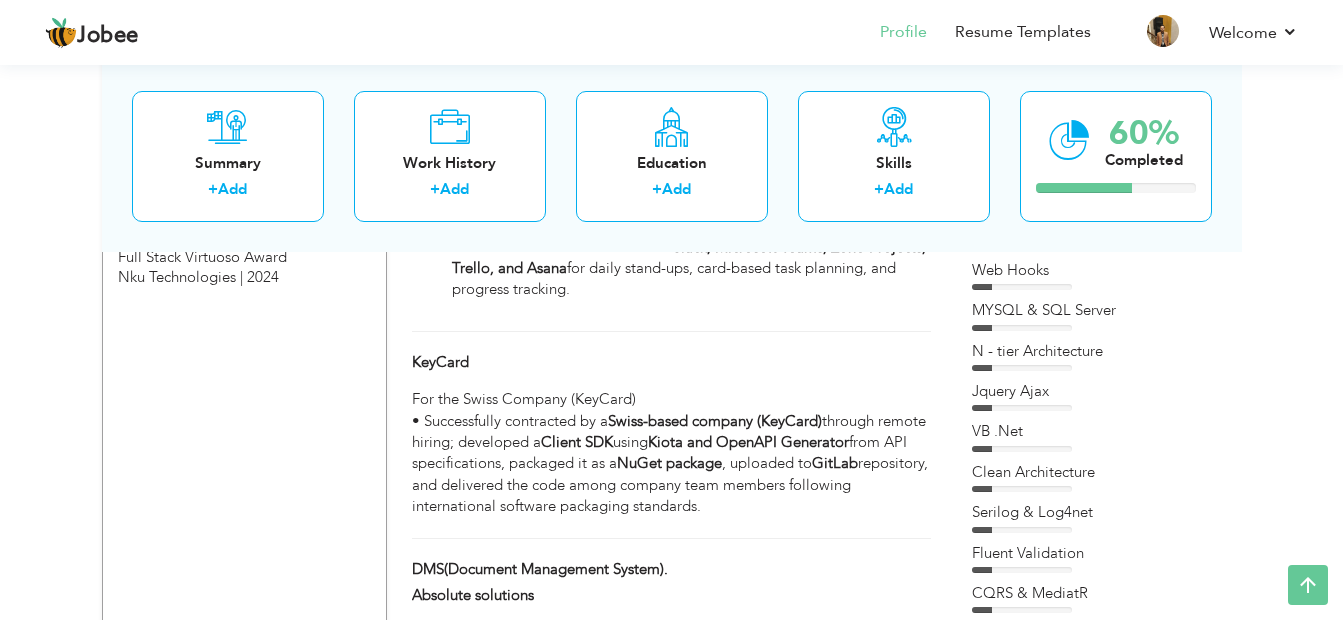 scroll, scrollTop: 0, scrollLeft: 0, axis: both 